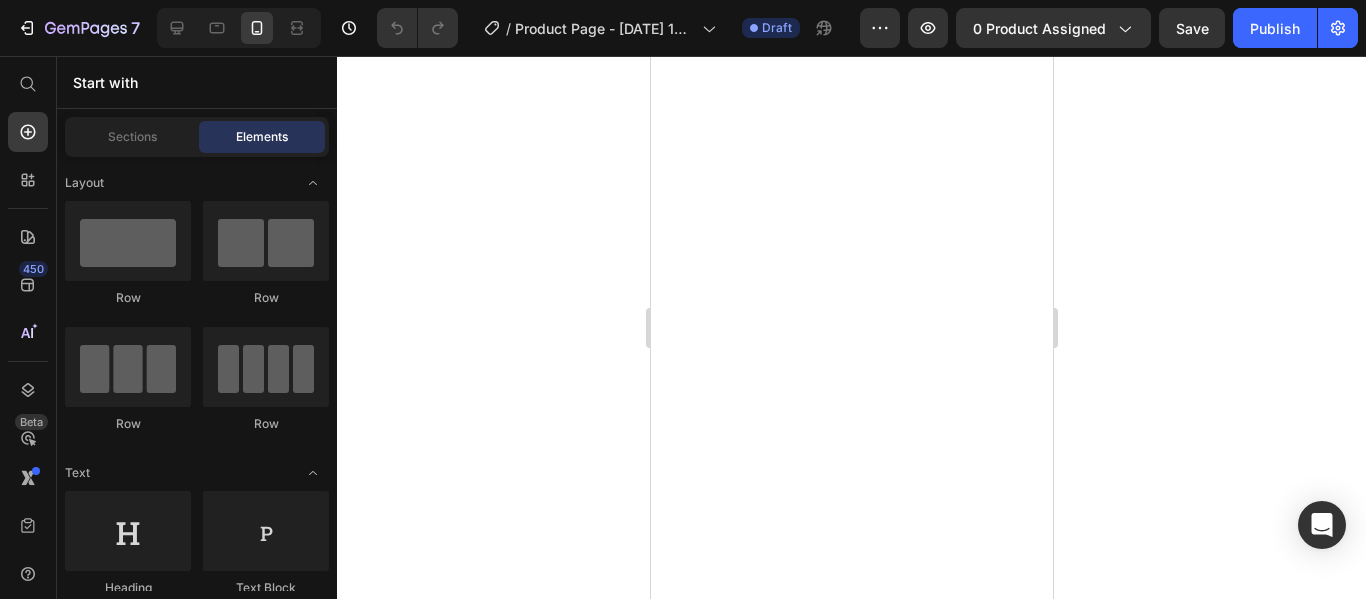 scroll, scrollTop: 0, scrollLeft: 0, axis: both 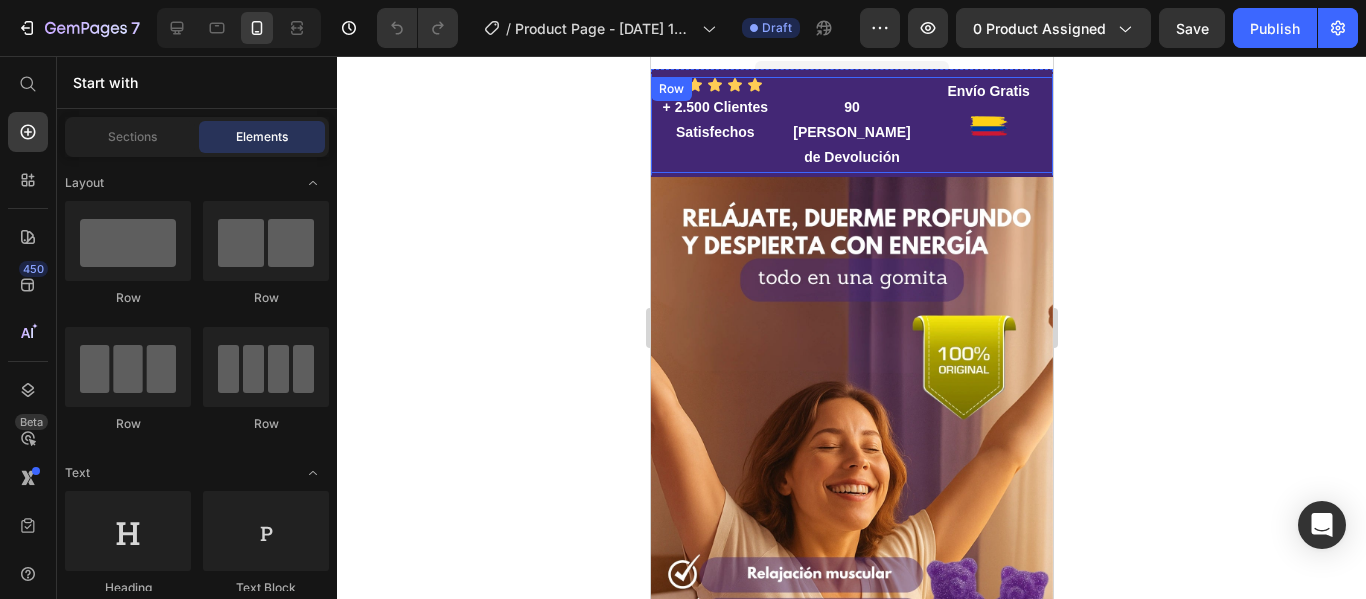 click on "Icon Icon Icon Icon
Icon Icon List + 2.500 Clientes Satisfechos    Text Block 90 [PERSON_NAME] de Devolución Text Block Envío Gratis Text Block Image Row" at bounding box center (851, 125) 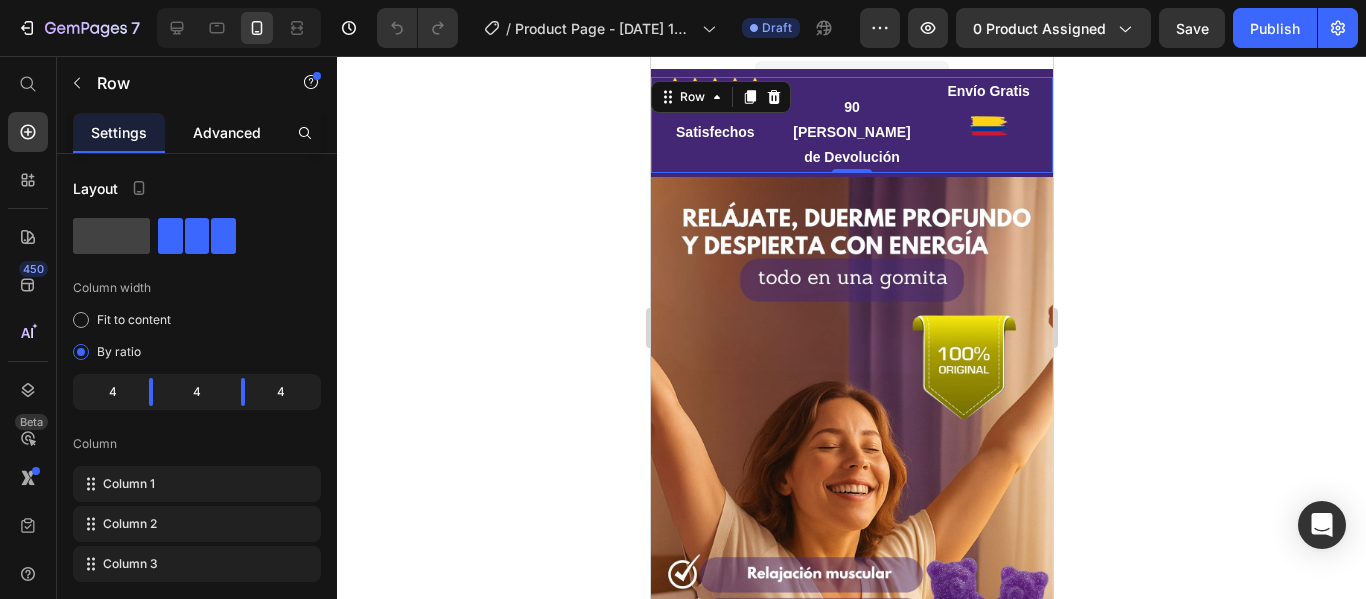 click on "Advanced" at bounding box center [227, 132] 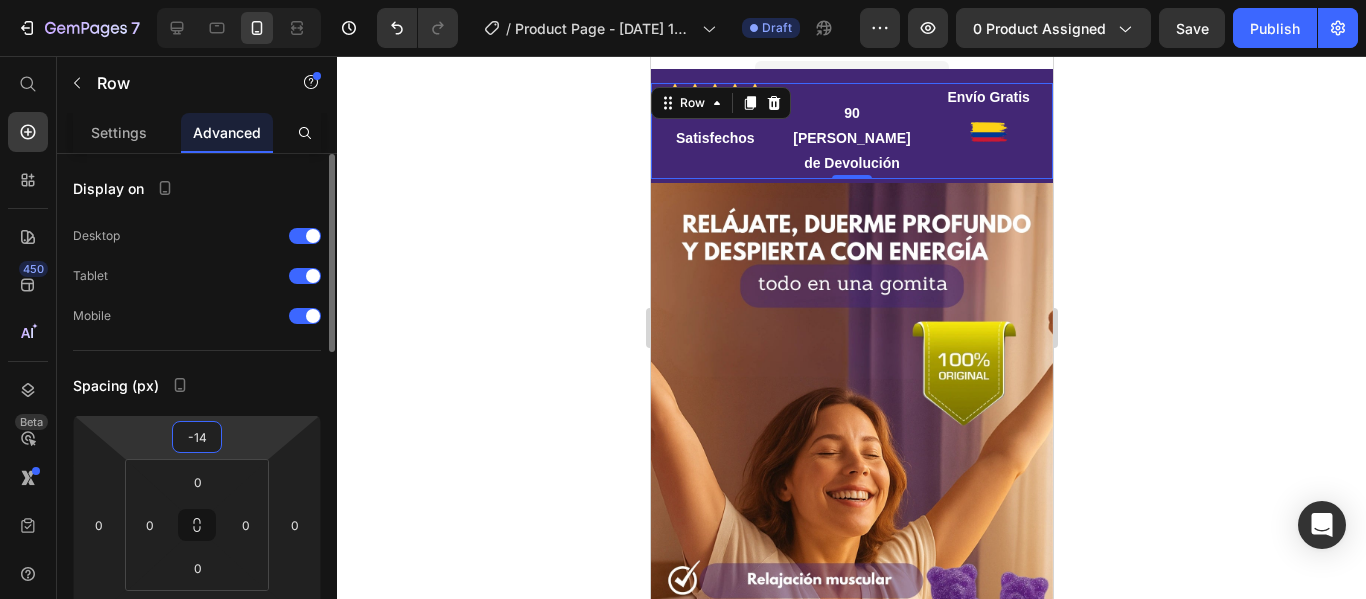 type on "-12" 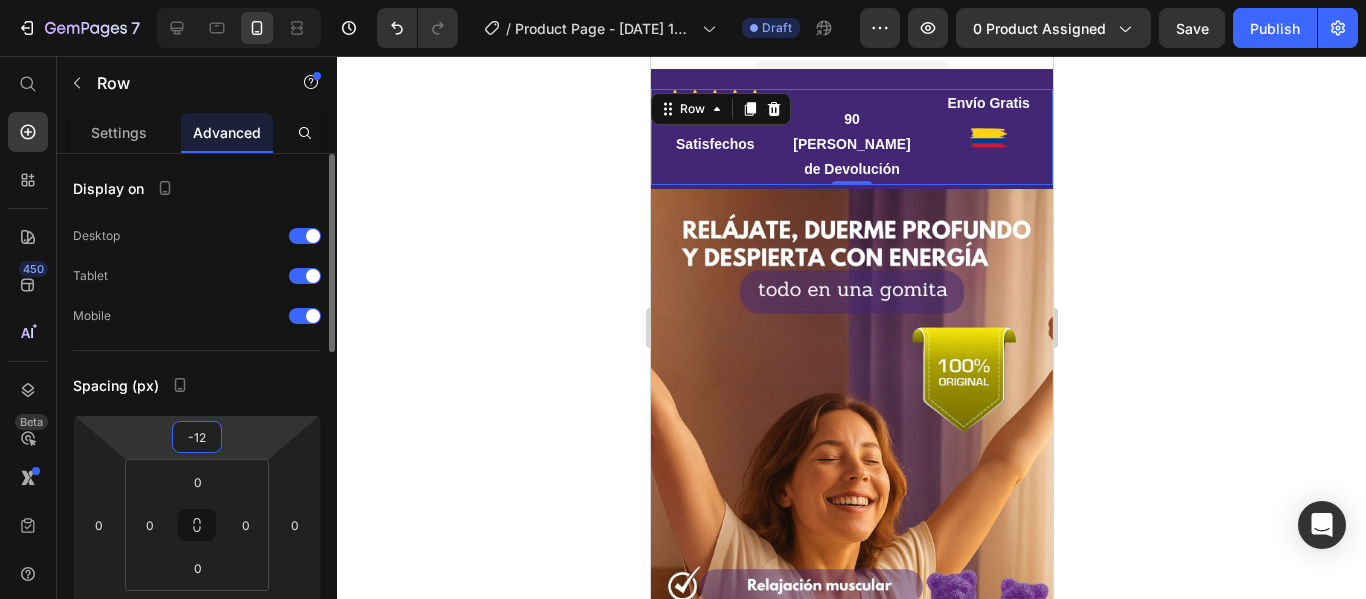 drag, startPoint x: 245, startPoint y: 434, endPoint x: 262, endPoint y: 428, distance: 18.027756 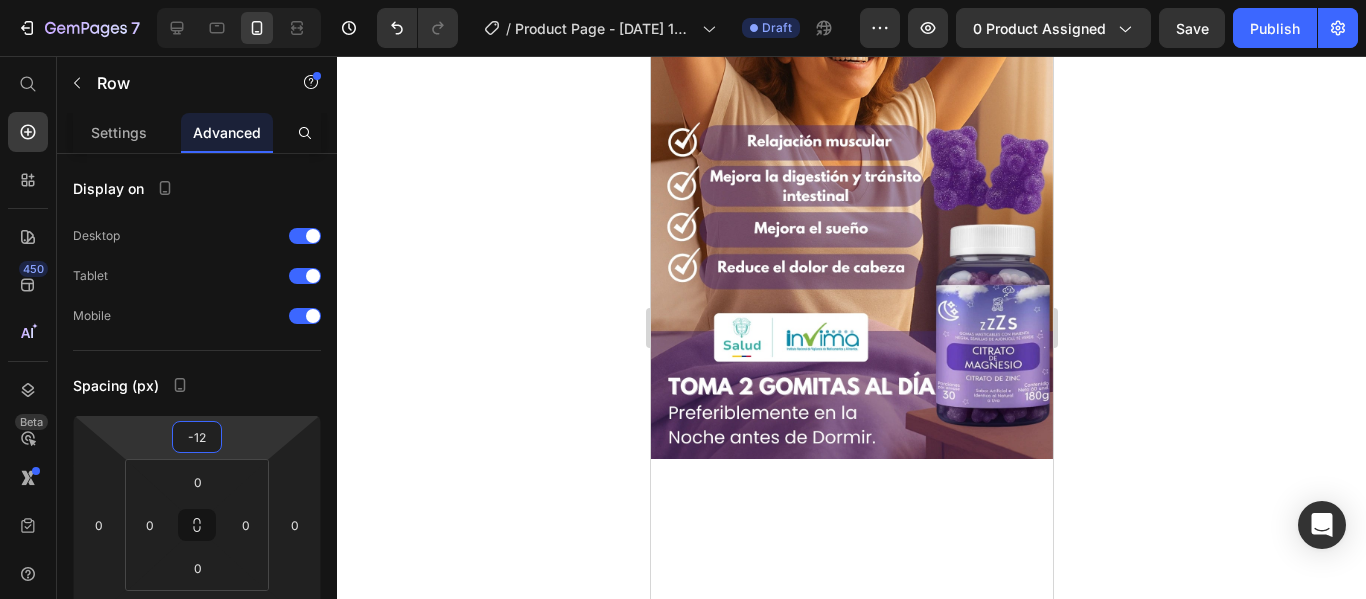 scroll, scrollTop: 0, scrollLeft: 0, axis: both 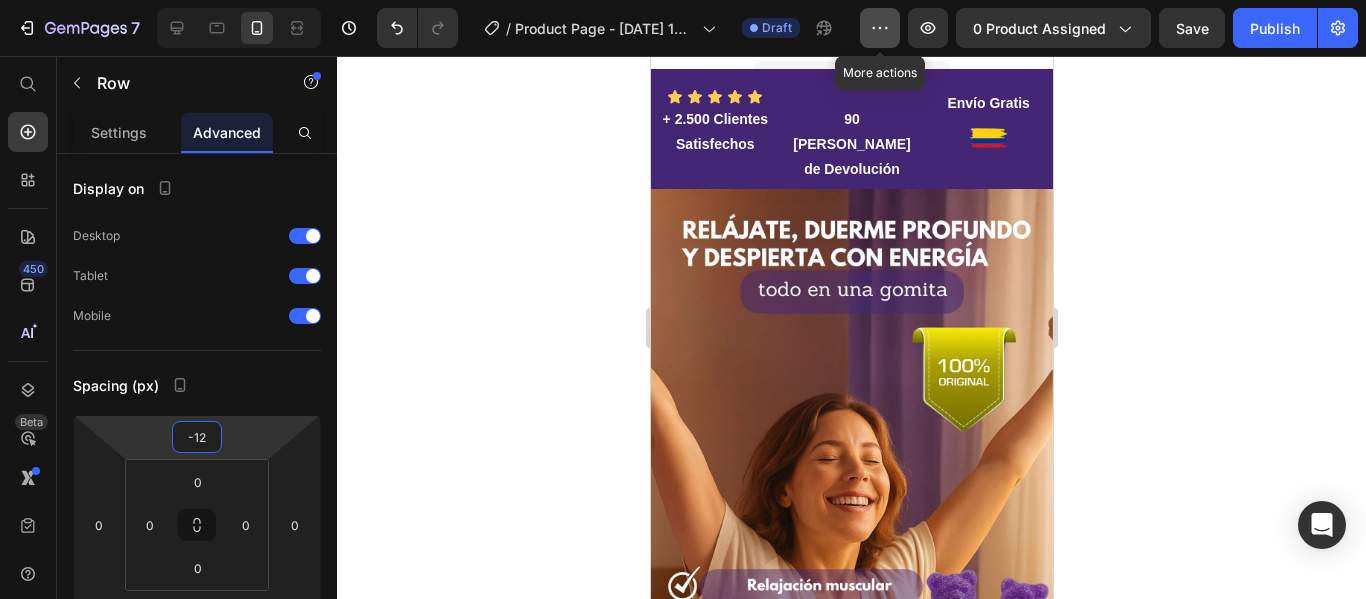 click 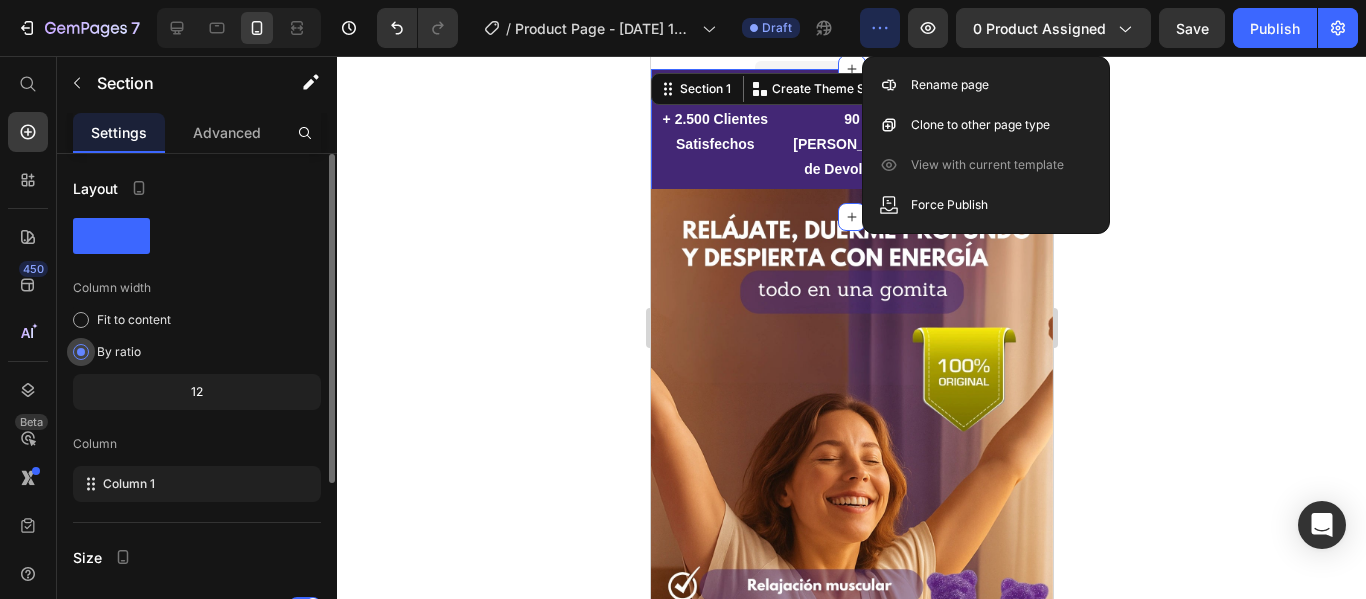 scroll, scrollTop: 262, scrollLeft: 0, axis: vertical 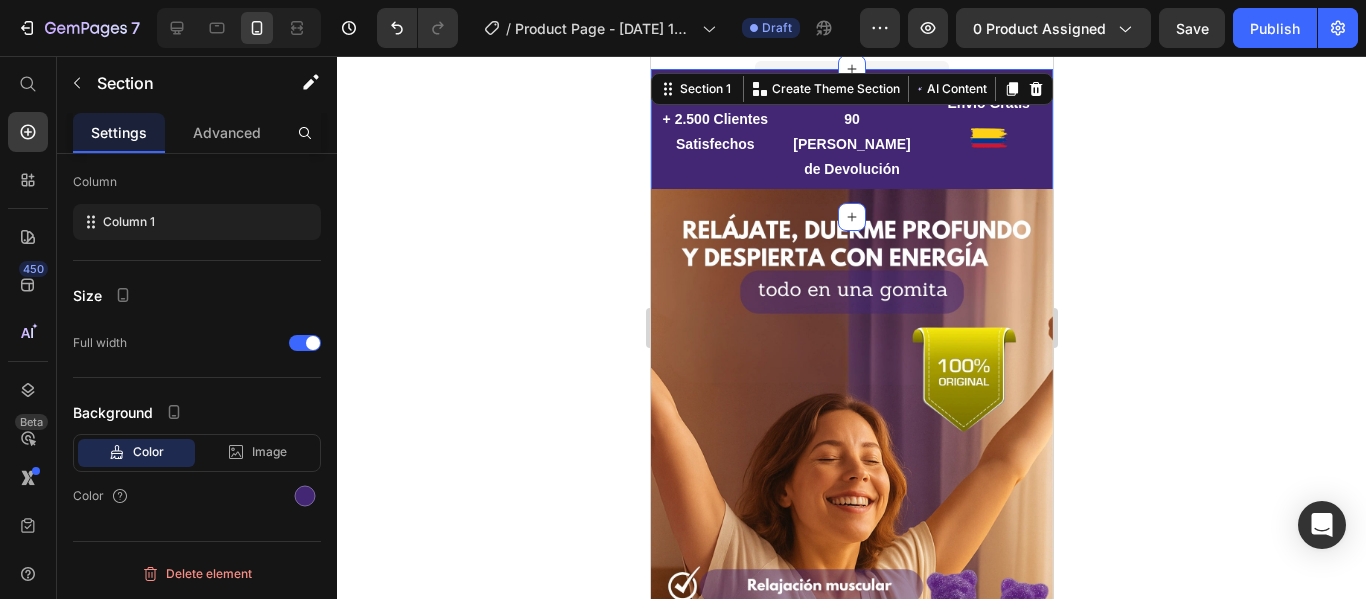 click 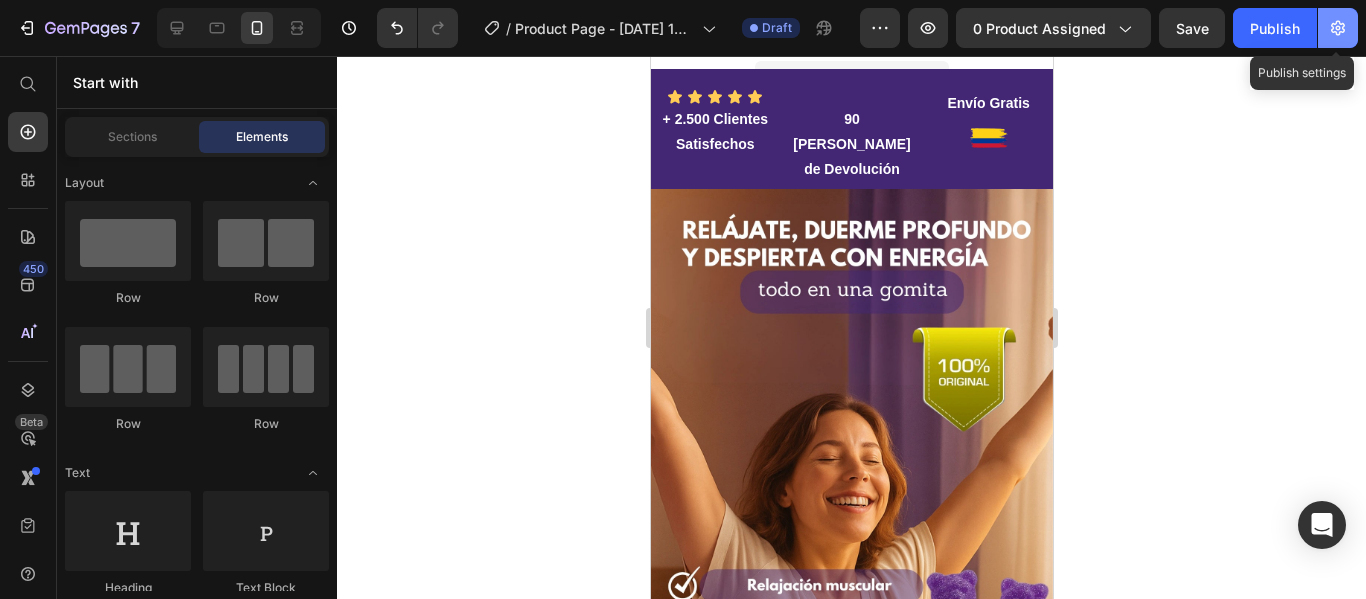 click 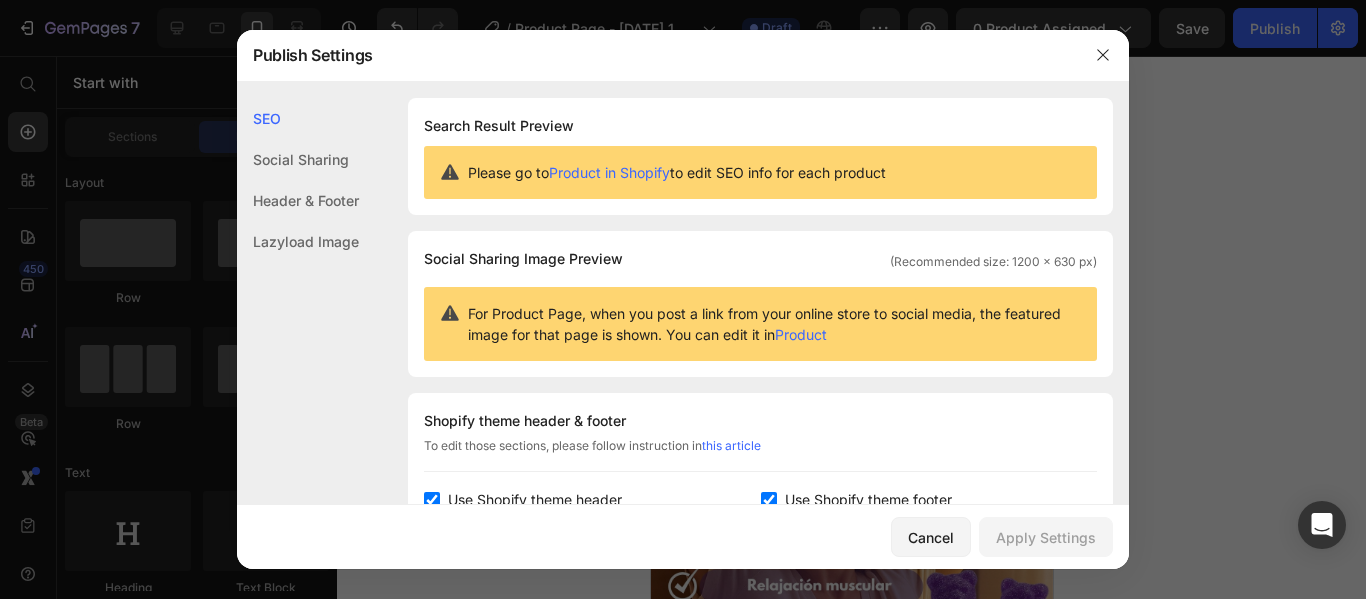 scroll, scrollTop: 116, scrollLeft: 0, axis: vertical 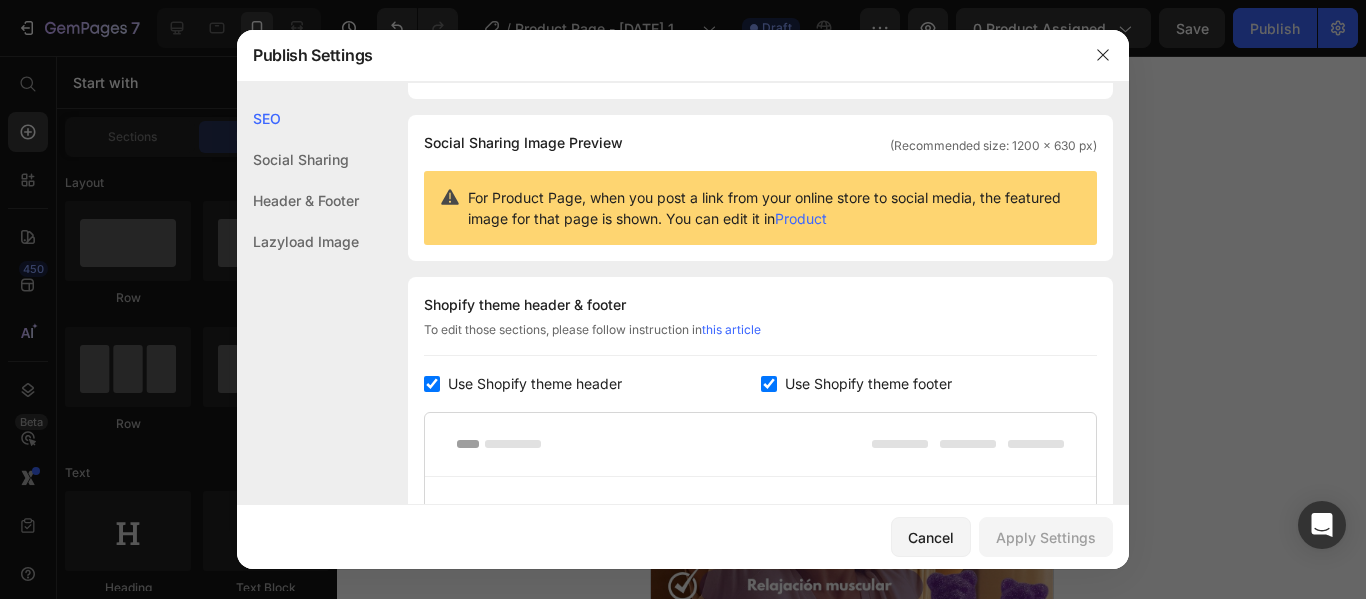 click at bounding box center (432, 384) 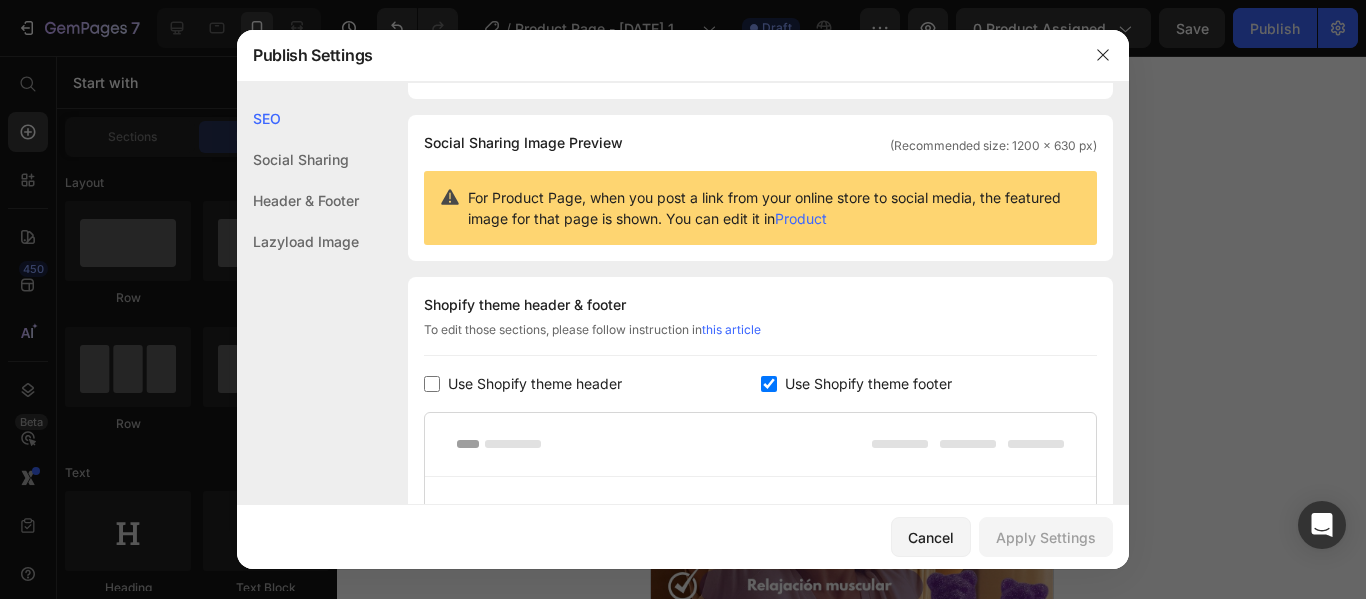 checkbox on "false" 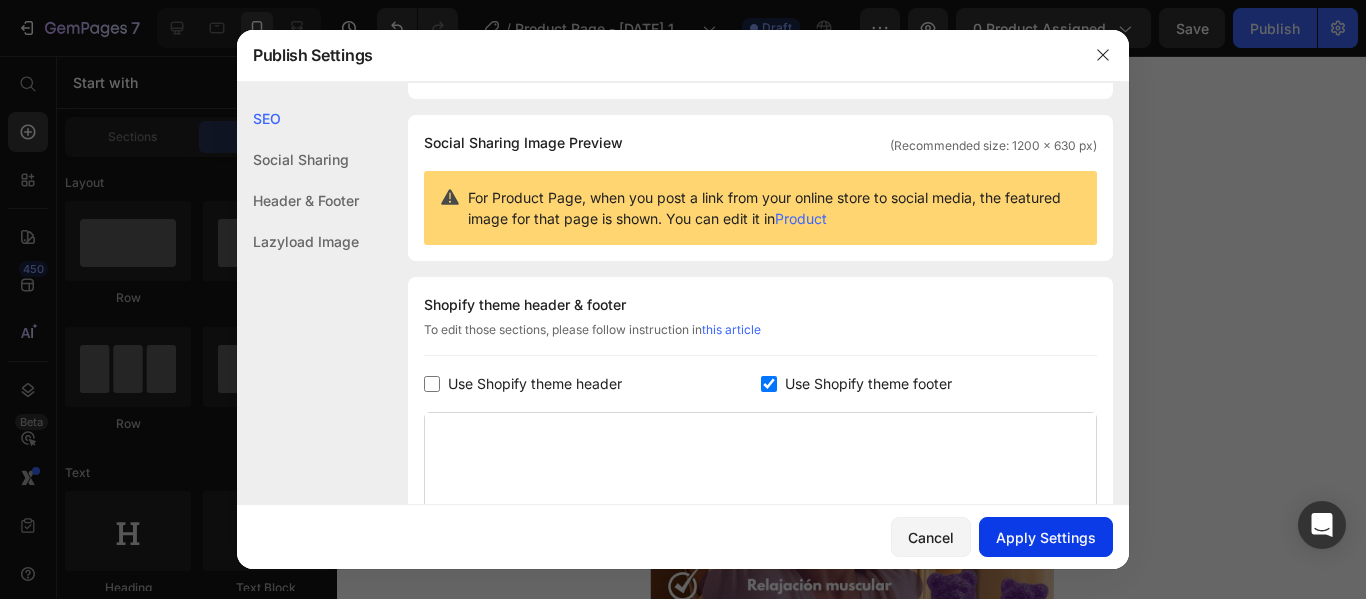 click on "Apply Settings" at bounding box center [1046, 537] 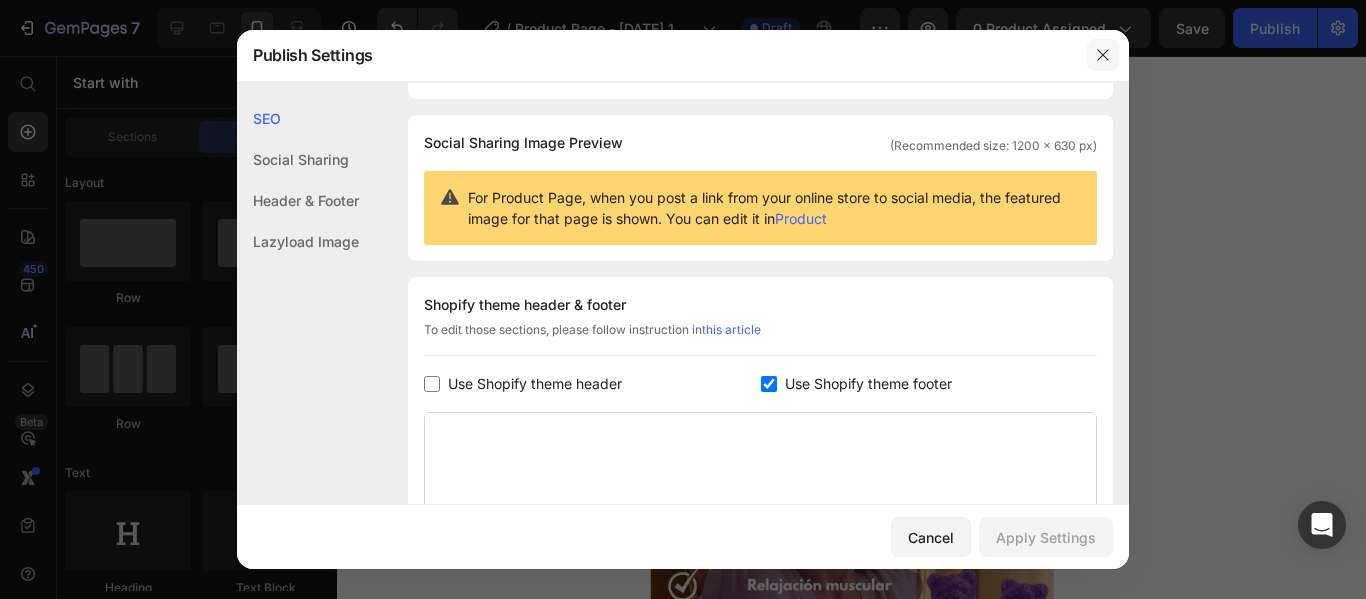click 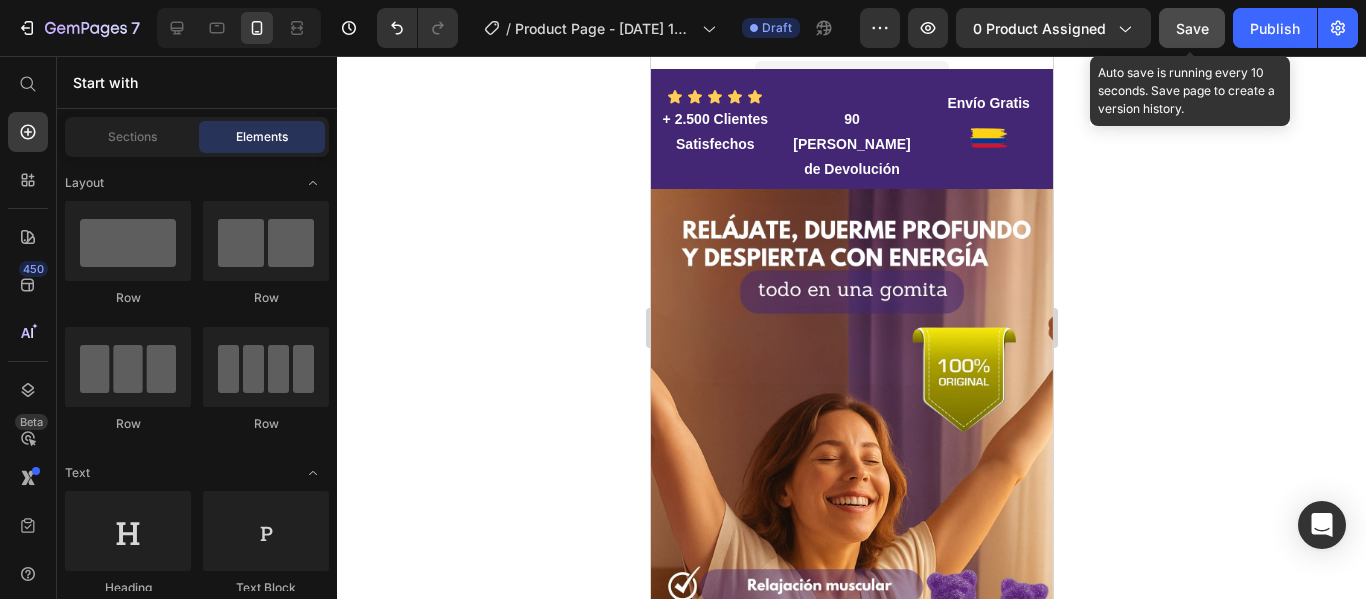 click on "Save" at bounding box center [1192, 28] 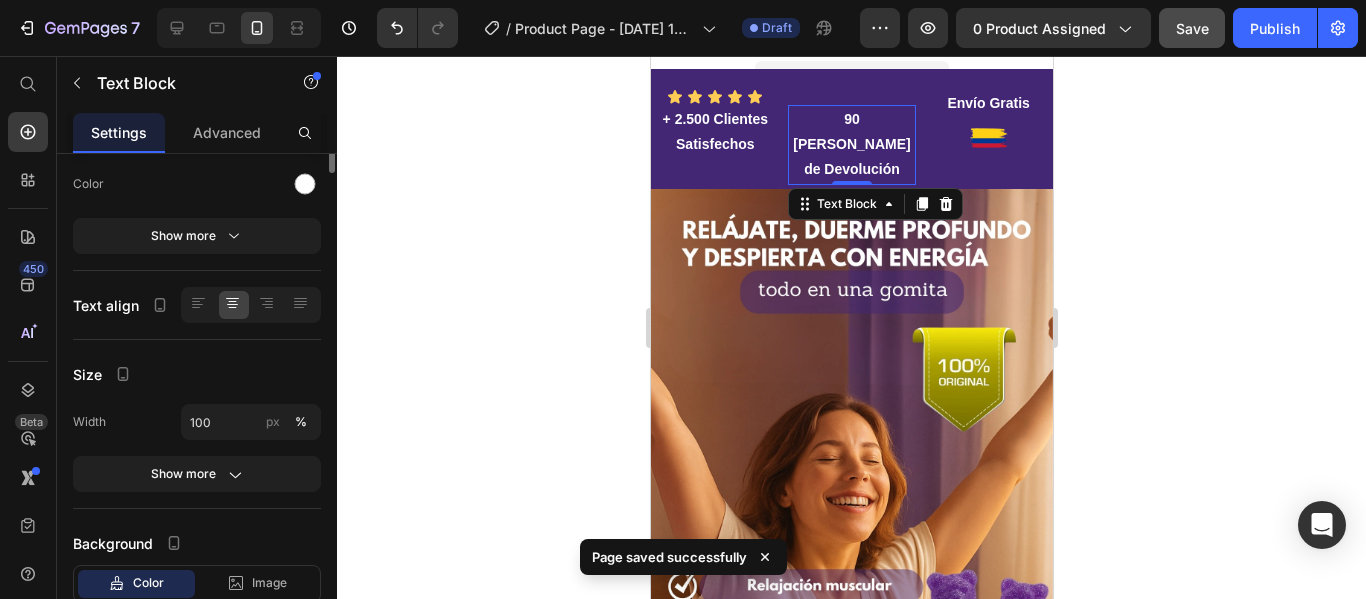 scroll, scrollTop: 0, scrollLeft: 0, axis: both 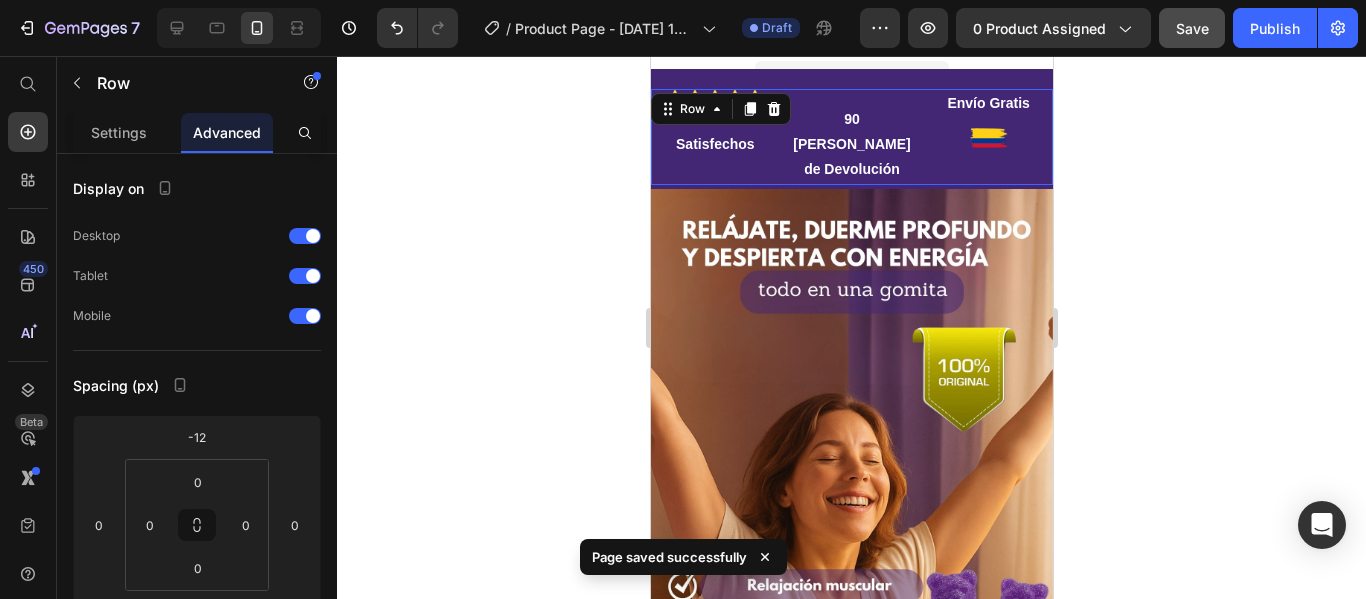click on "90 [PERSON_NAME] de Devolución Text Block" at bounding box center [851, 137] 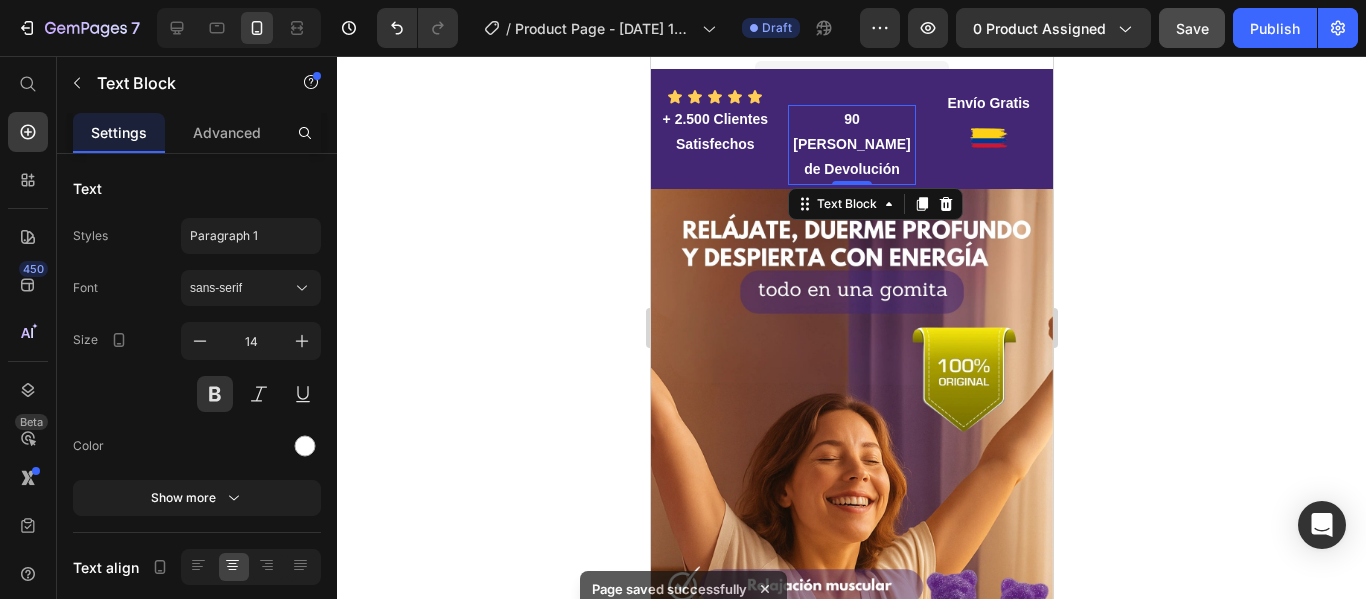 click on "90 [PERSON_NAME] de Devolución" at bounding box center (851, 145) 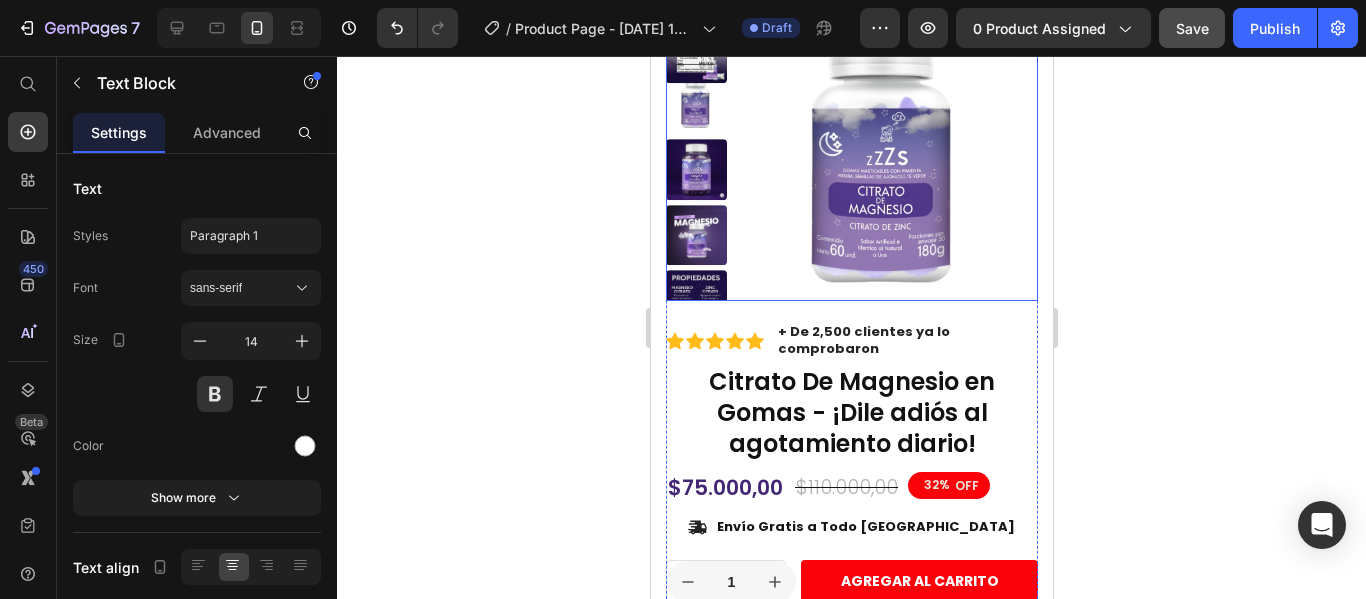 scroll, scrollTop: 0, scrollLeft: 0, axis: both 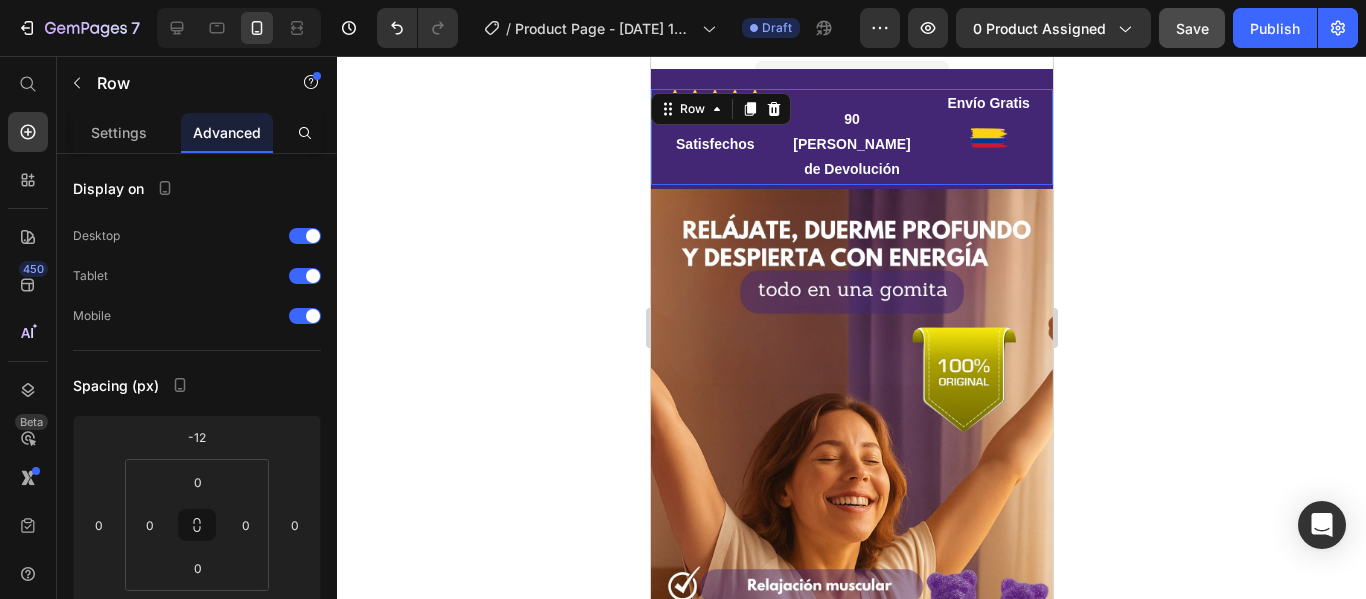 click on "90 [PERSON_NAME] de Devolución Text Block" at bounding box center [851, 137] 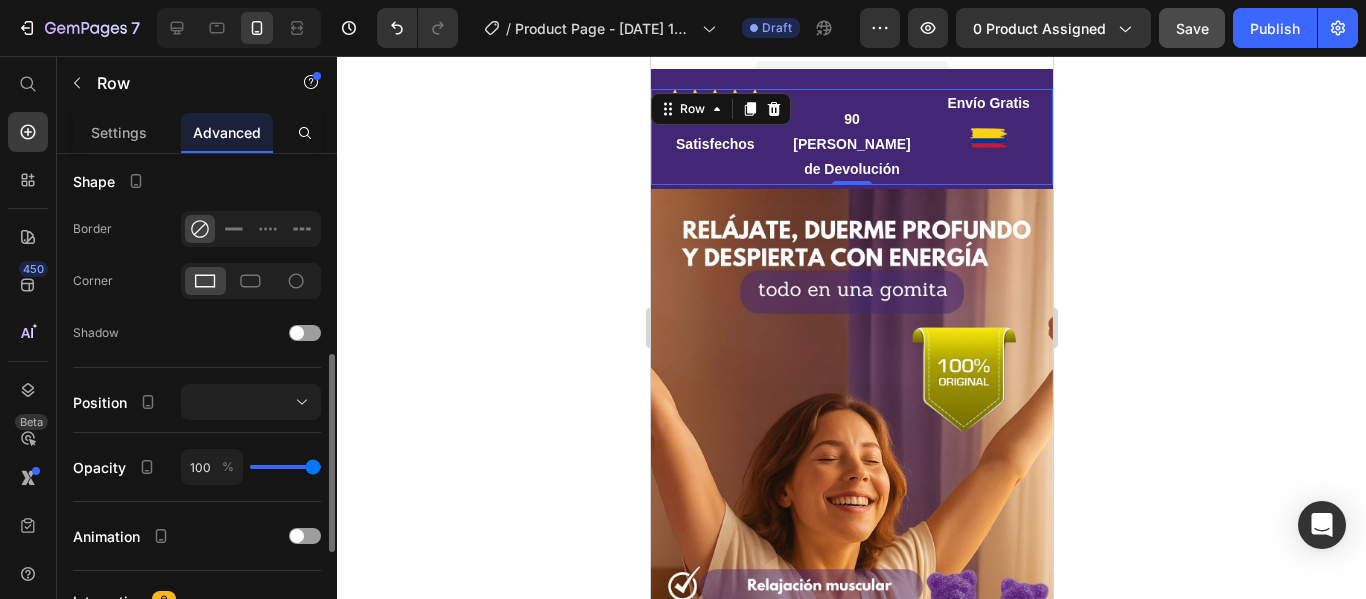 scroll, scrollTop: 506, scrollLeft: 0, axis: vertical 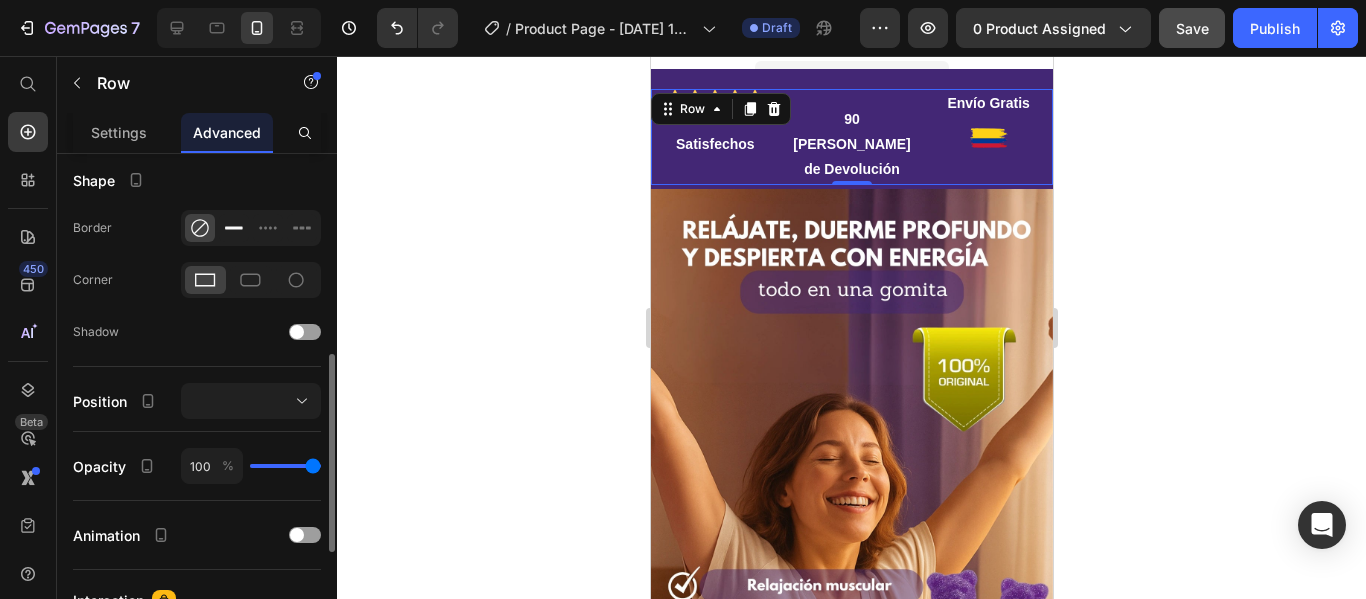 click 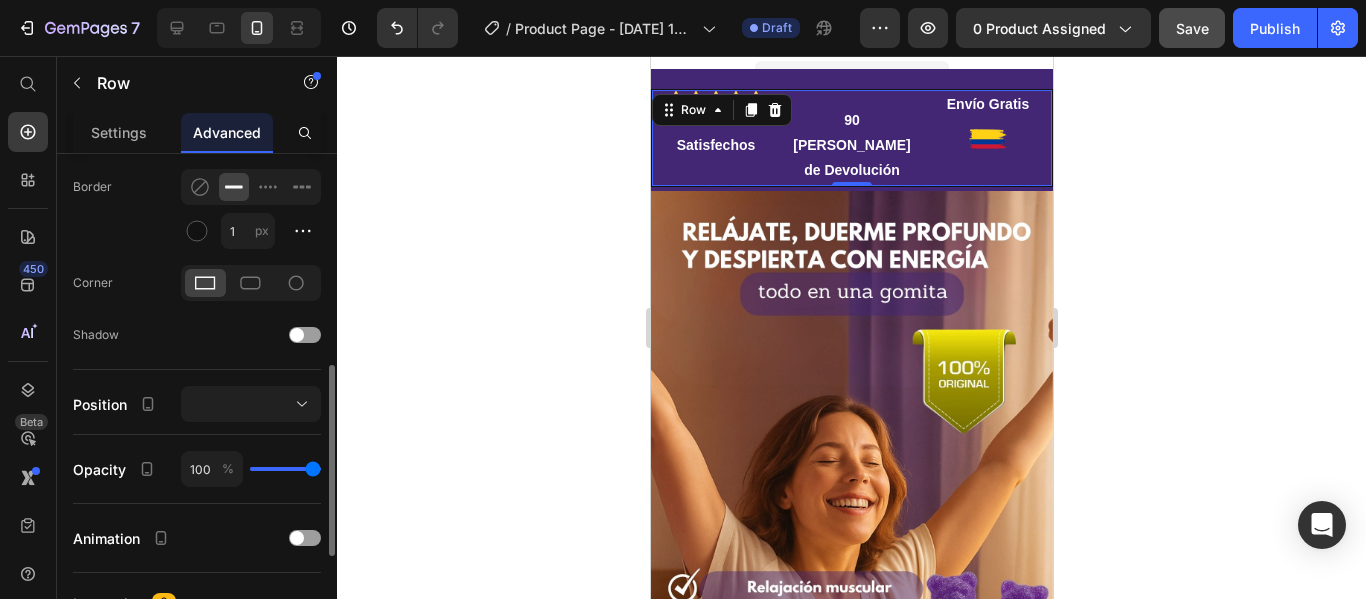 scroll, scrollTop: 549, scrollLeft: 0, axis: vertical 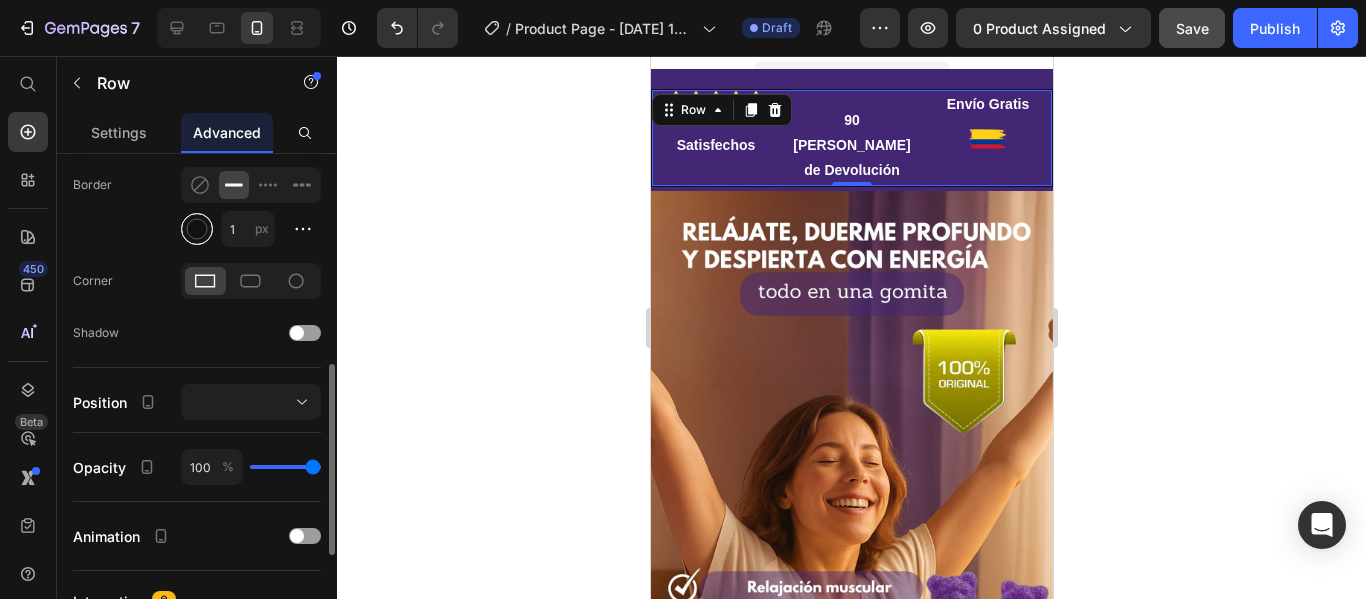 click at bounding box center [197, 229] 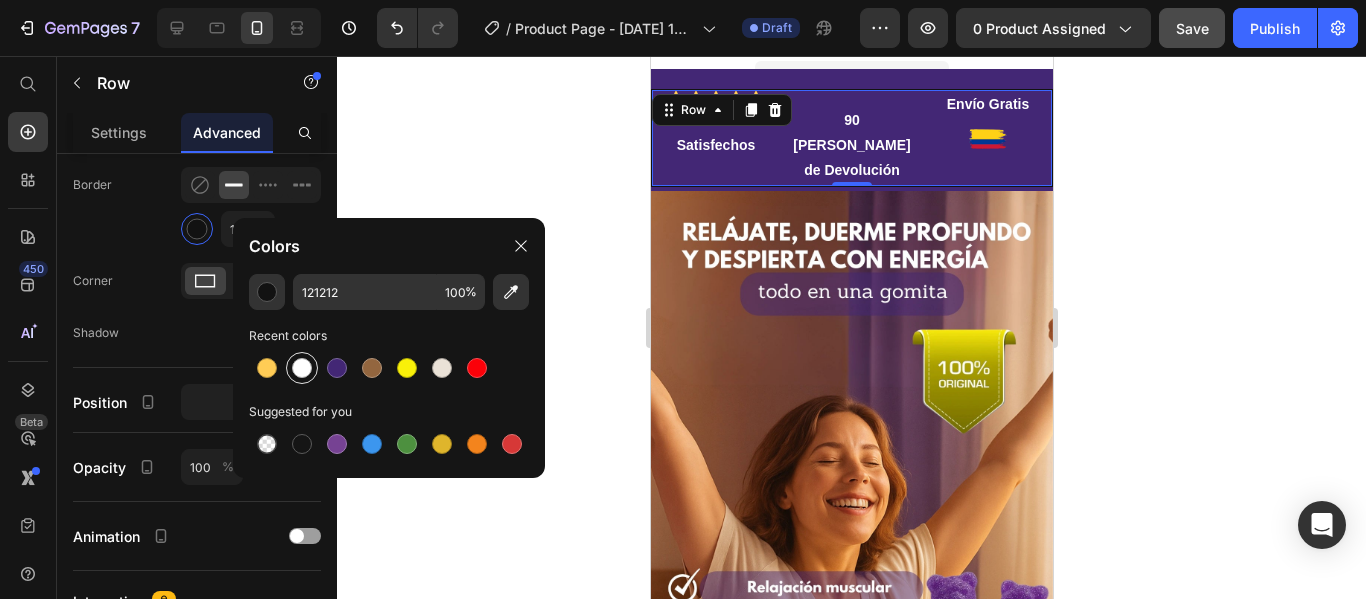 click at bounding box center (302, 368) 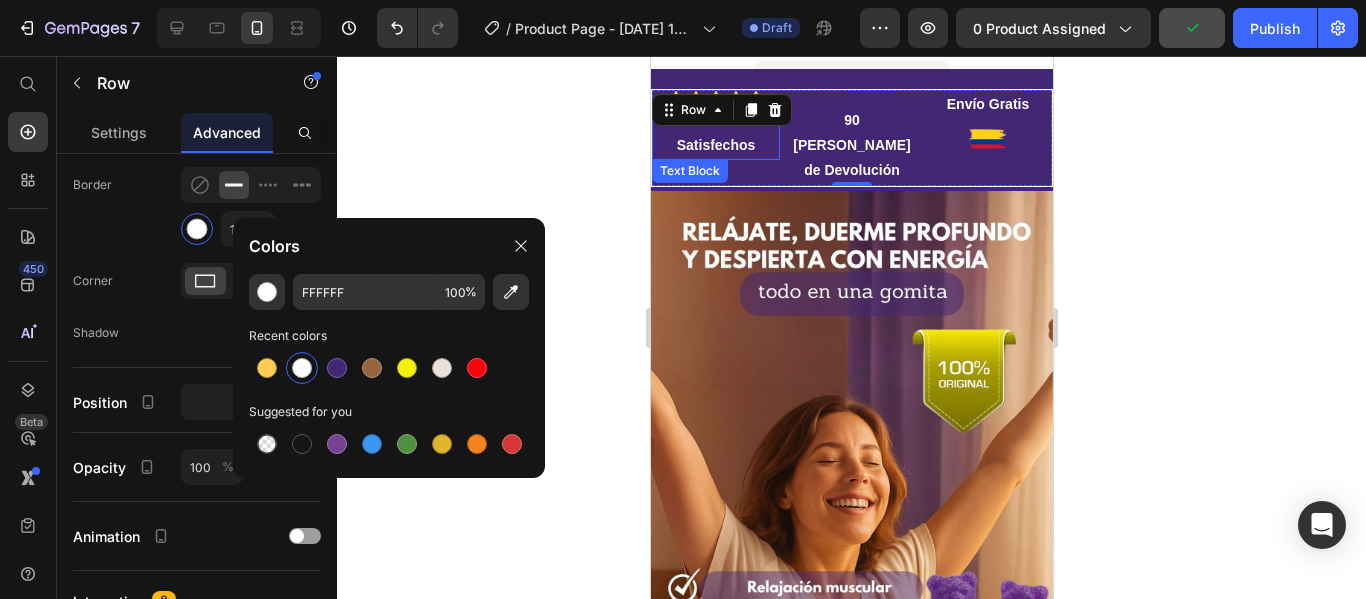 click on "+ 2.500 Clientes Satisfechos" at bounding box center (715, 133) 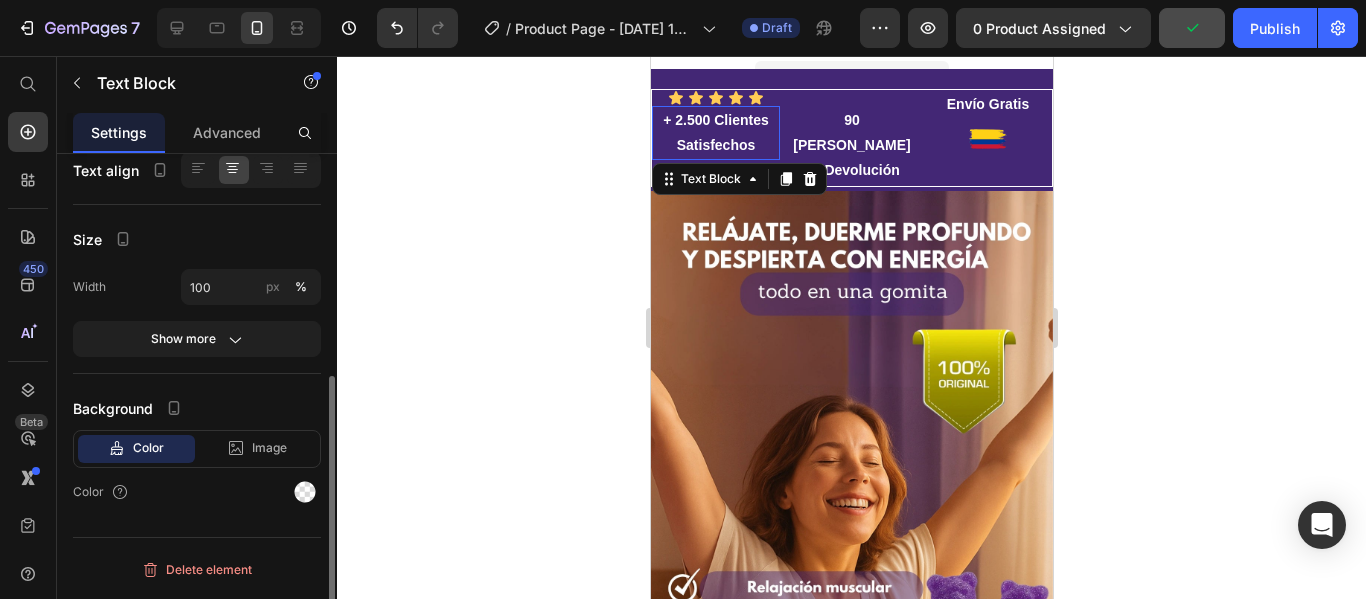 scroll, scrollTop: 0, scrollLeft: 0, axis: both 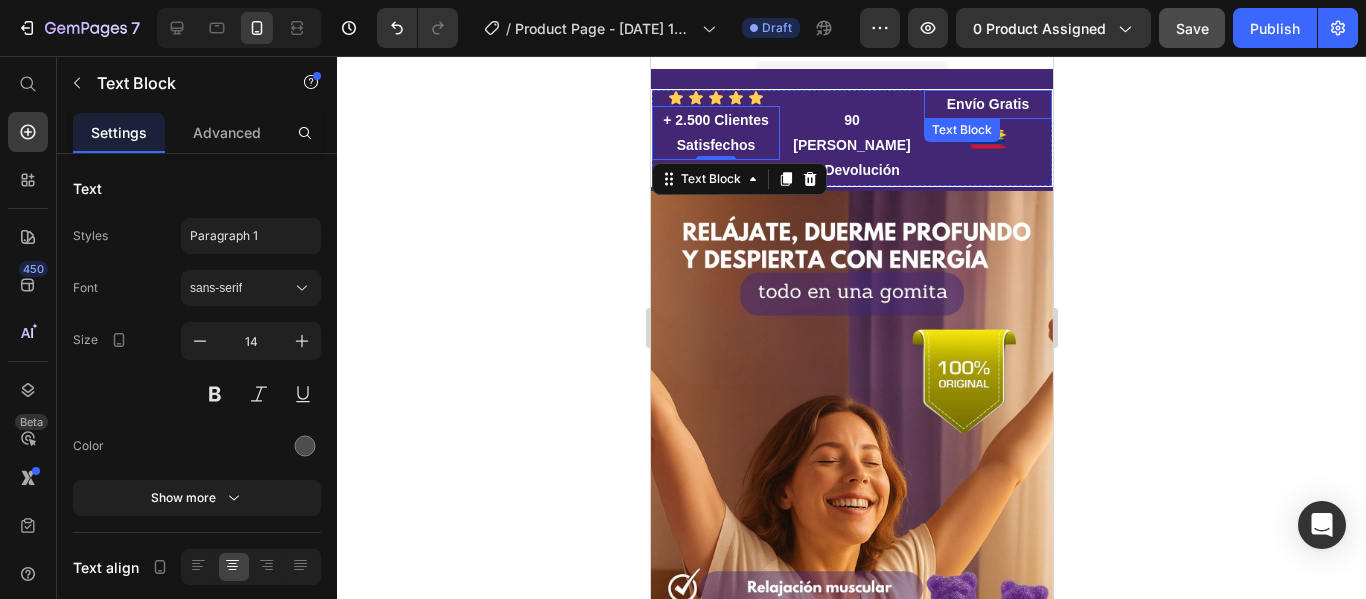 click 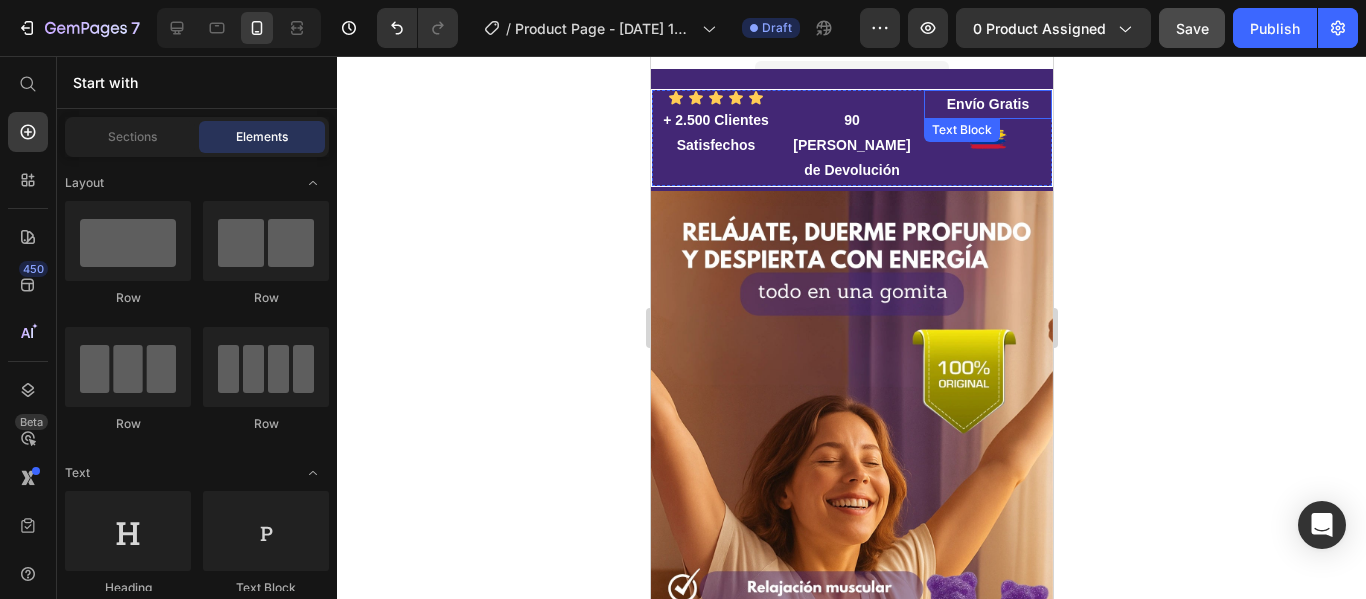 click 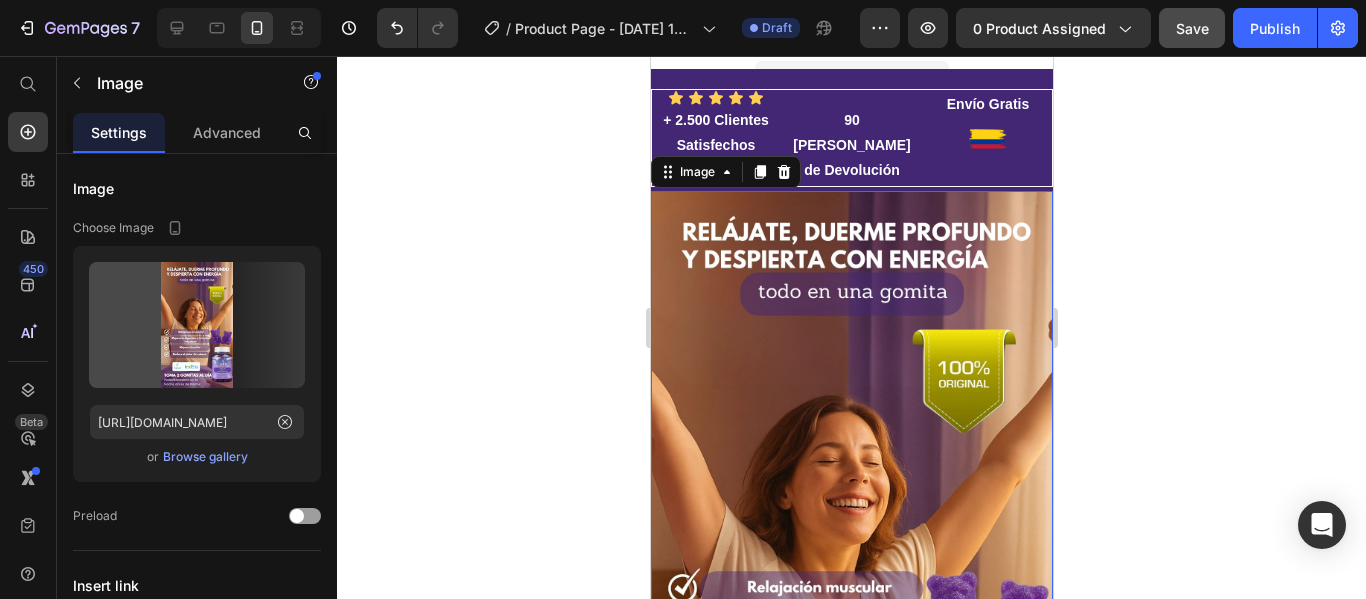 click at bounding box center (851, 548) 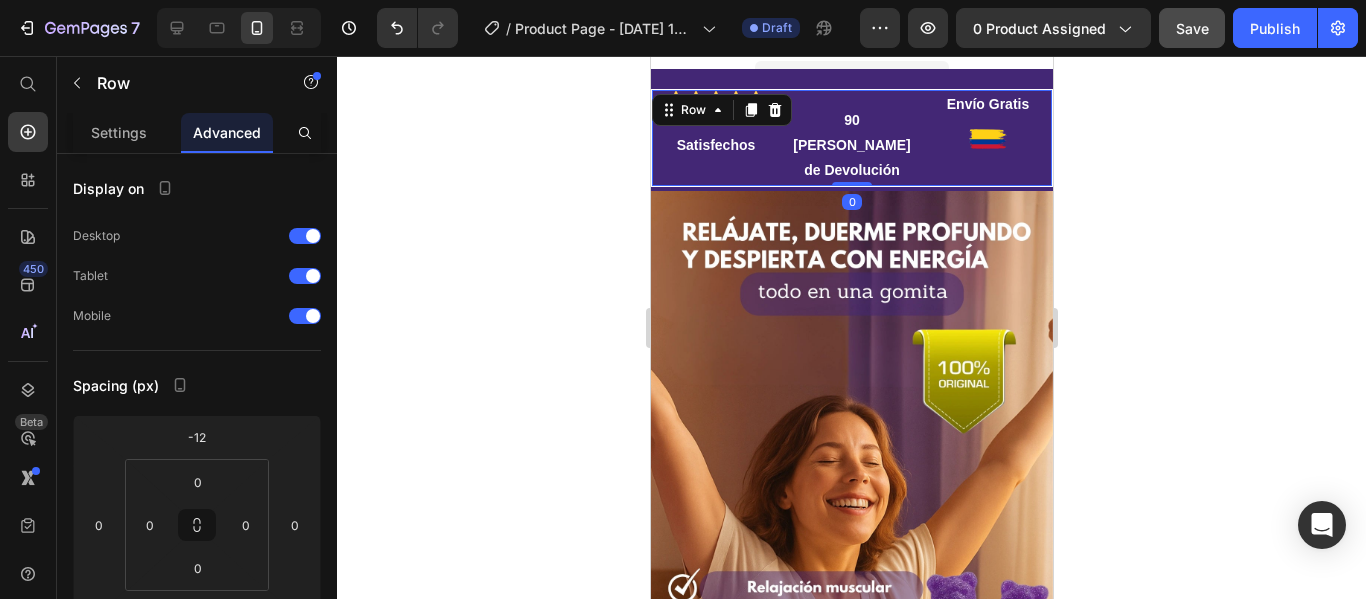 click on "Icon Icon Icon Icon
Icon Icon List + 2.500 Clientes Satisfechos    Text Block 90 [PERSON_NAME] de Devolución Text Block Envío Gratis Text Block Image Row   0" at bounding box center (851, 138) 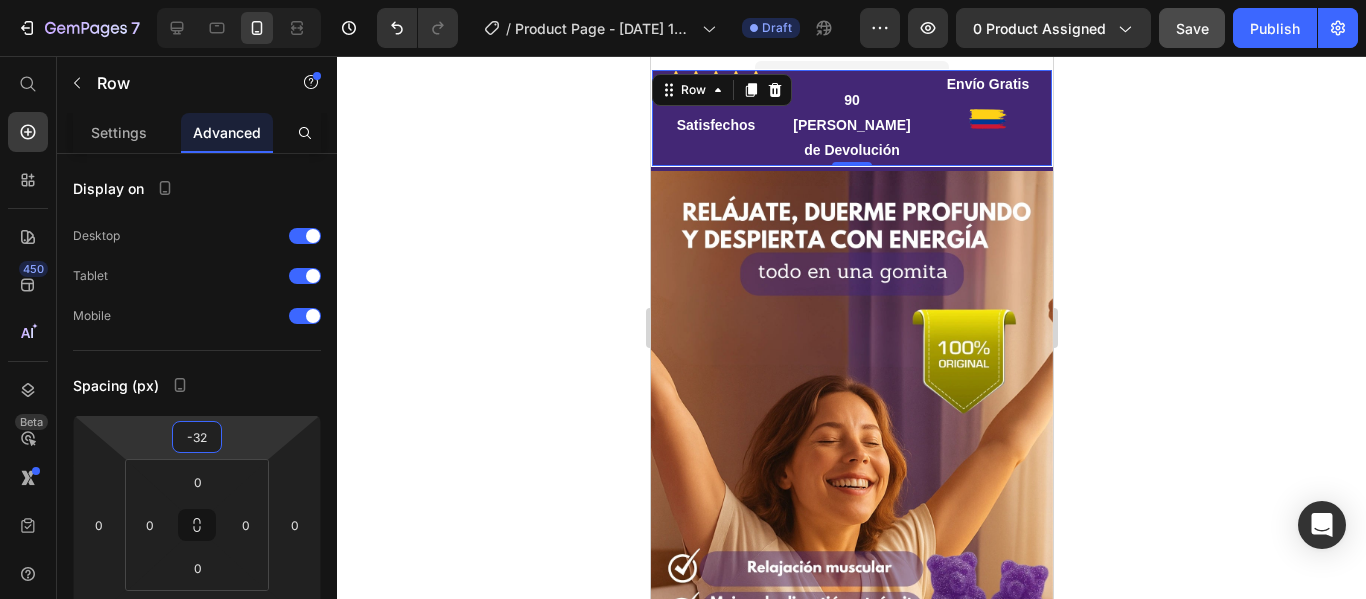 type on "-30" 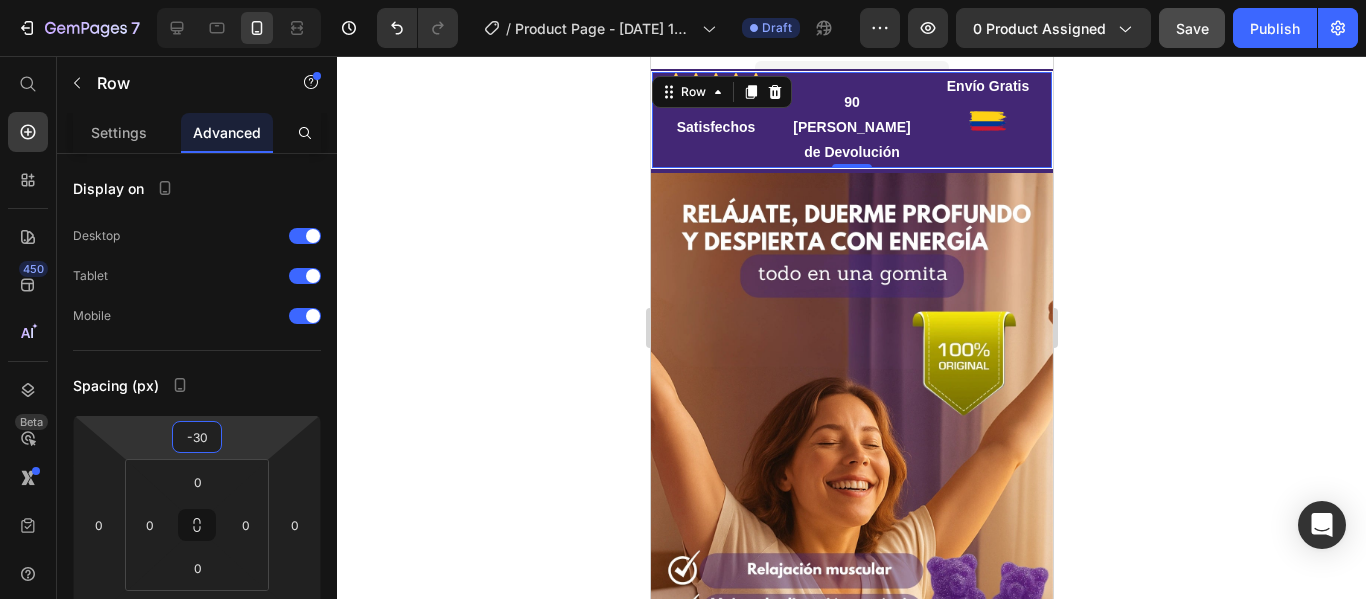 click on "7  Version history  /  Product Page - [DATE] 13:43:13 Draft Preview 0 product assigned  Save   Publish  450 Beta Start with Sections Elements Hero Section Product Detail Brands Trusted Badges Guarantee Product Breakdown How to use Testimonials Compare Bundle FAQs Social Proof Brand Story Product List Collection Blog List Contact Sticky Add to Cart Custom Footer Browse Library 450 Layout
Row
Row
Row
Row Text
Heading
Text Block Button
Button
Button
Sticky Back to top Media" at bounding box center [683, 0] 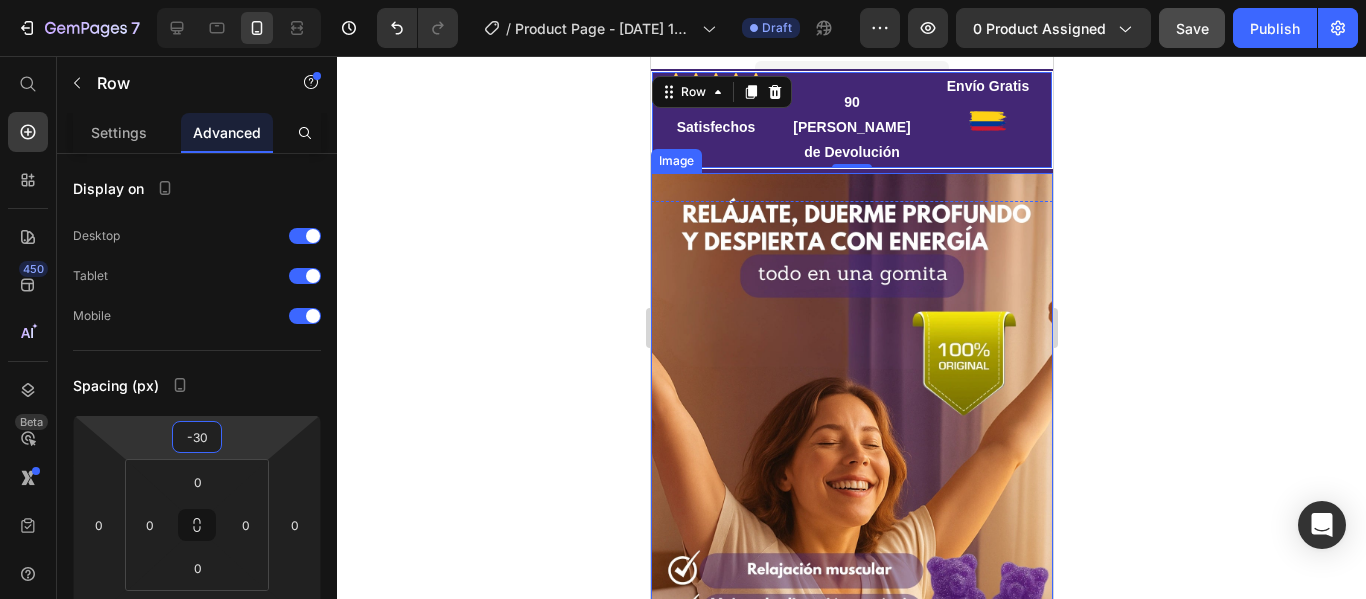 click at bounding box center (851, 530) 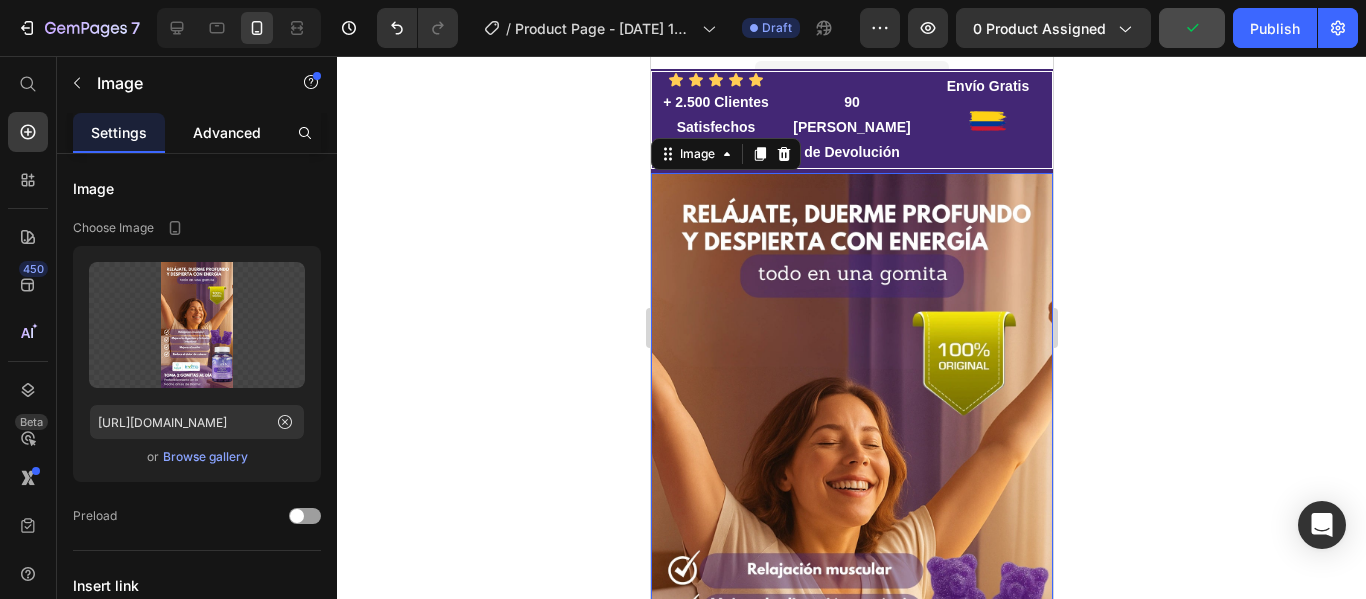 click on "Advanced" at bounding box center (227, 132) 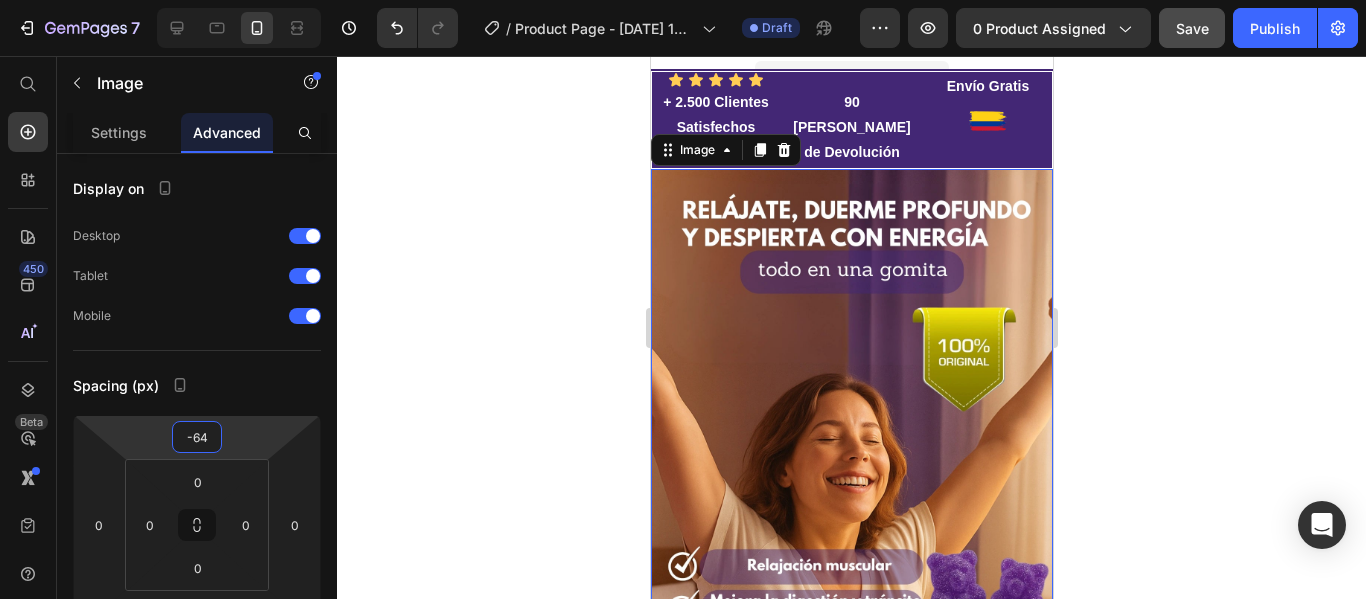 type on "-62" 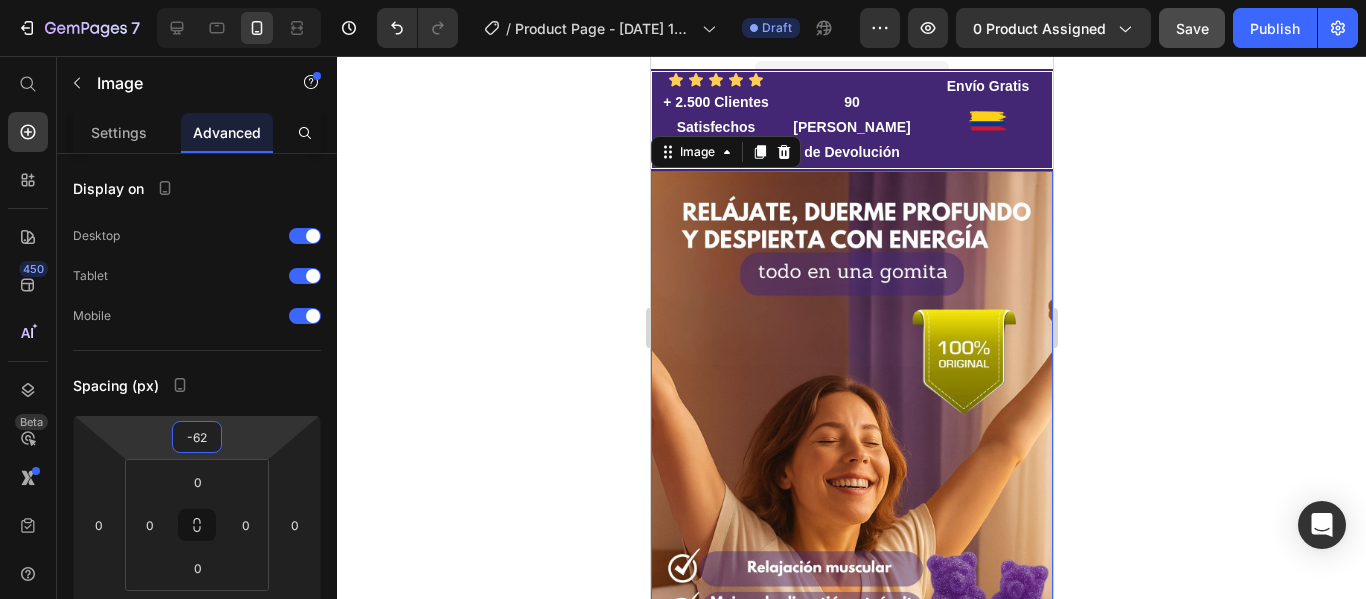 click on "7  Version history  /  Product Page - [DATE] 13:43:13 Draft Preview 0 product assigned  Save   Publish  450 Beta Start with Sections Elements Hero Section Product Detail Brands Trusted Badges Guarantee Product Breakdown How to use Testimonials Compare Bundle FAQs Social Proof Brand Story Product List Collection Blog List Contact Sticky Add to Cart Custom Footer Browse Library 450 Layout
Row
Row
Row
Row Text
Heading
Text Block Button
Button
Button
Sticky Back to top Media" at bounding box center [683, 0] 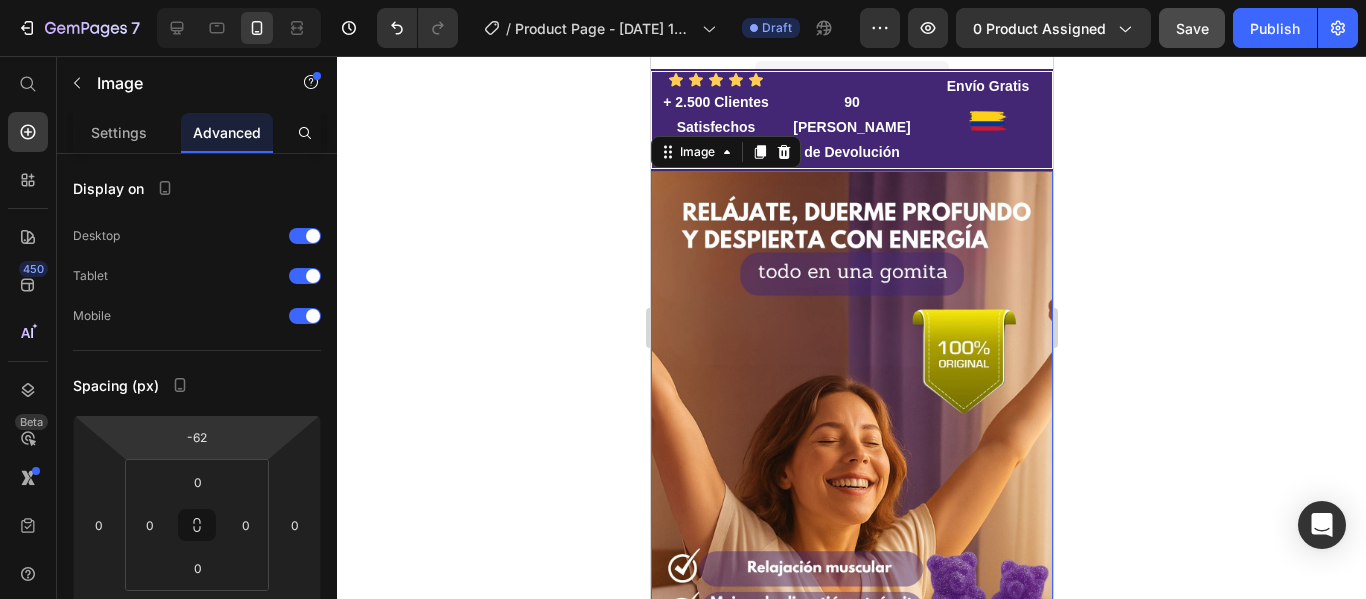 click 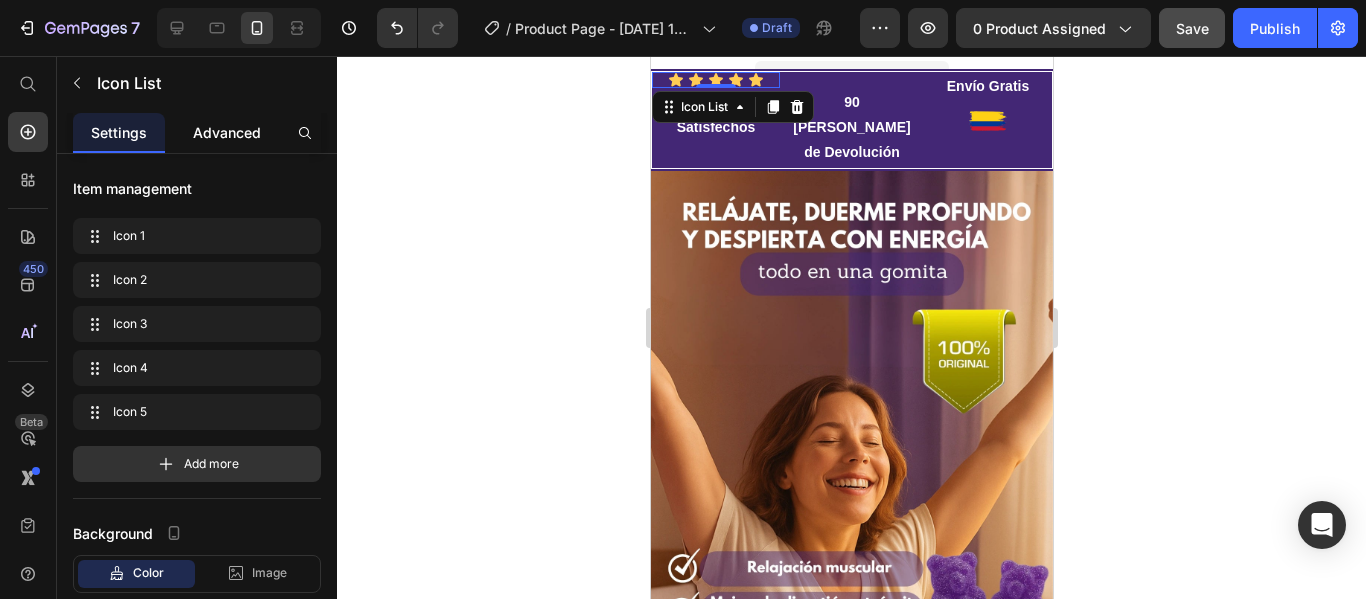 click on "Advanced" 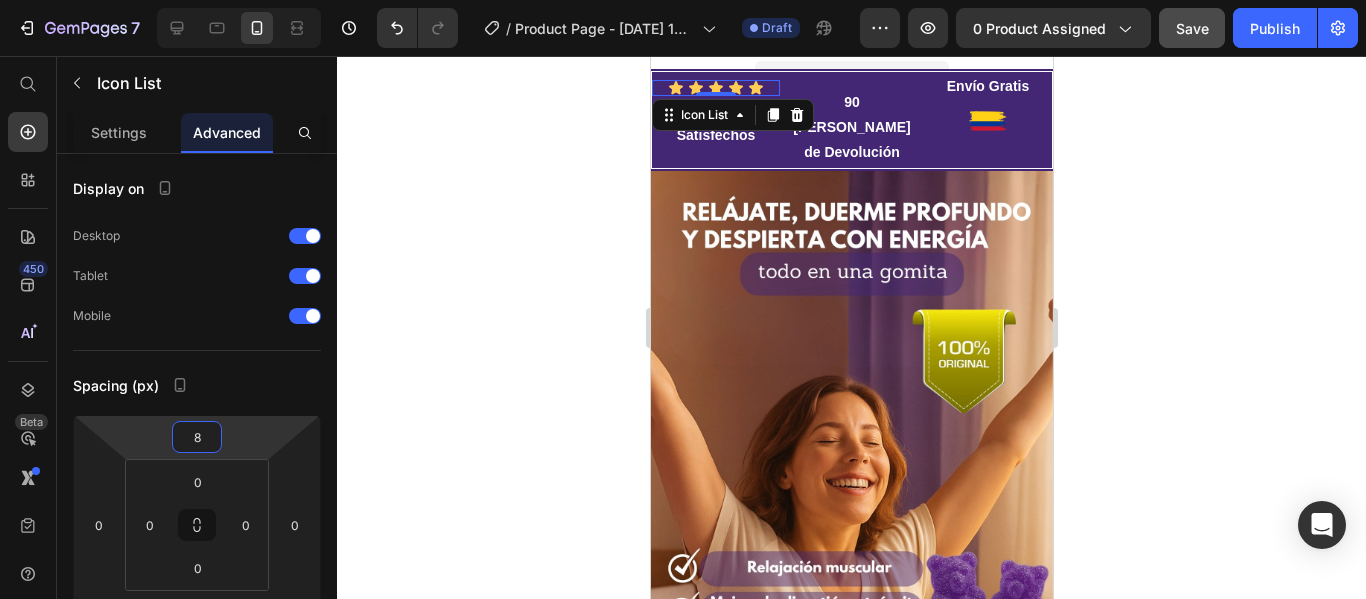 type on "6" 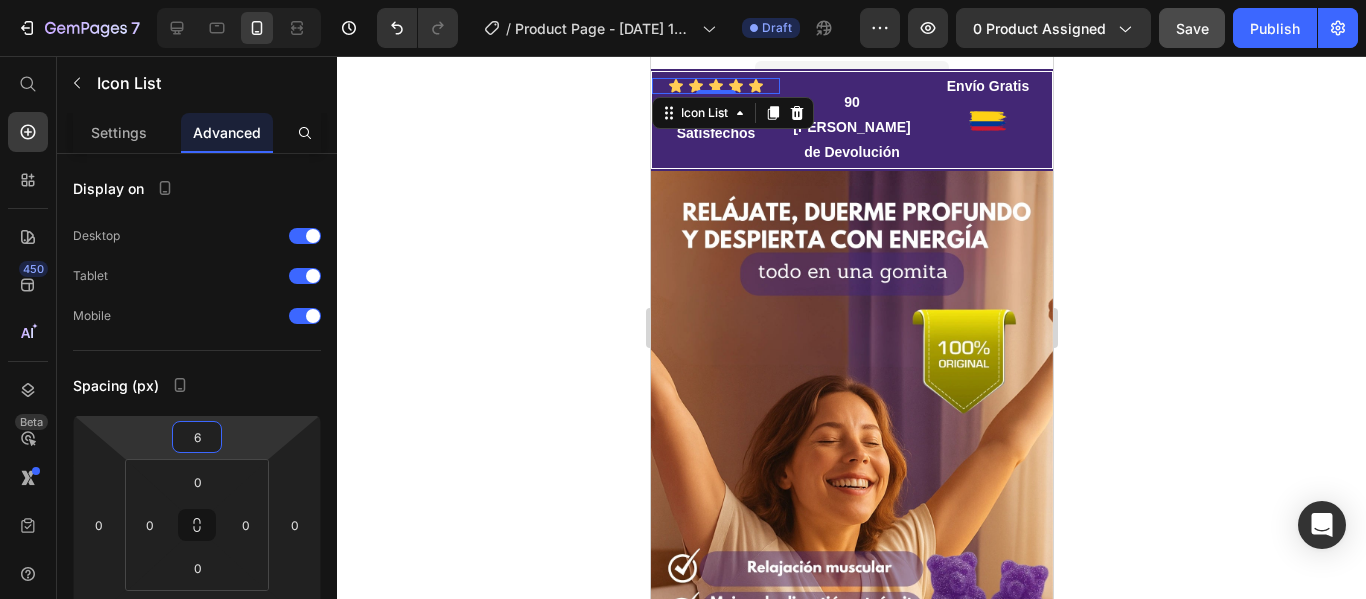 click on "7  Version history  /  Product Page - [DATE] 13:43:13 Draft Preview 0 product assigned  Save   Publish  450 Beta Start with Sections Elements Hero Section Product Detail Brands Trusted Badges Guarantee Product Breakdown How to use Testimonials Compare Bundle FAQs Social Proof Brand Story Product List Collection Blog List Contact Sticky Add to Cart Custom Footer Browse Library 450 Layout
Row
Row
Row
Row Text
Heading
Text Block Button
Button
Button
Sticky Back to top Media" at bounding box center [683, 0] 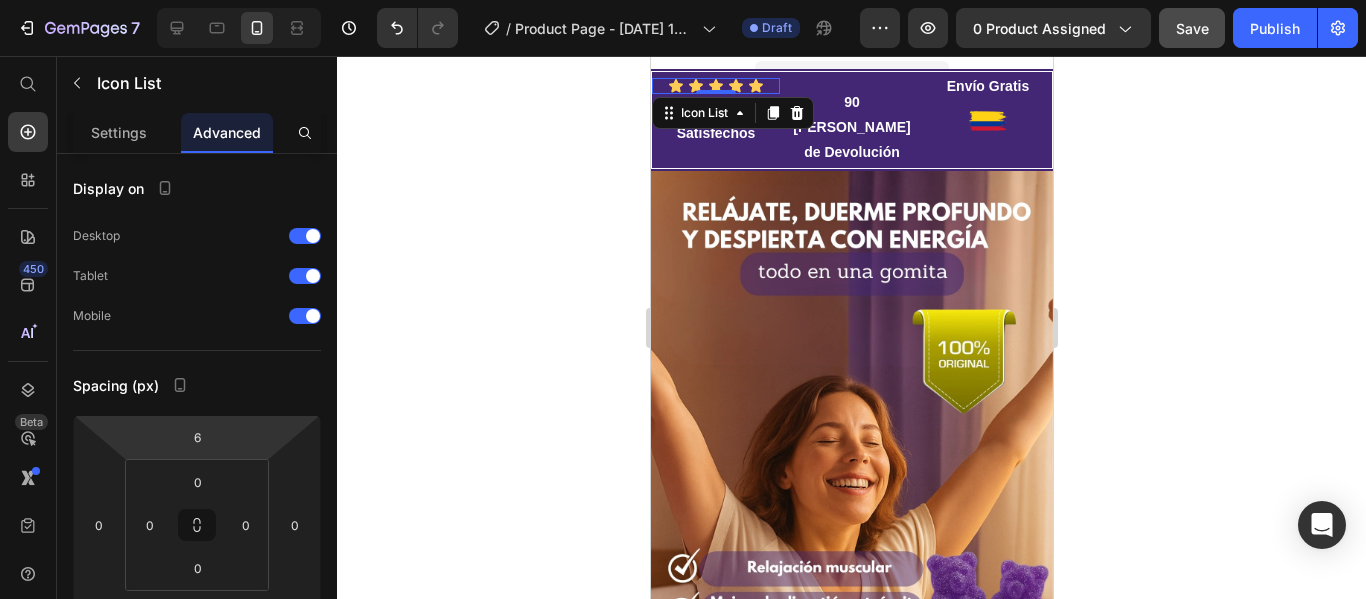 click 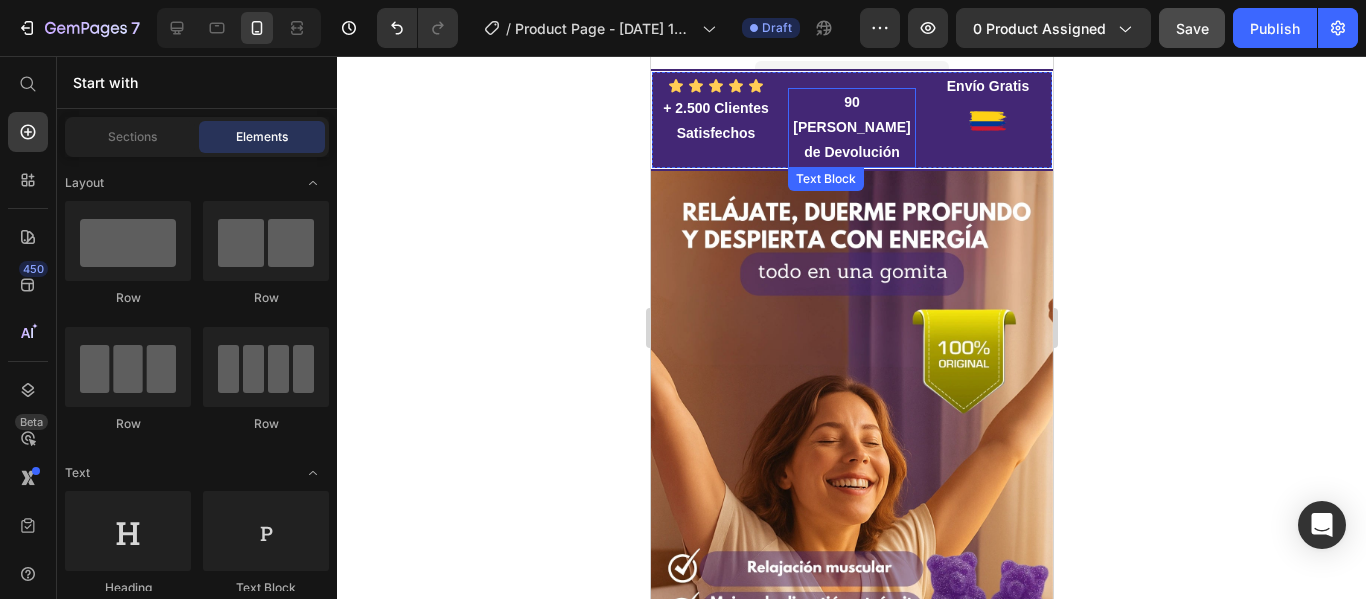 click on "90 [PERSON_NAME] de Devolución" at bounding box center (851, 128) 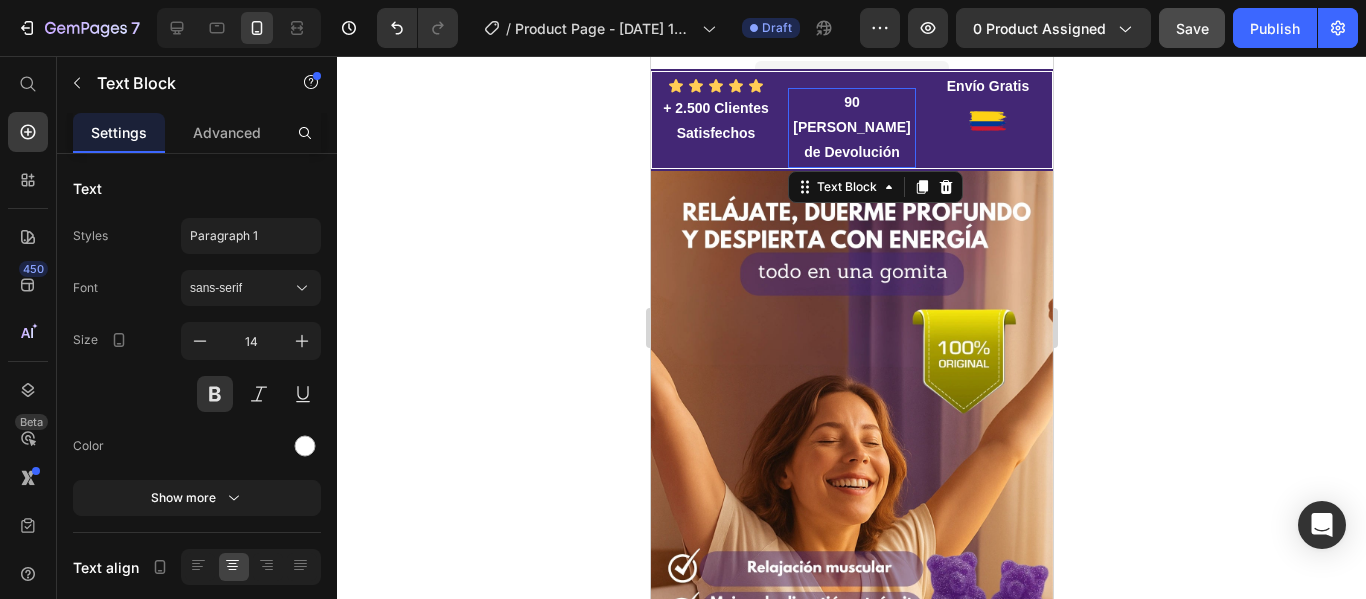 click on "90 [PERSON_NAME] de Devolución" at bounding box center (851, 128) 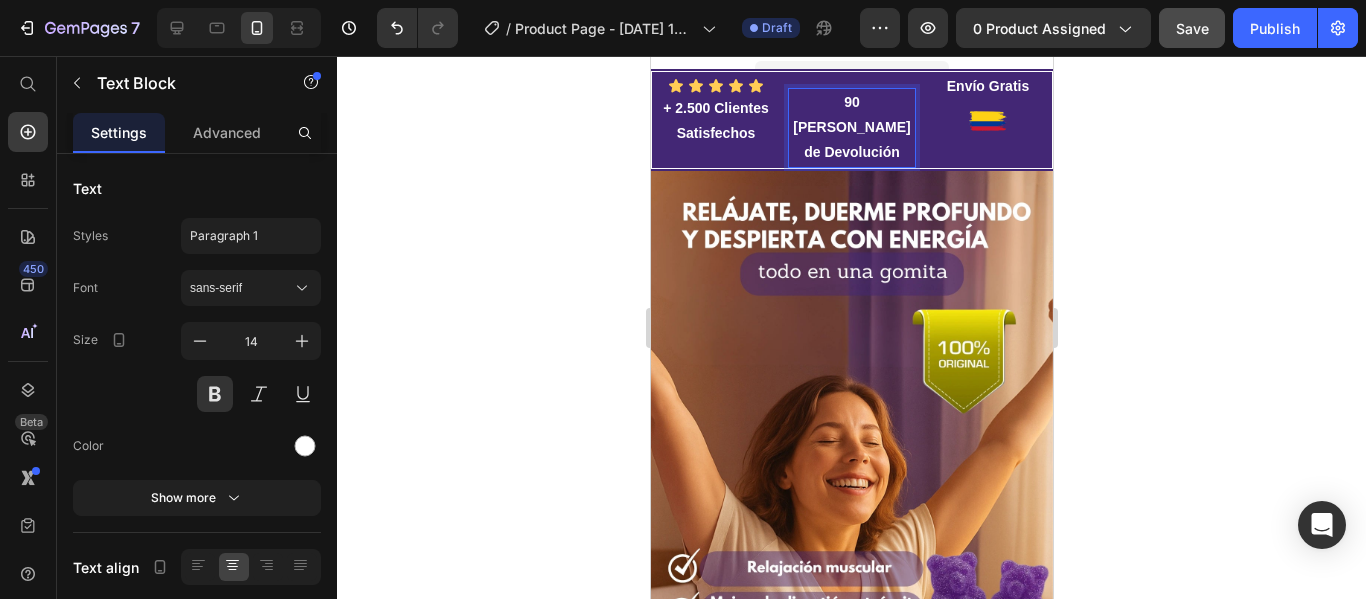 click on "90 [PERSON_NAME] de Devolución" at bounding box center [851, 128] 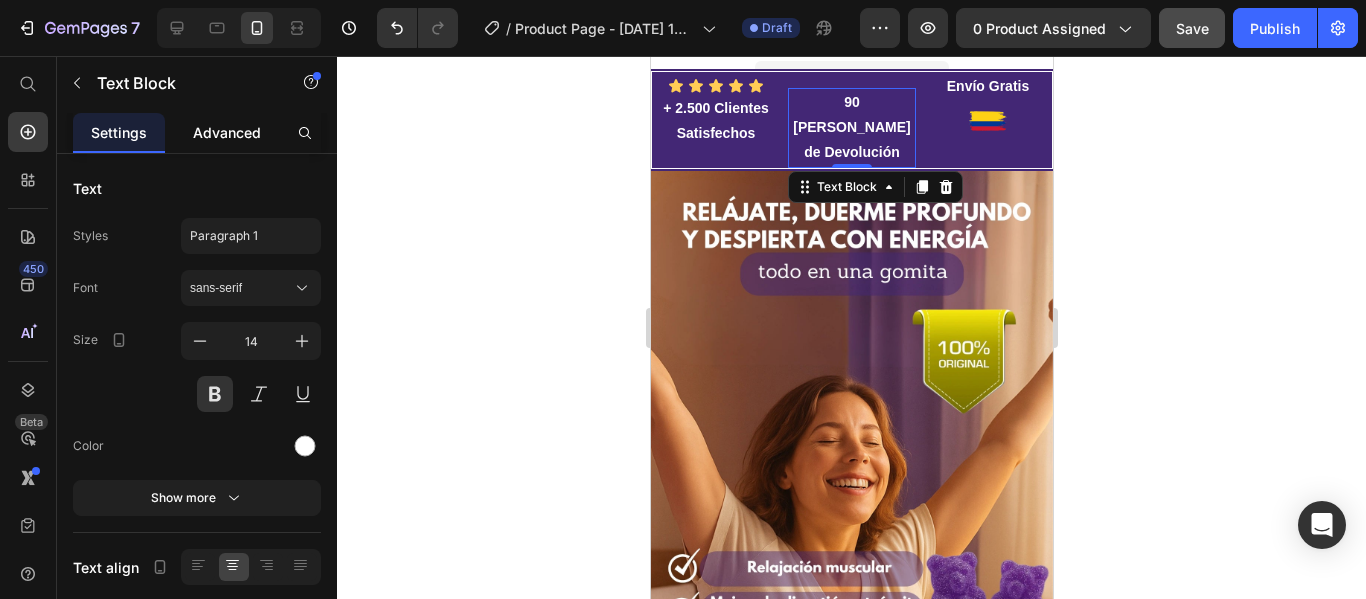click on "Advanced" at bounding box center (227, 132) 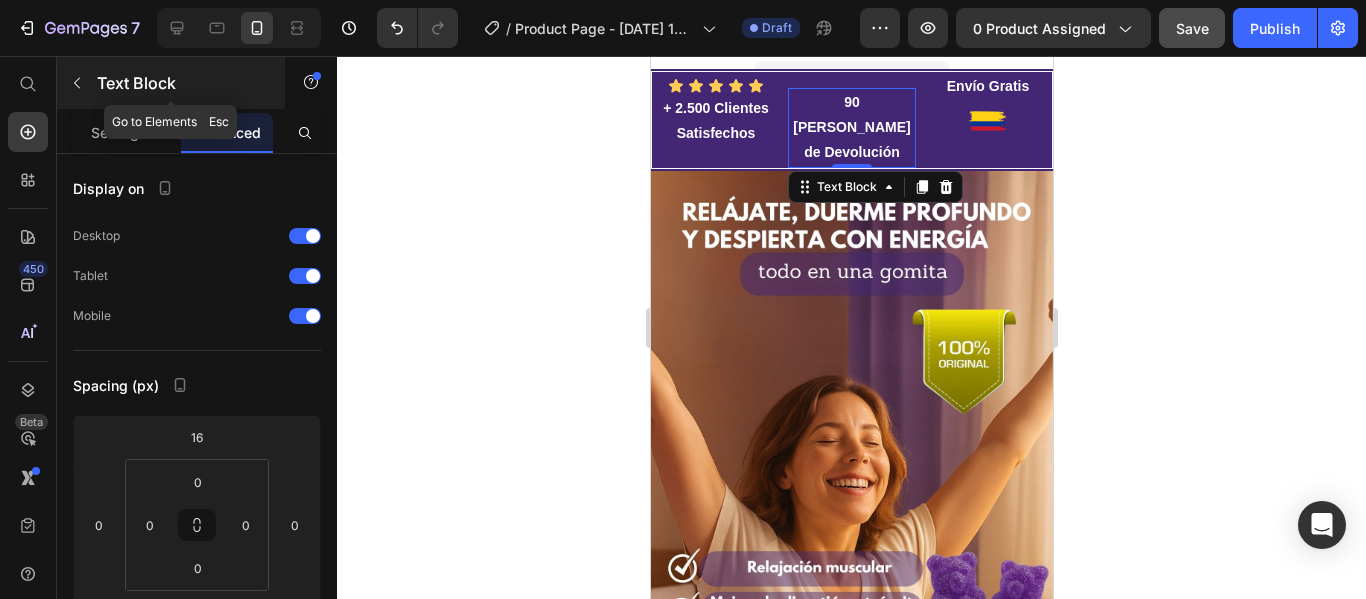 click at bounding box center [77, 83] 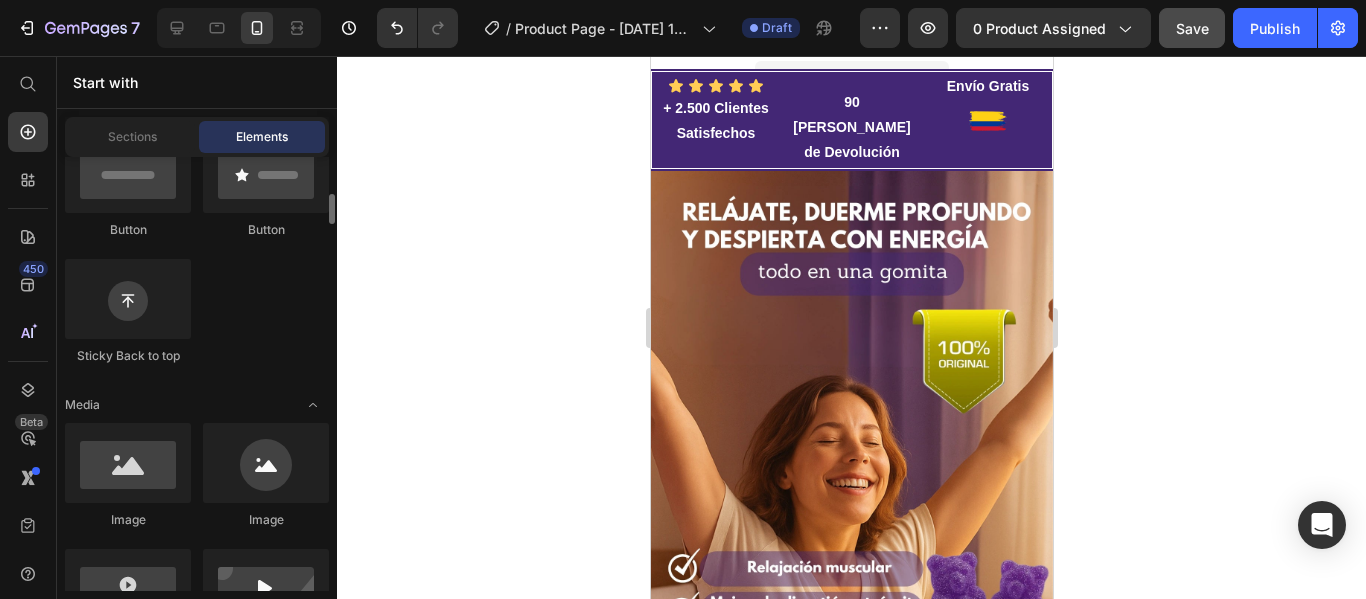 scroll, scrollTop: 523, scrollLeft: 0, axis: vertical 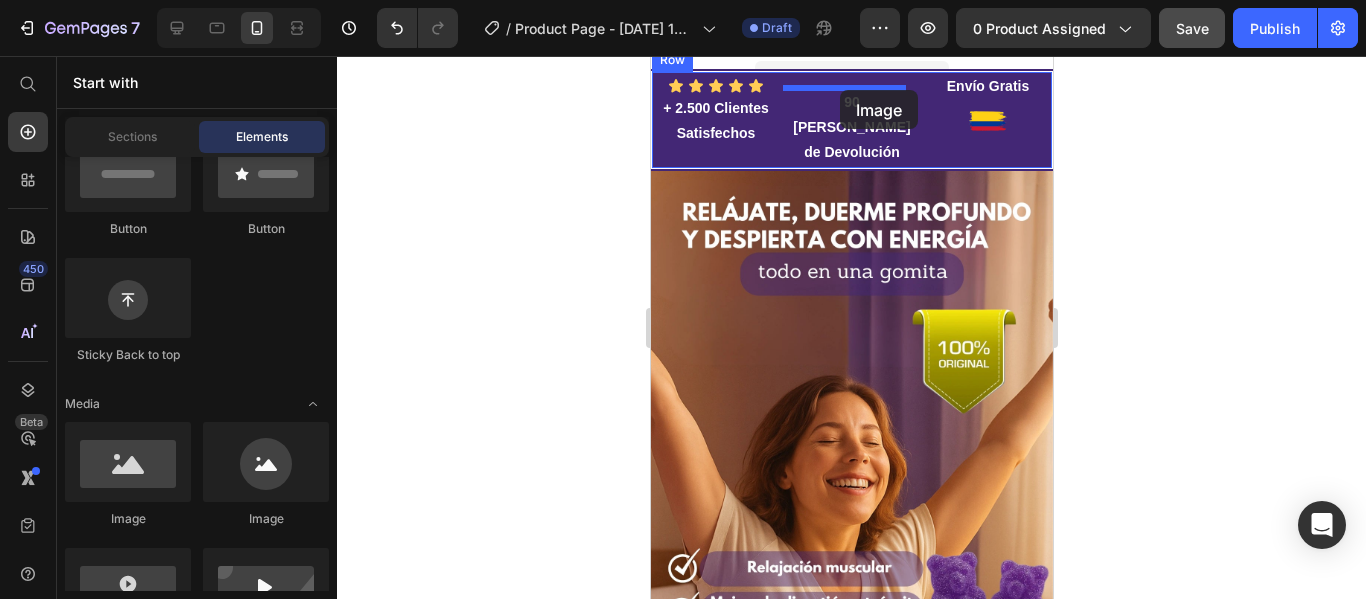 drag, startPoint x: 917, startPoint y: 508, endPoint x: 839, endPoint y: 90, distance: 425.21524 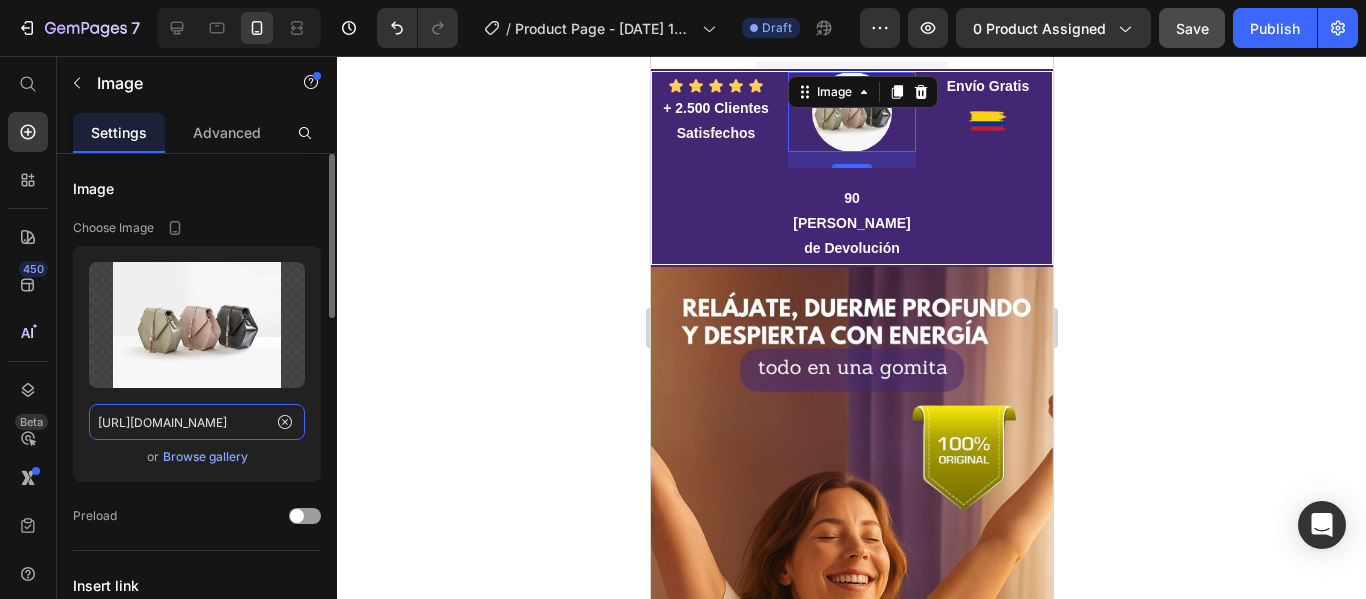 click on "[URL][DOMAIN_NAME]" 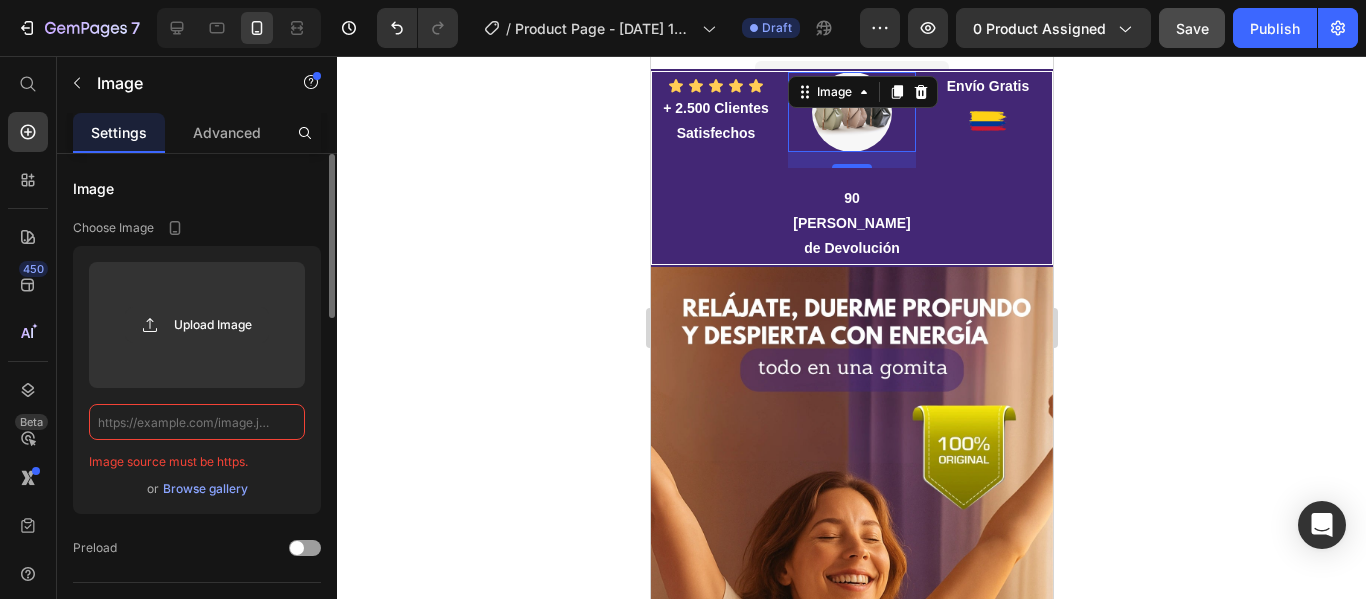 paste on "[URL][DOMAIN_NAME]" 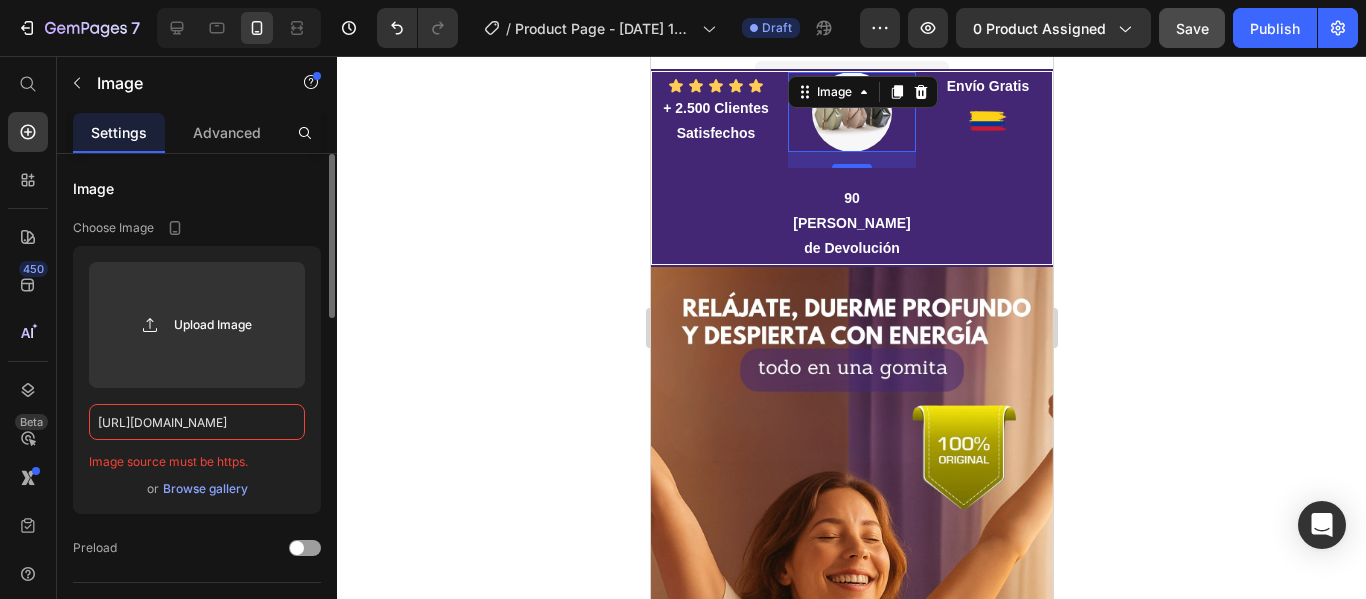 scroll, scrollTop: 0, scrollLeft: 539, axis: horizontal 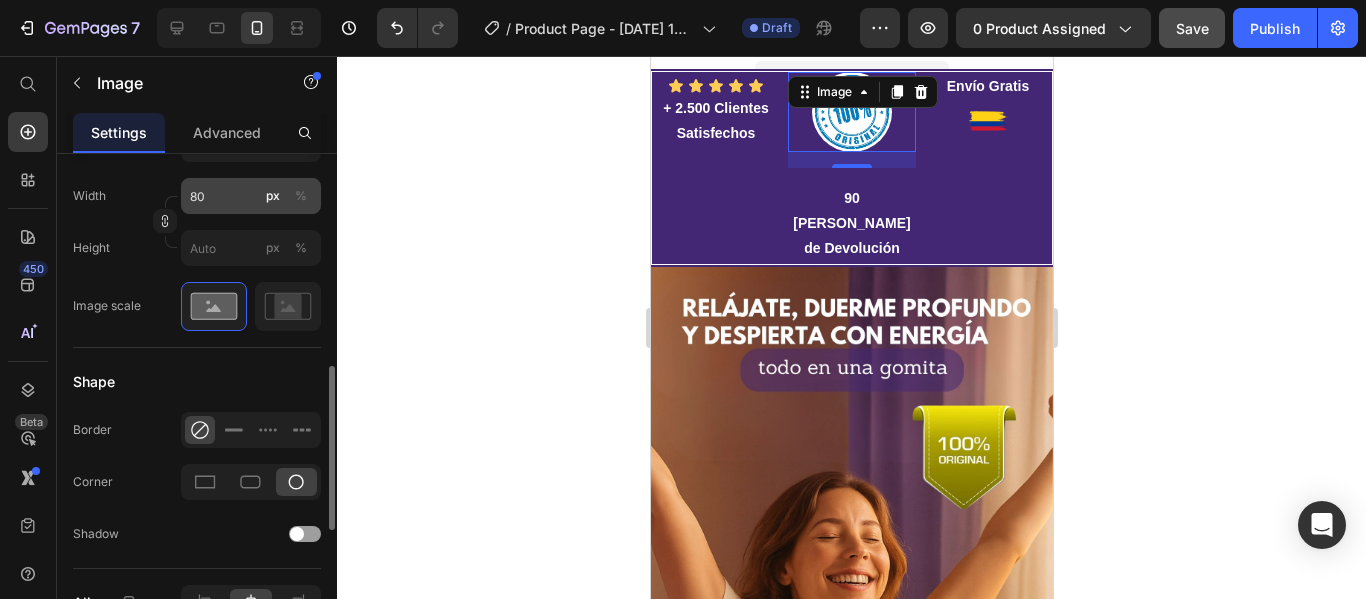 type on "[URL][DOMAIN_NAME]" 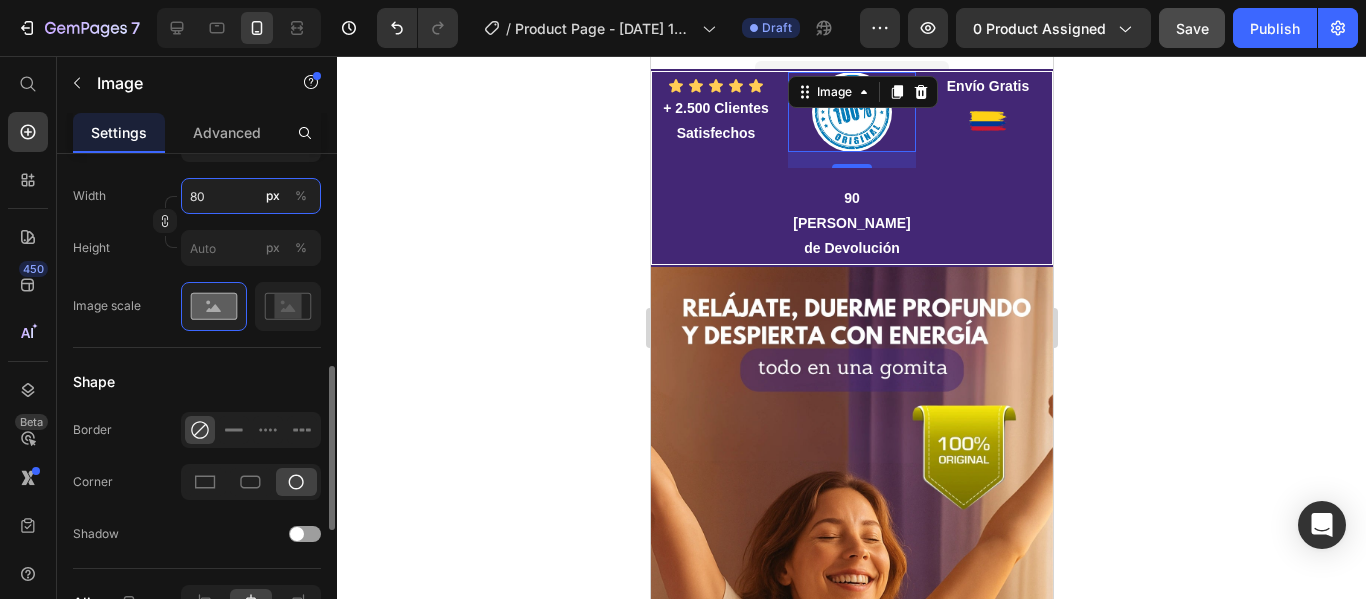 scroll, scrollTop: 0, scrollLeft: 0, axis: both 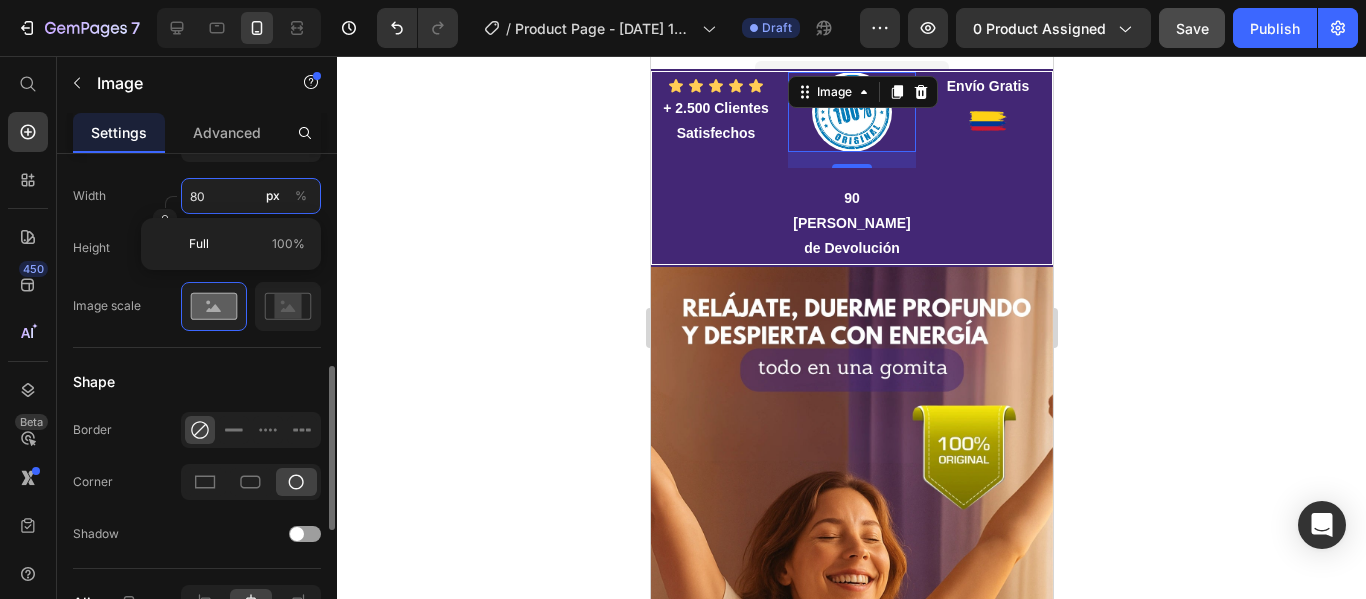 type on "4" 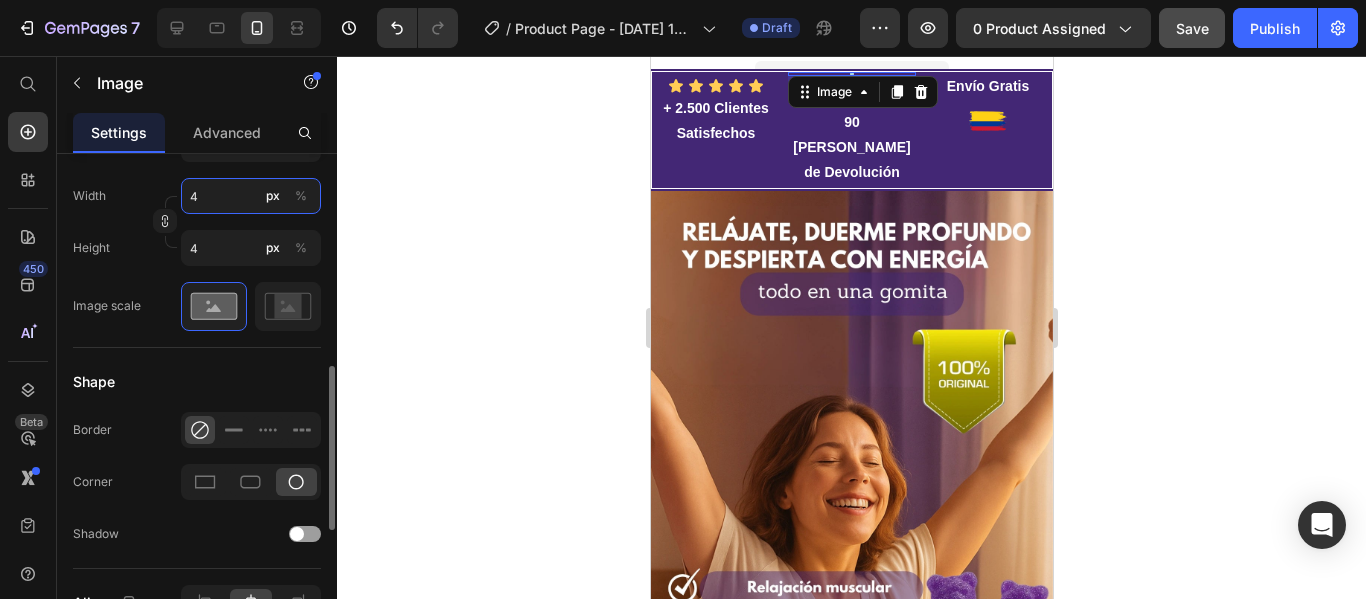 type on "40" 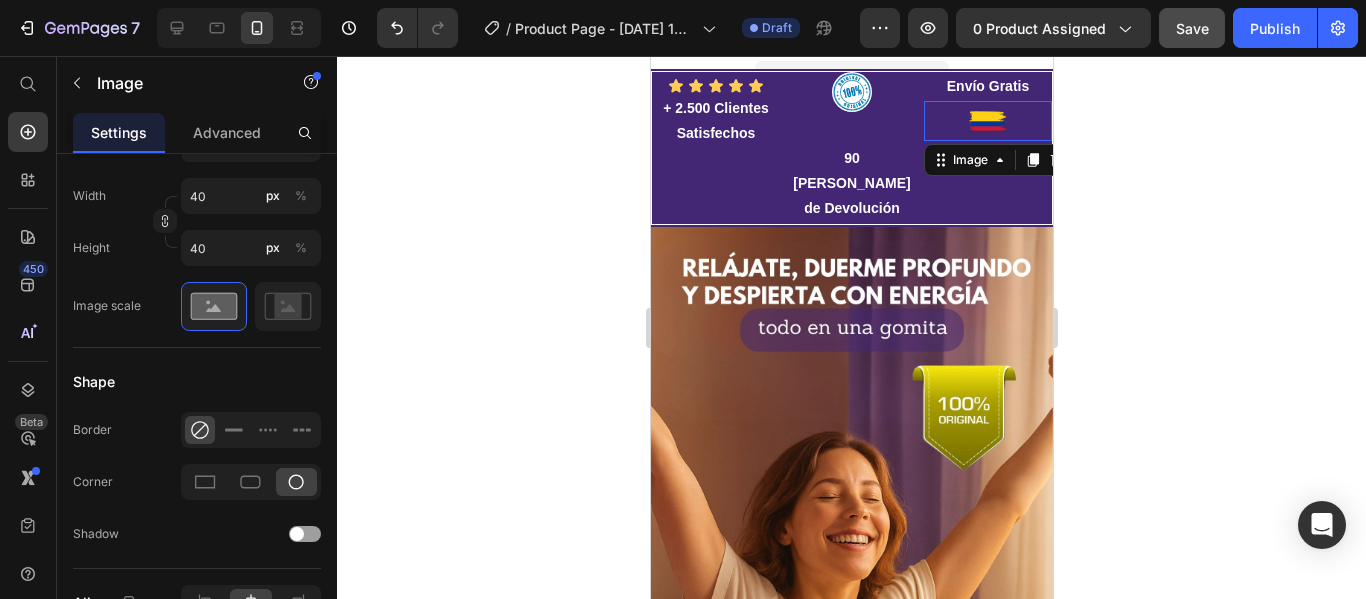 click on "Image   0" at bounding box center (987, 121) 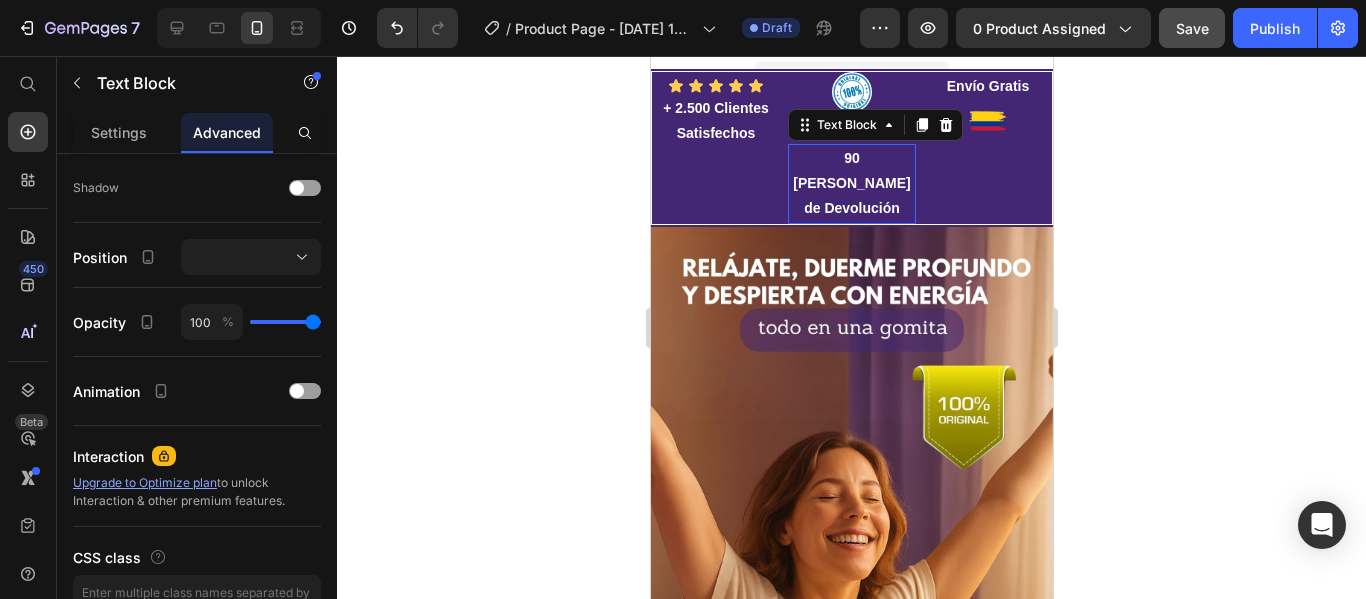 click on "90 [PERSON_NAME] de Devolución" at bounding box center [851, 184] 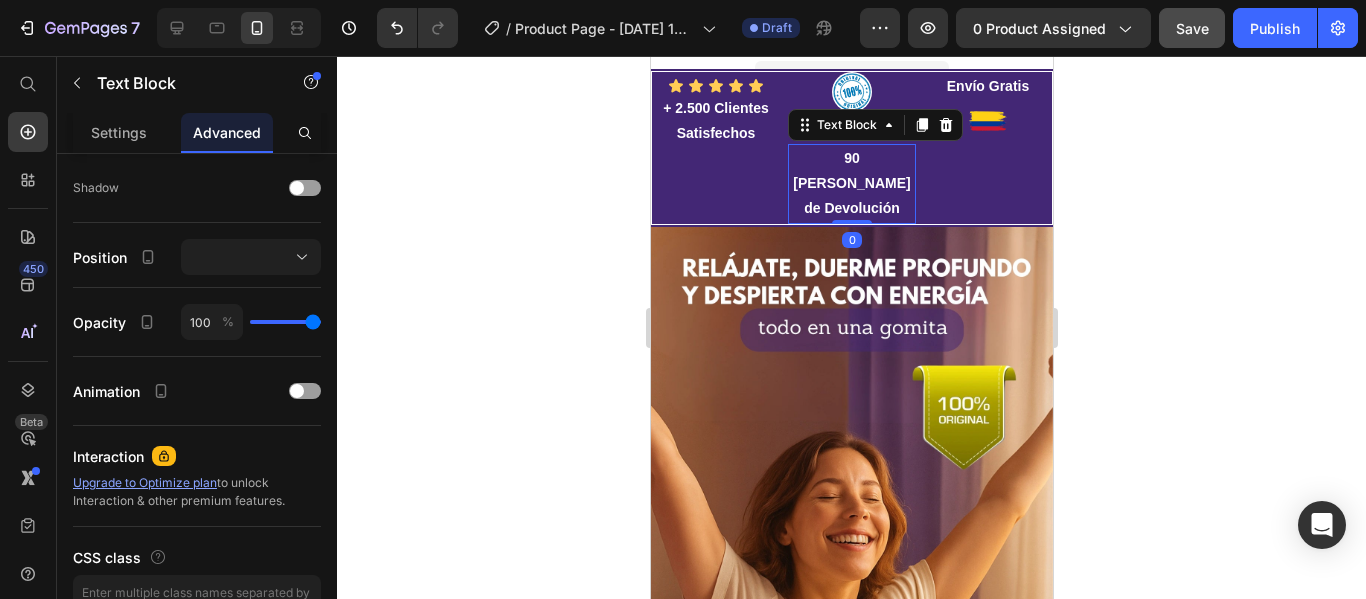 scroll, scrollTop: 0, scrollLeft: 0, axis: both 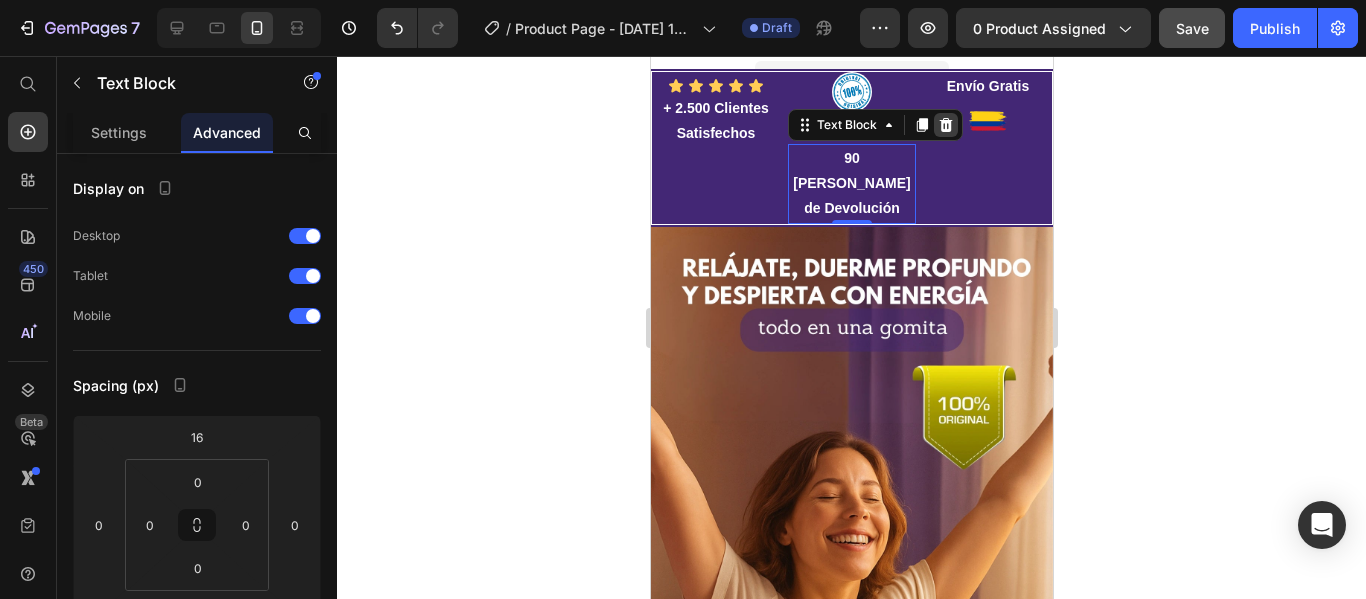 click 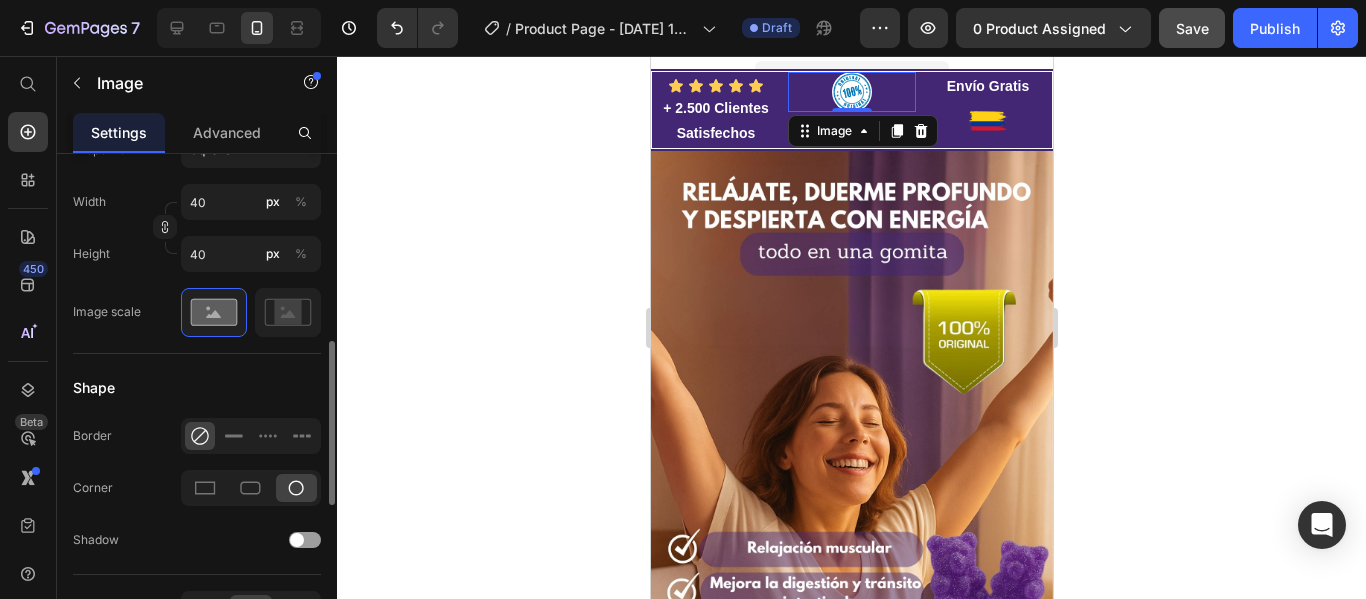 scroll, scrollTop: 624, scrollLeft: 0, axis: vertical 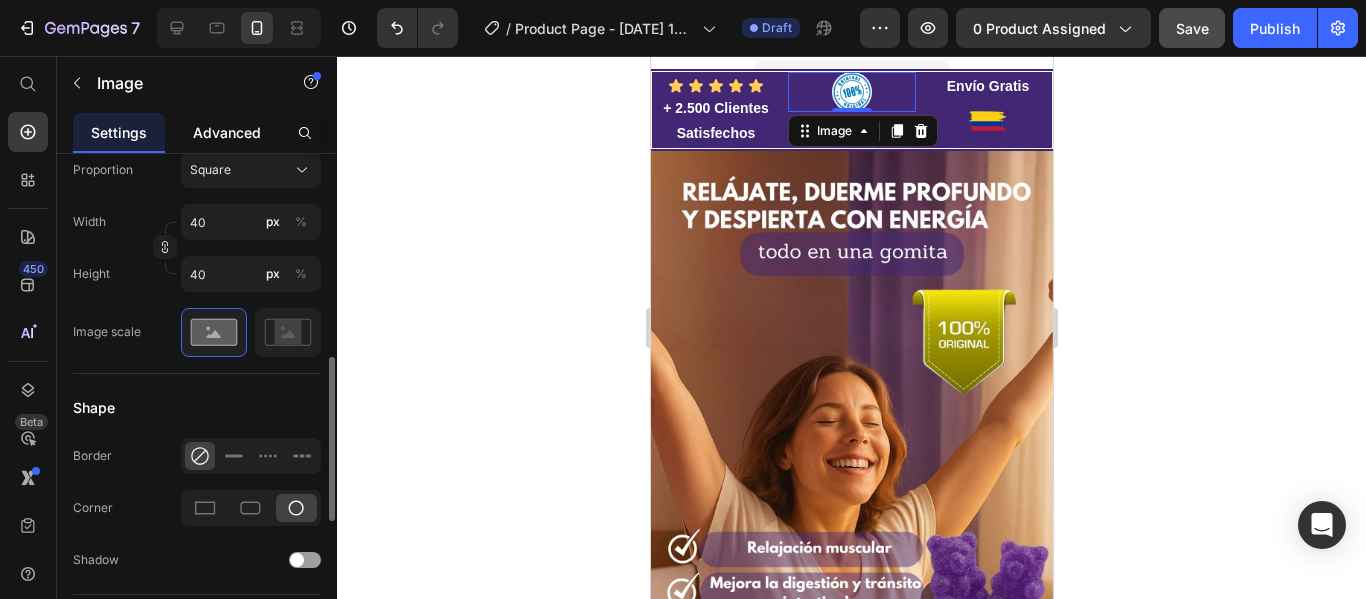 click on "Advanced" 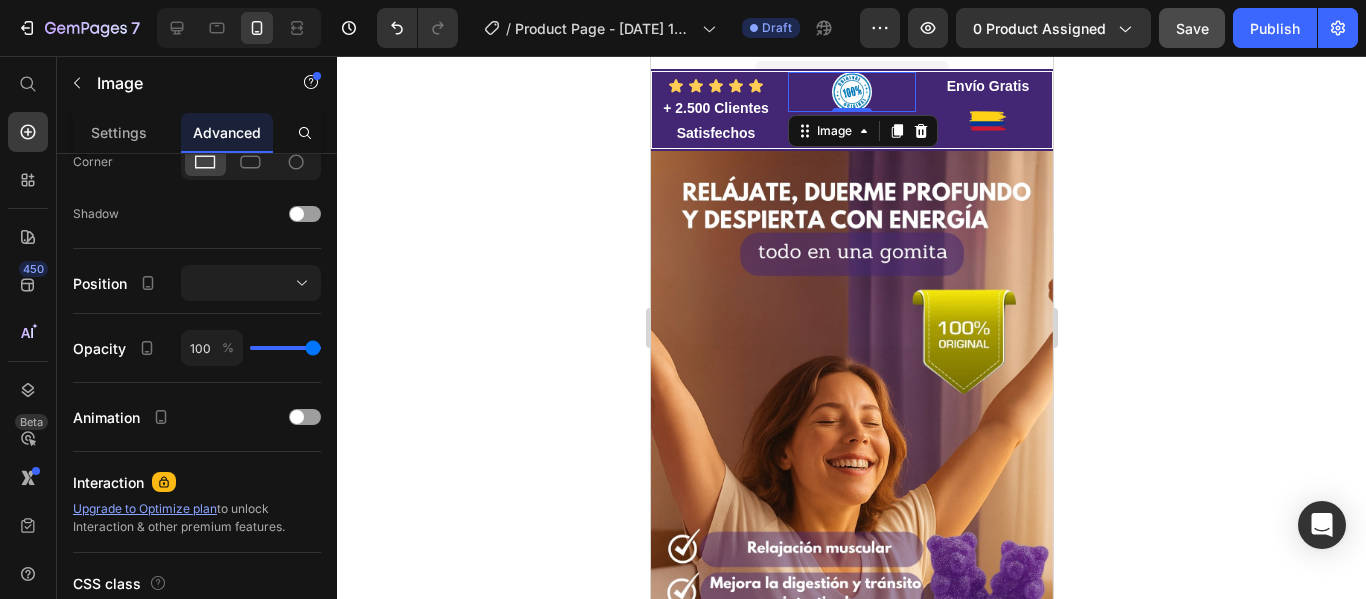 scroll, scrollTop: 0, scrollLeft: 0, axis: both 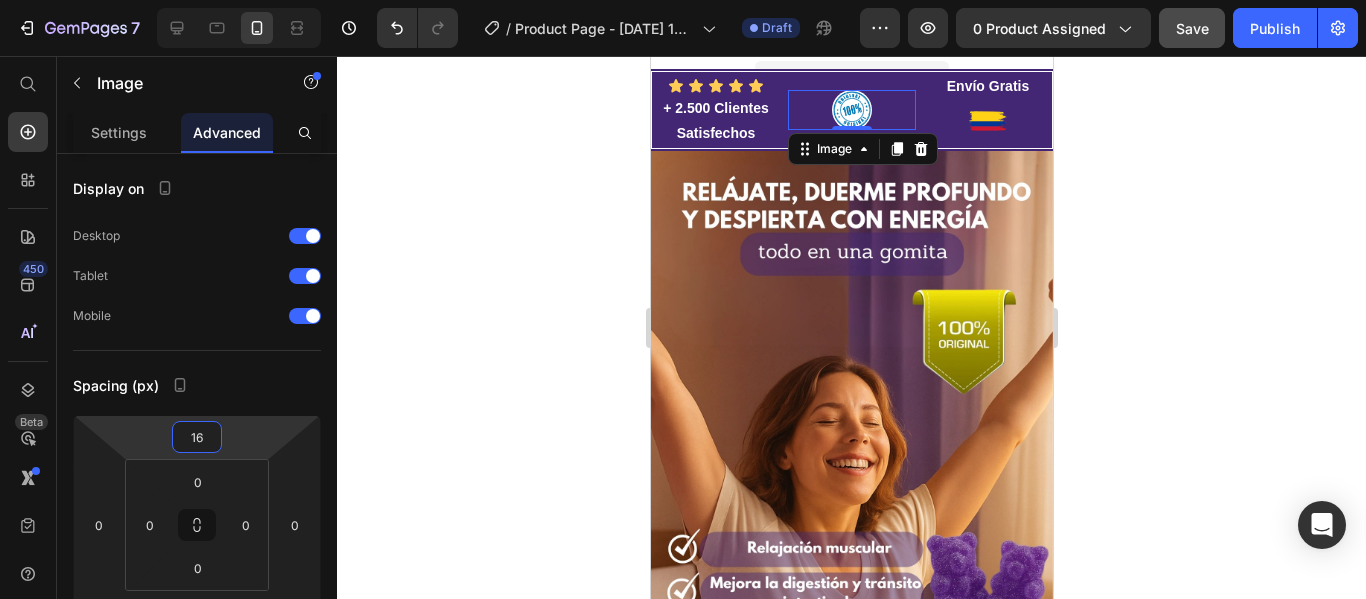 type on "14" 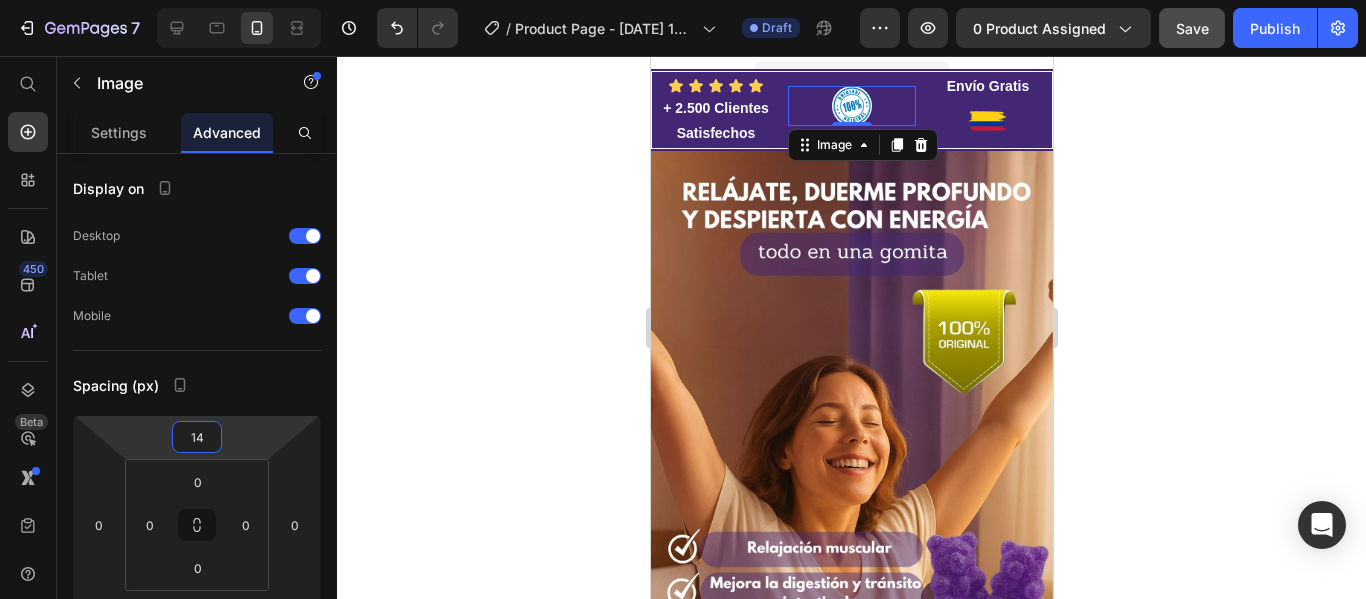 click on "7  Version history  /  Product Page - [DATE] 13:43:13 Draft Preview 0 product assigned  Save   Publish  450 Beta Start with Sections Elements Hero Section Product Detail Brands Trusted Badges Guarantee Product Breakdown How to use Testimonials Compare Bundle FAQs Social Proof Brand Story Product List Collection Blog List Contact Sticky Add to Cart Custom Footer Browse Library 450 Layout
Row
Row
Row
Row Text
Heading
Text Block Button
Button
Button
Sticky Back to top Media" at bounding box center [683, 0] 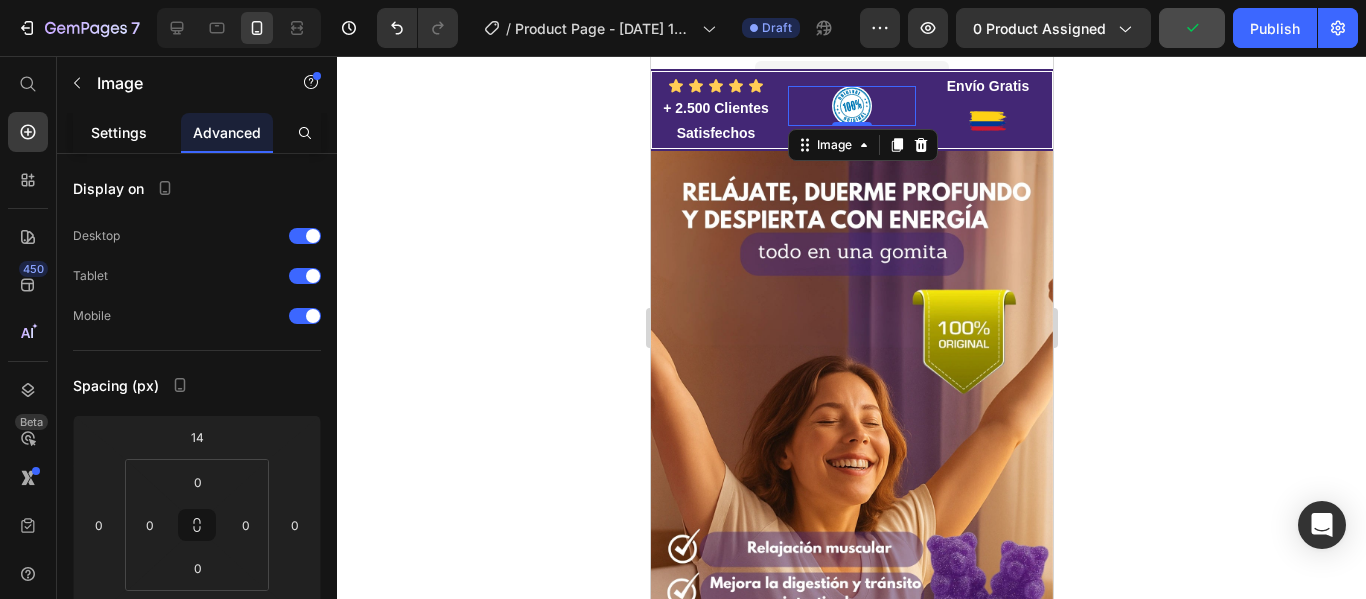 click on "Settings" 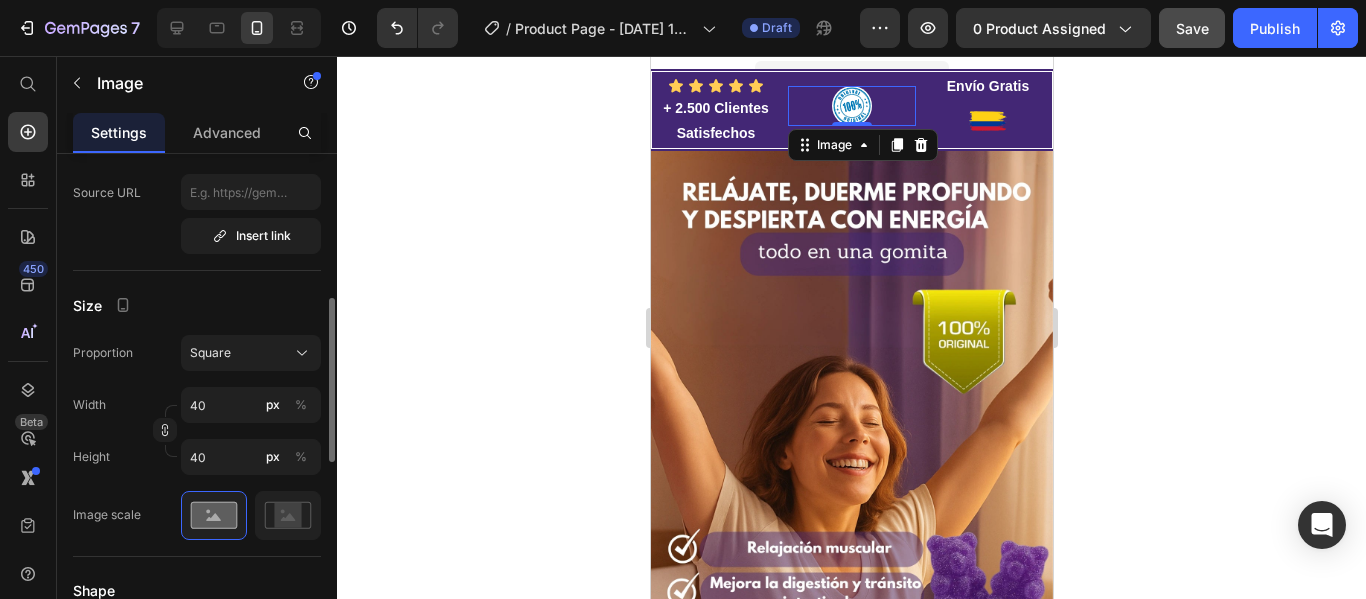 scroll, scrollTop: 442, scrollLeft: 0, axis: vertical 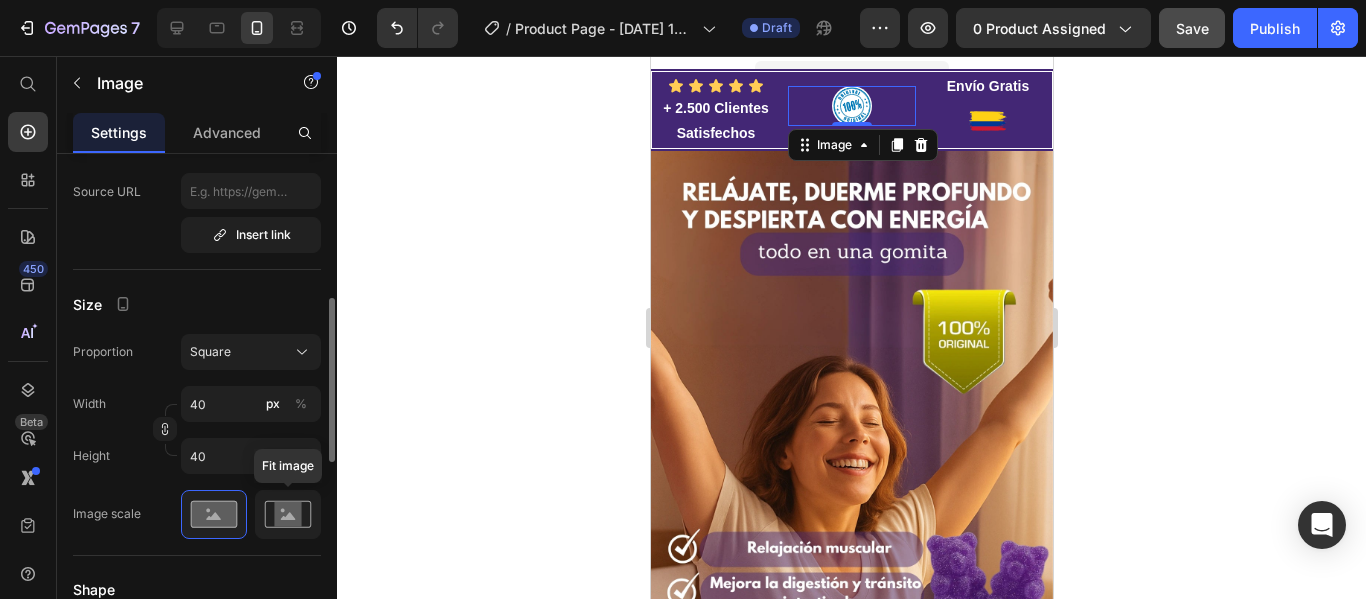 click 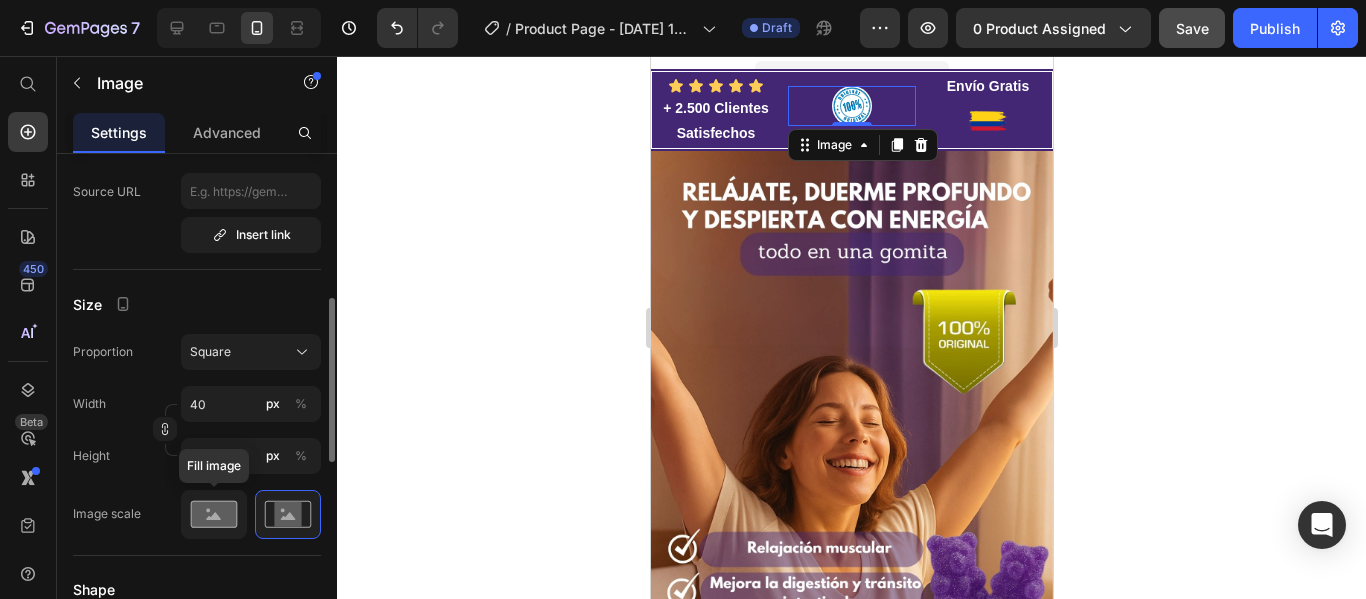 click 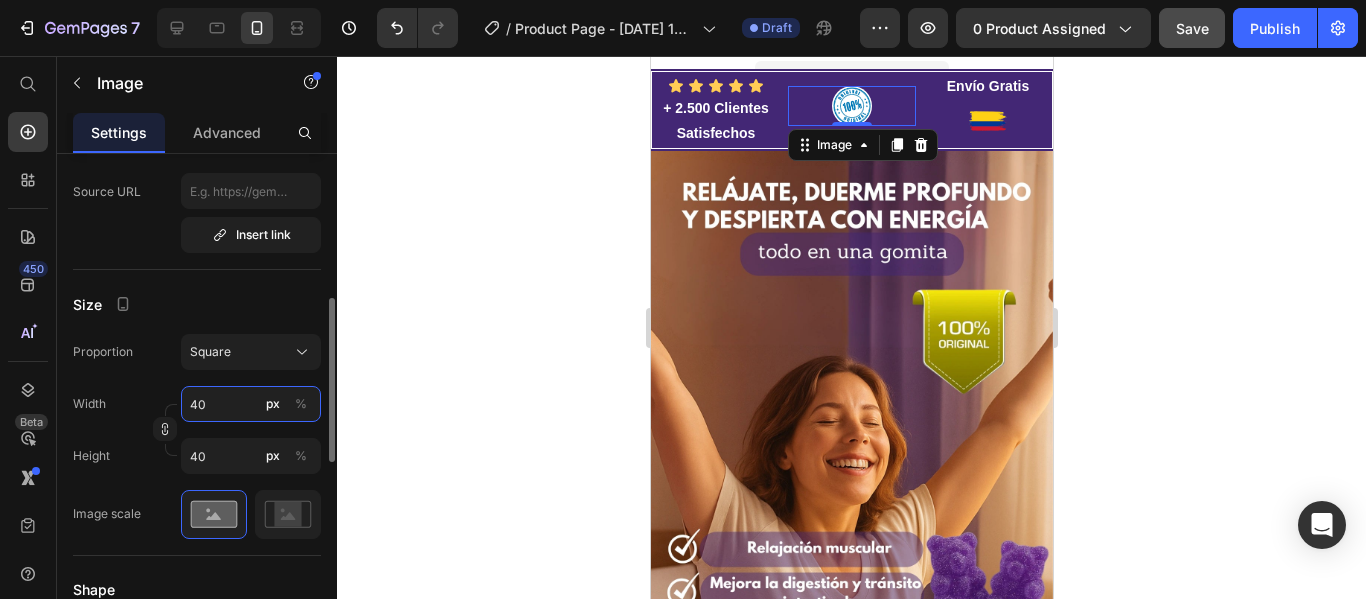 click on "40" at bounding box center [251, 404] 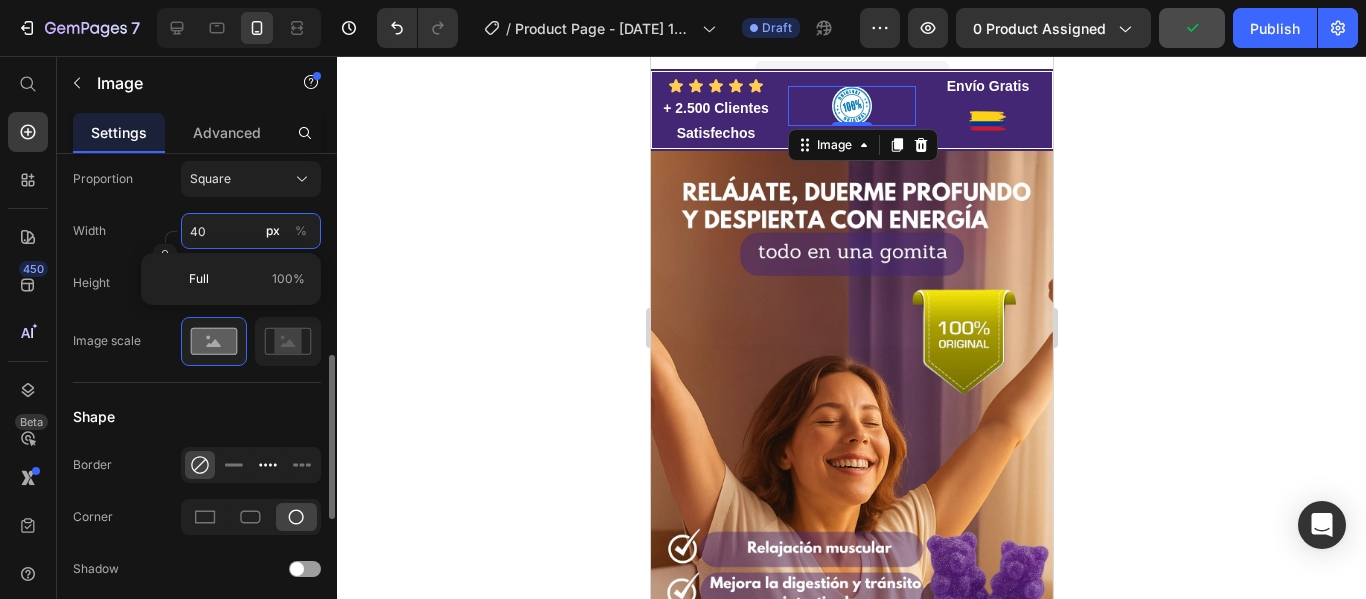 scroll, scrollTop: 614, scrollLeft: 0, axis: vertical 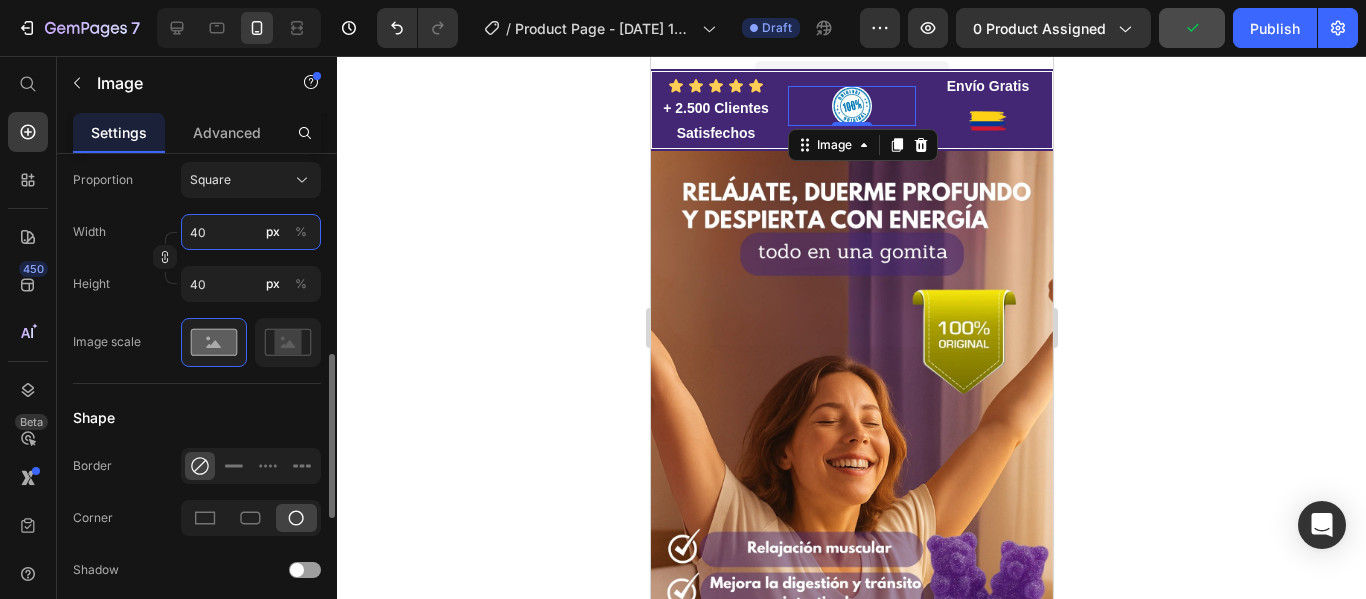 click on "40" at bounding box center (251, 232) 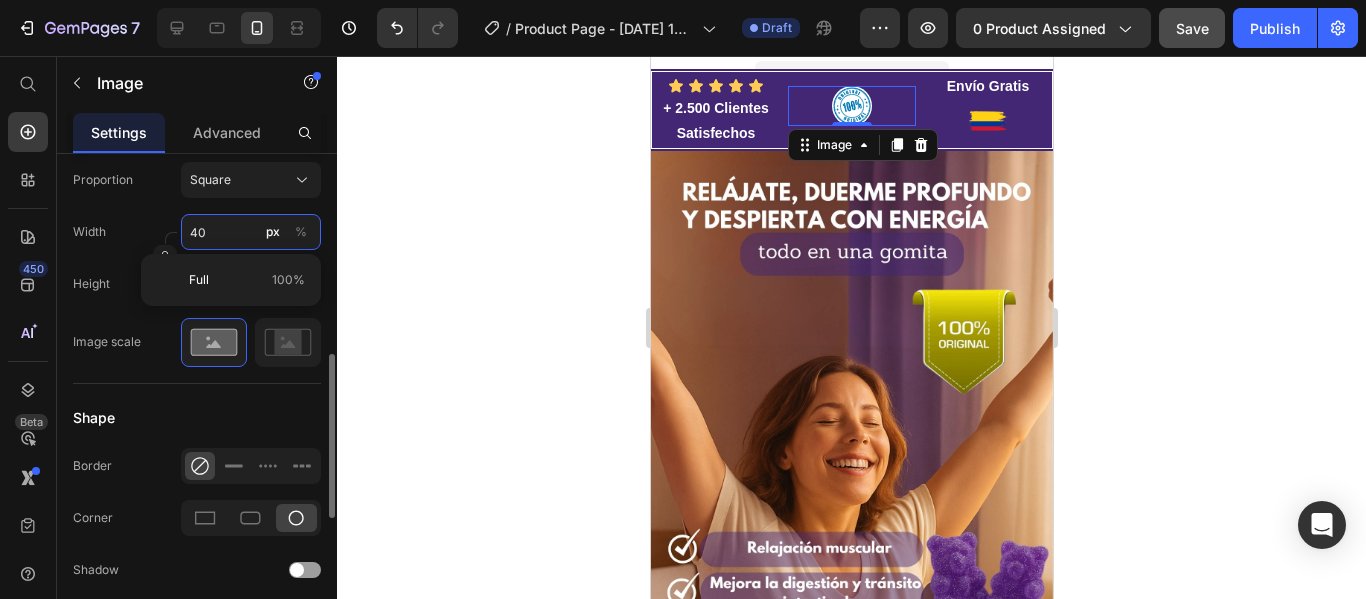 type on "4" 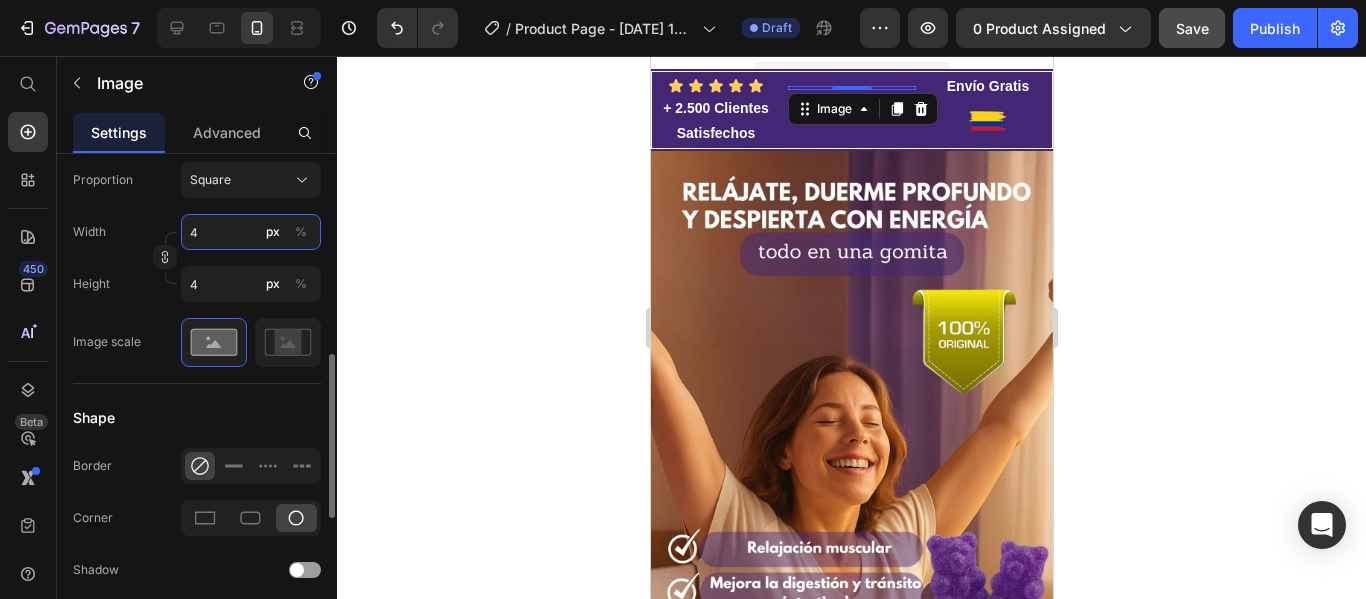 type 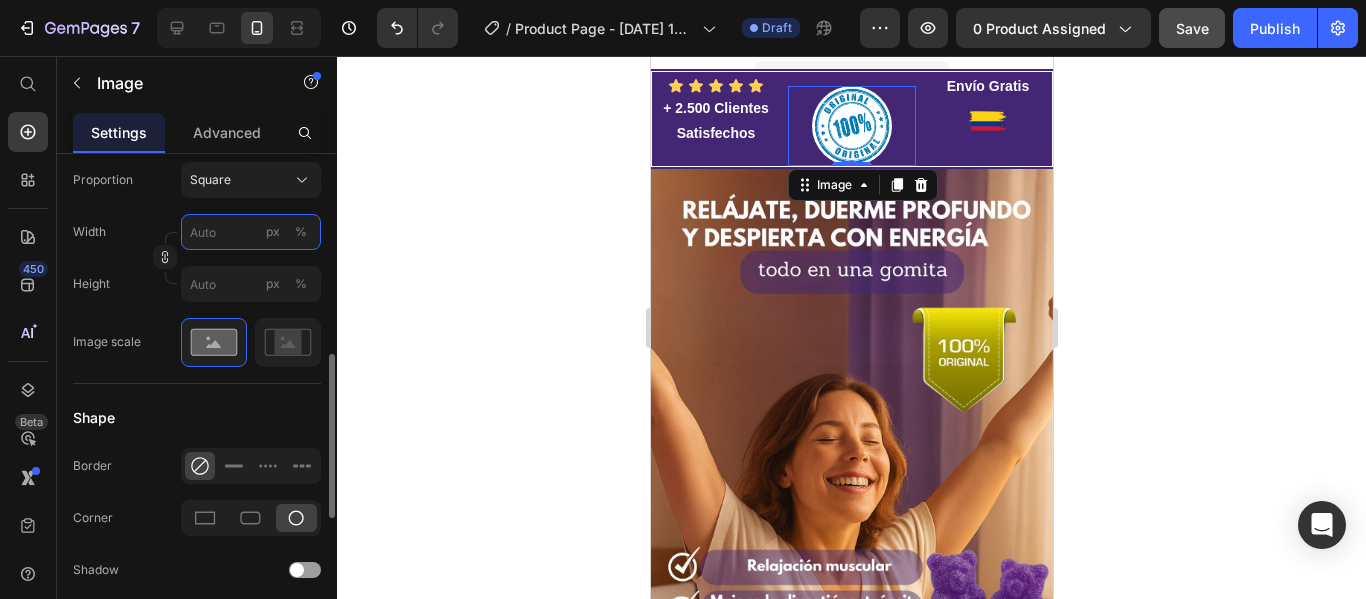 type on "4" 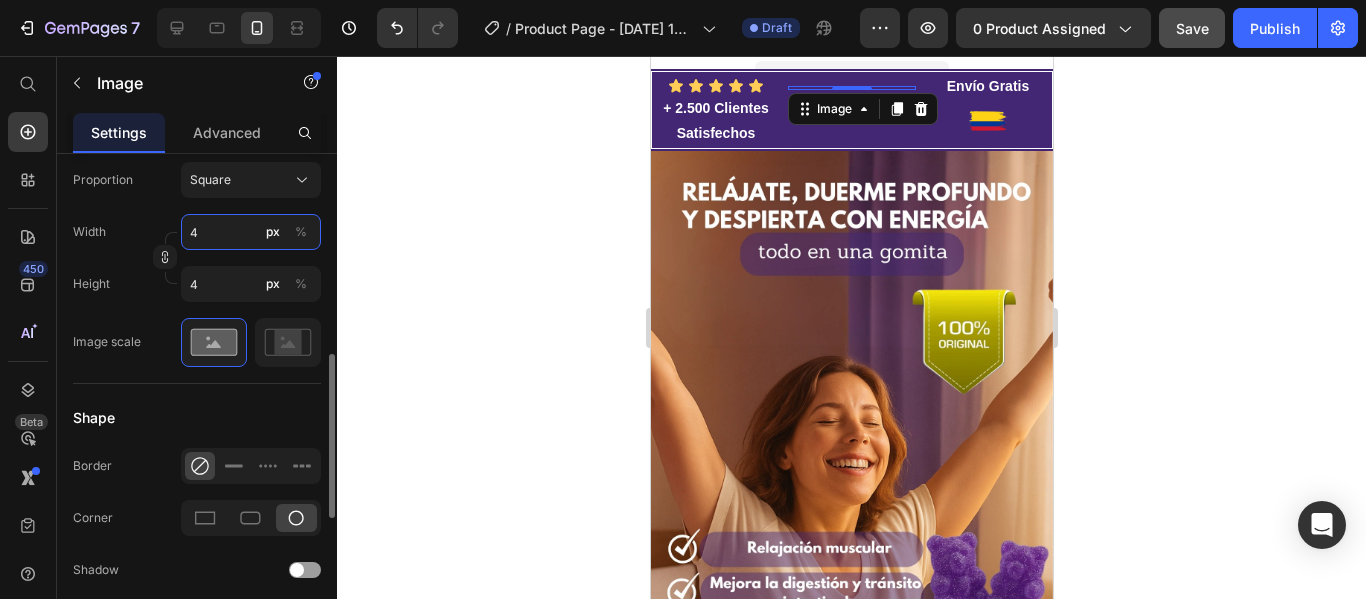 type on "46" 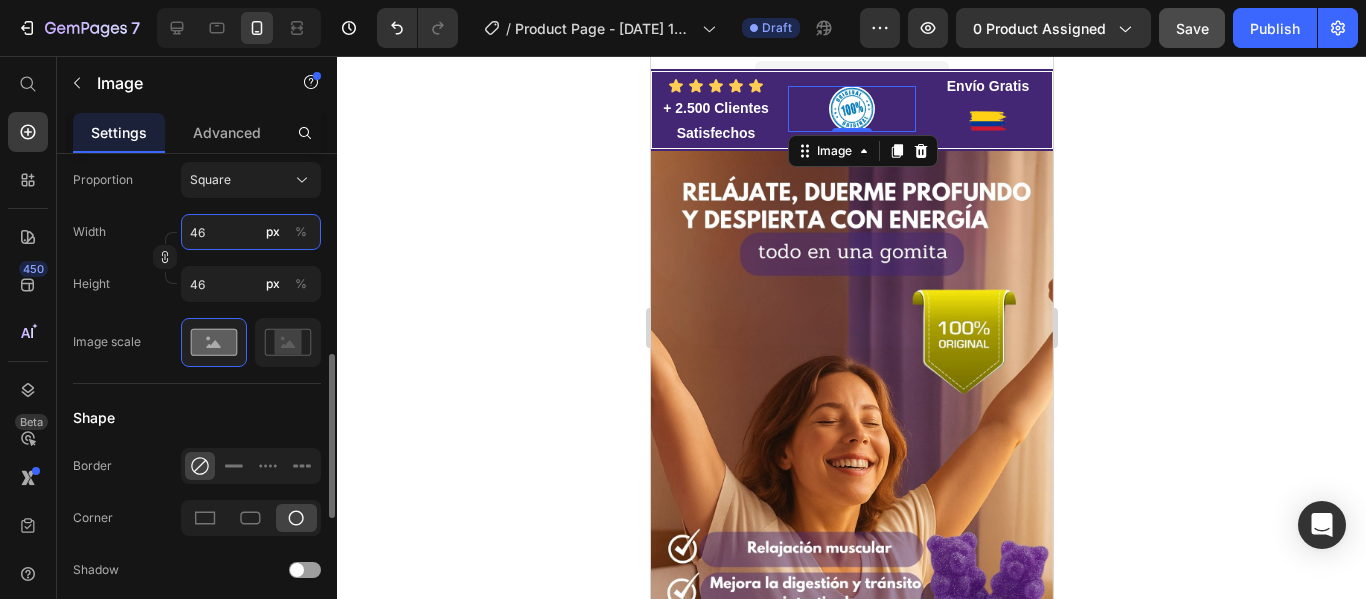 type on "460" 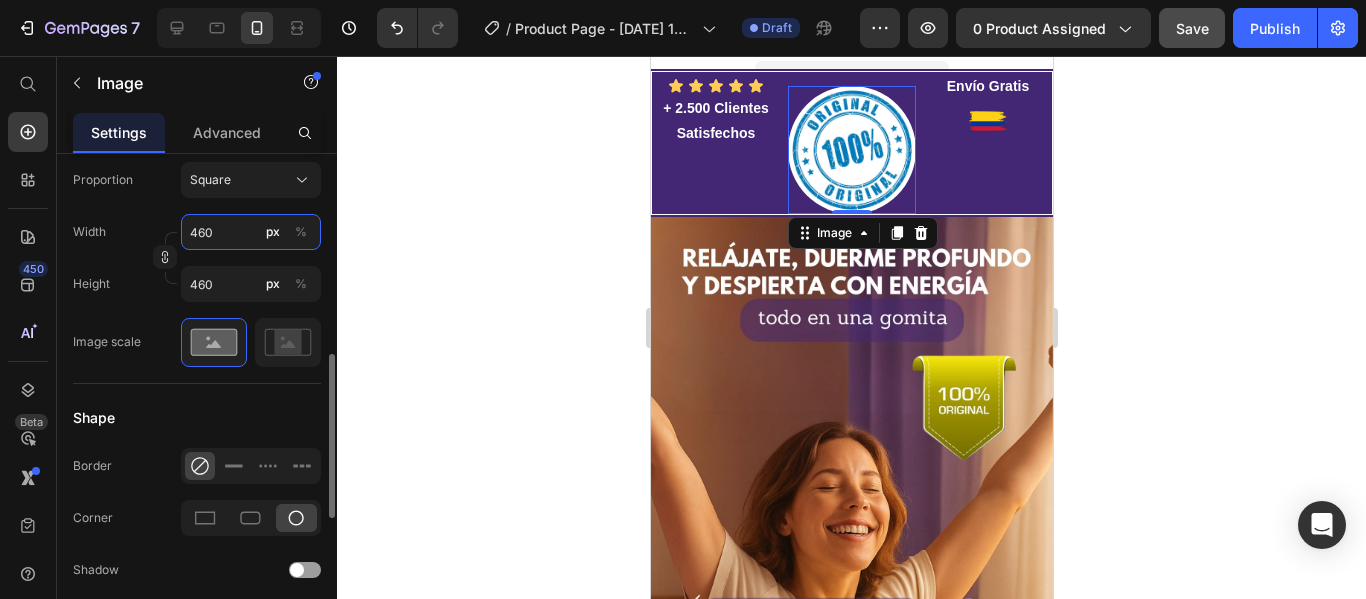 type on "46" 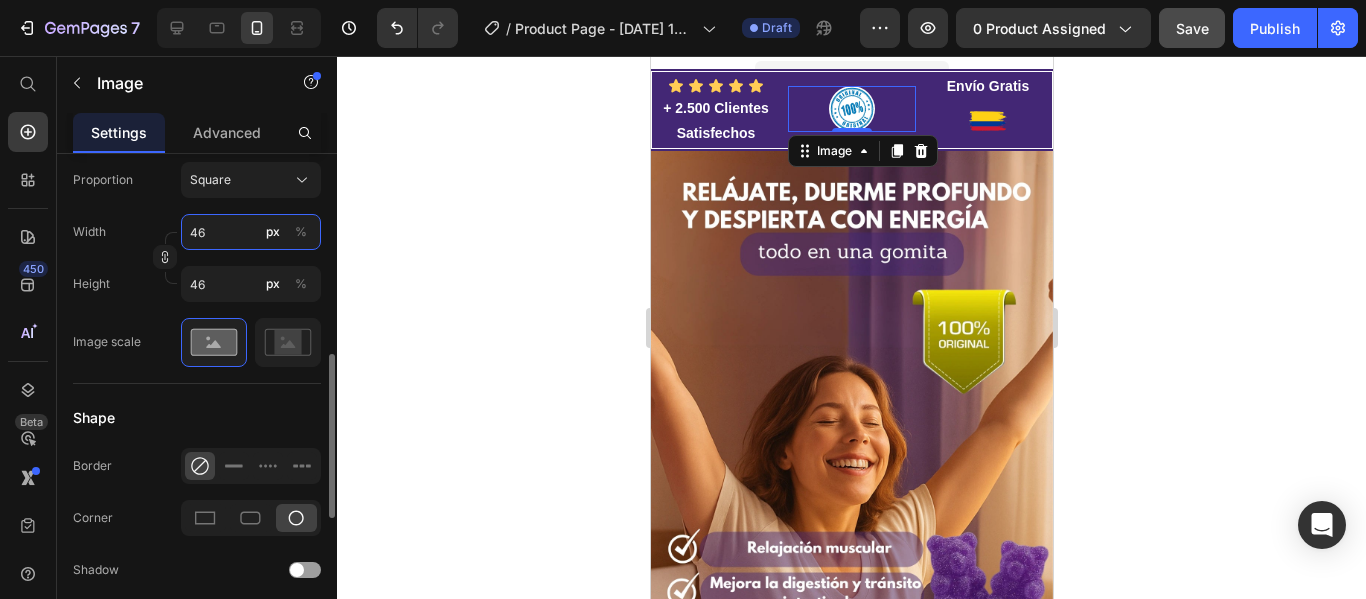 type on "4" 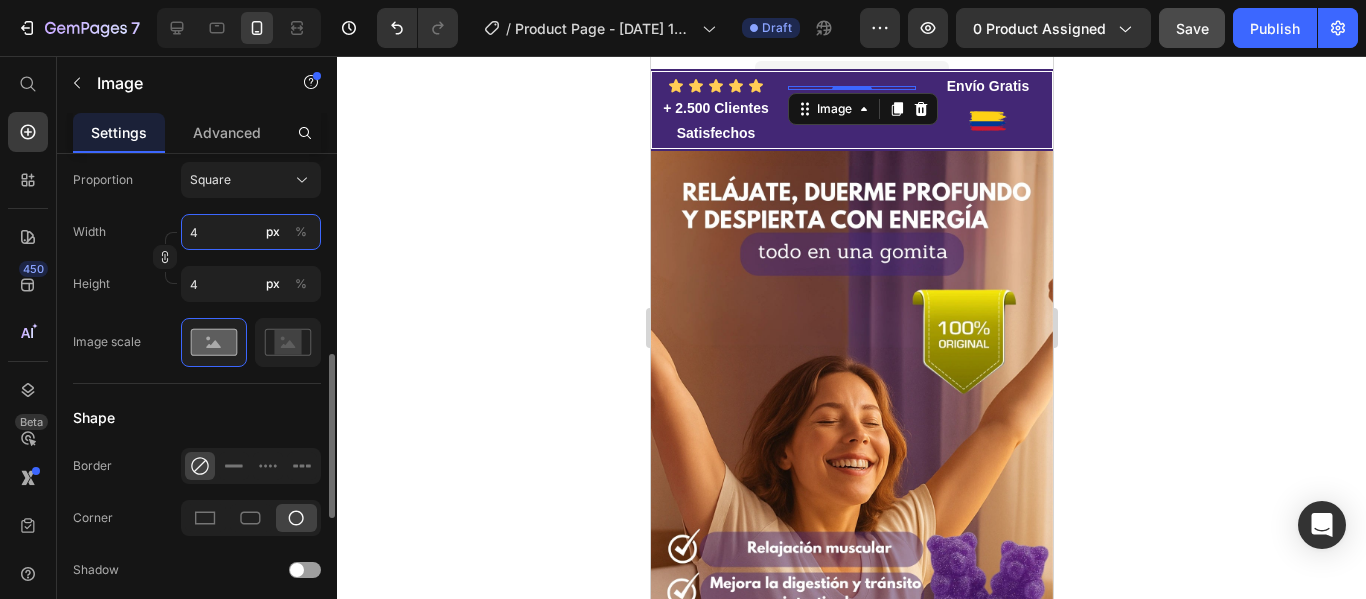 type on "46" 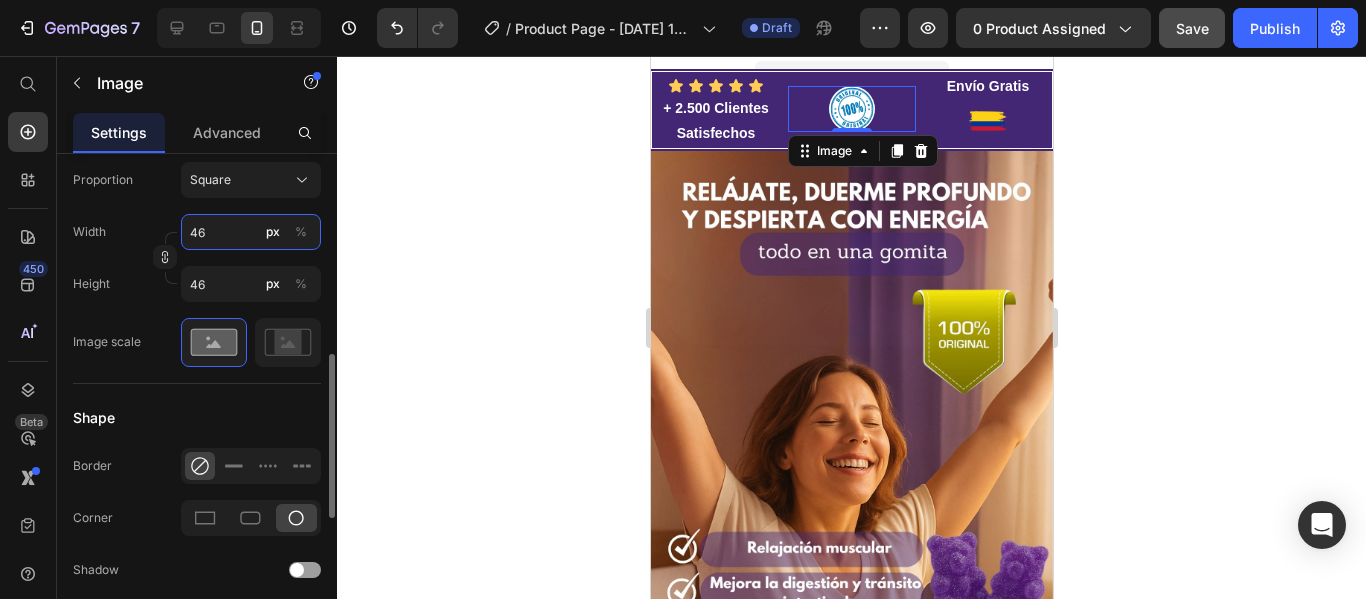 type on "460" 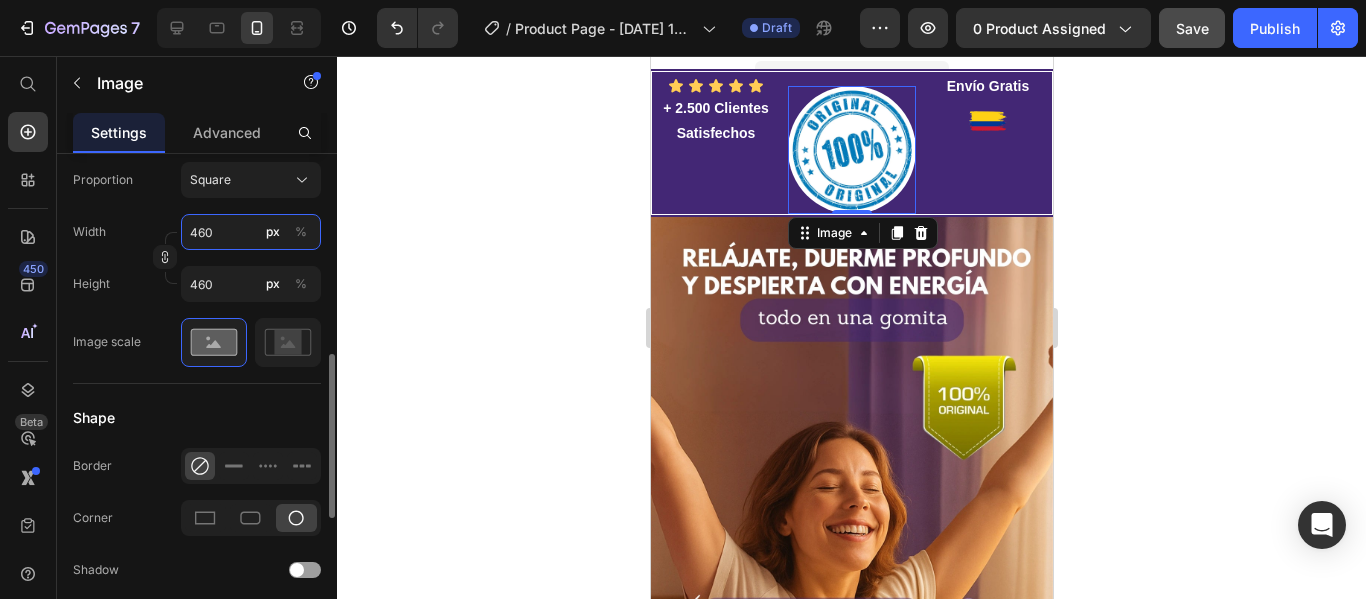 type on "46" 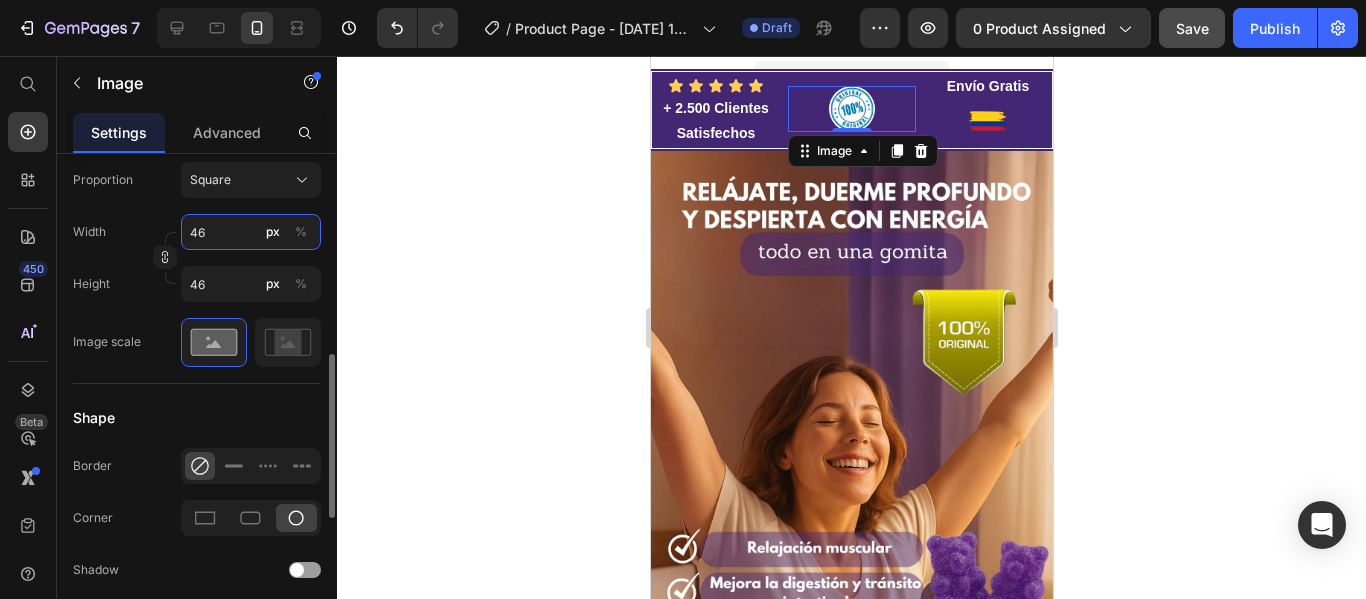 type on "4" 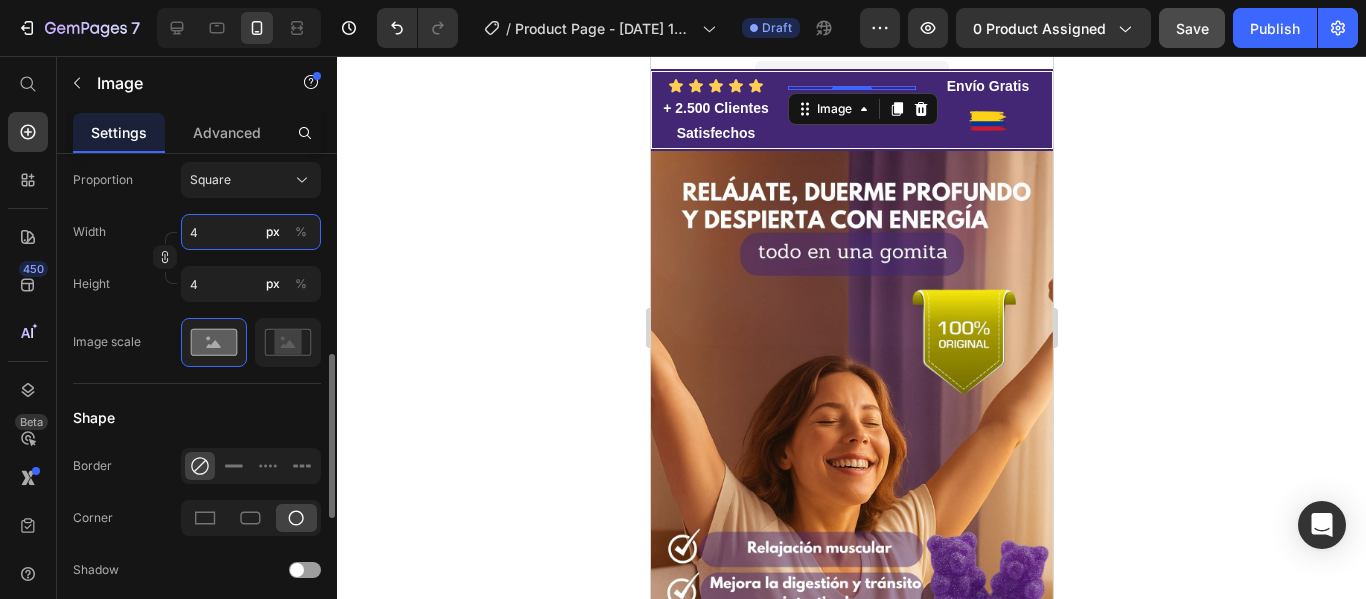 type 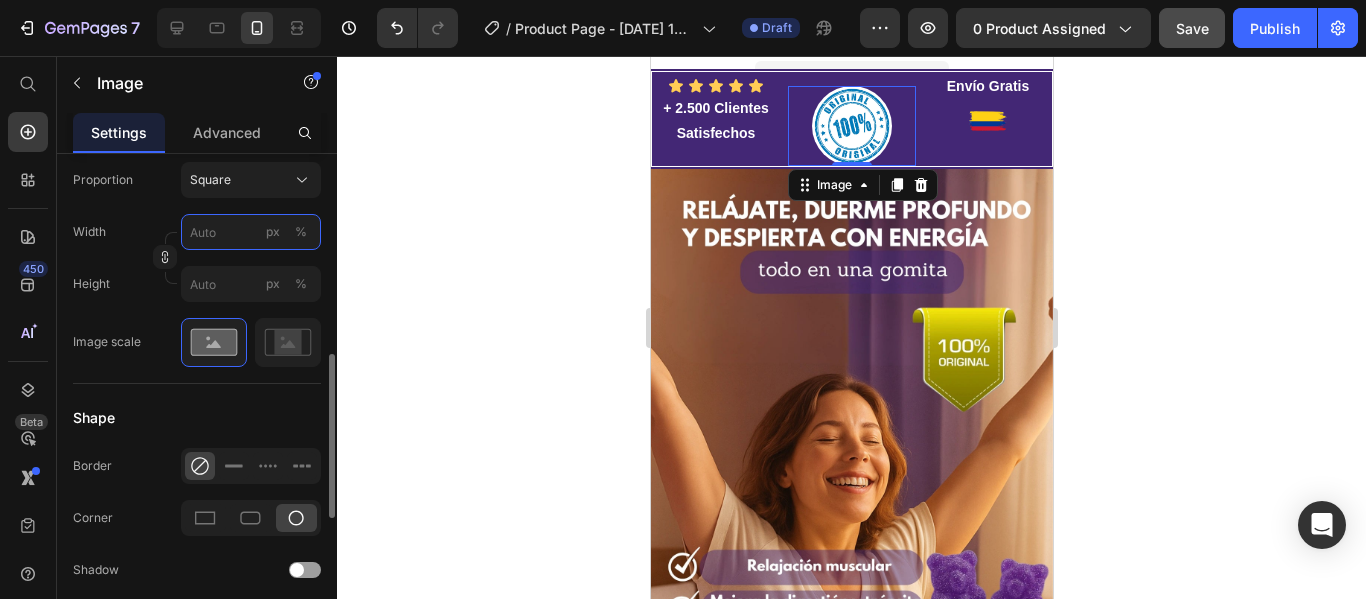 type on "4" 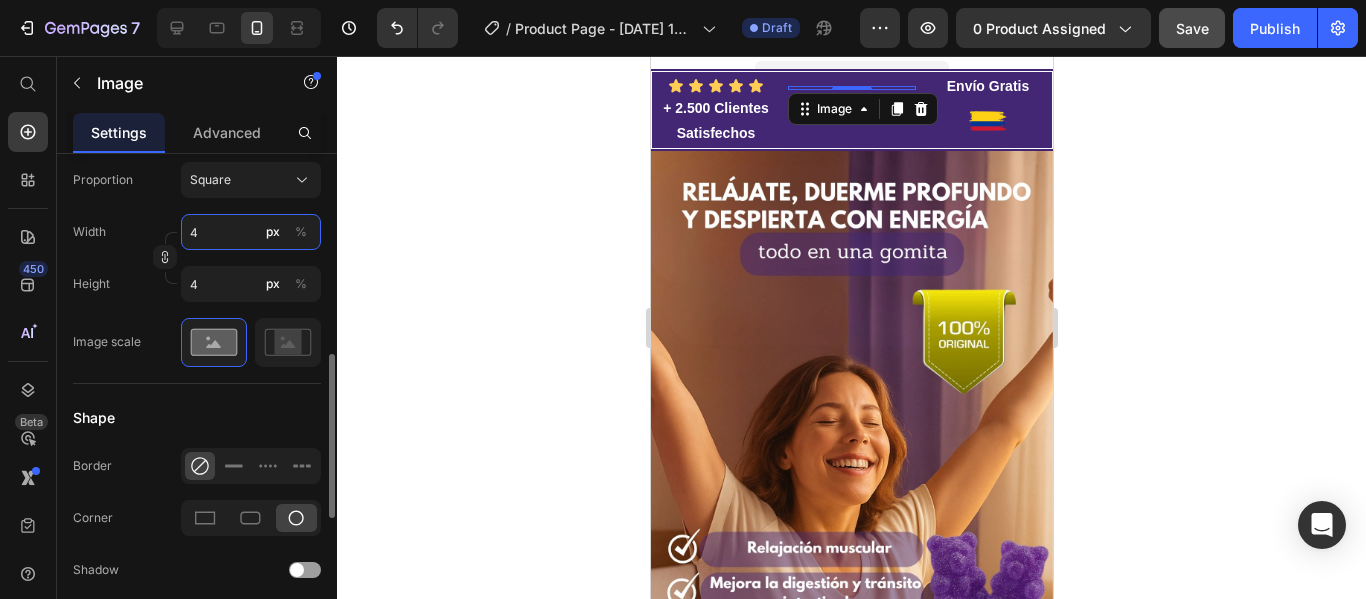 type on "45" 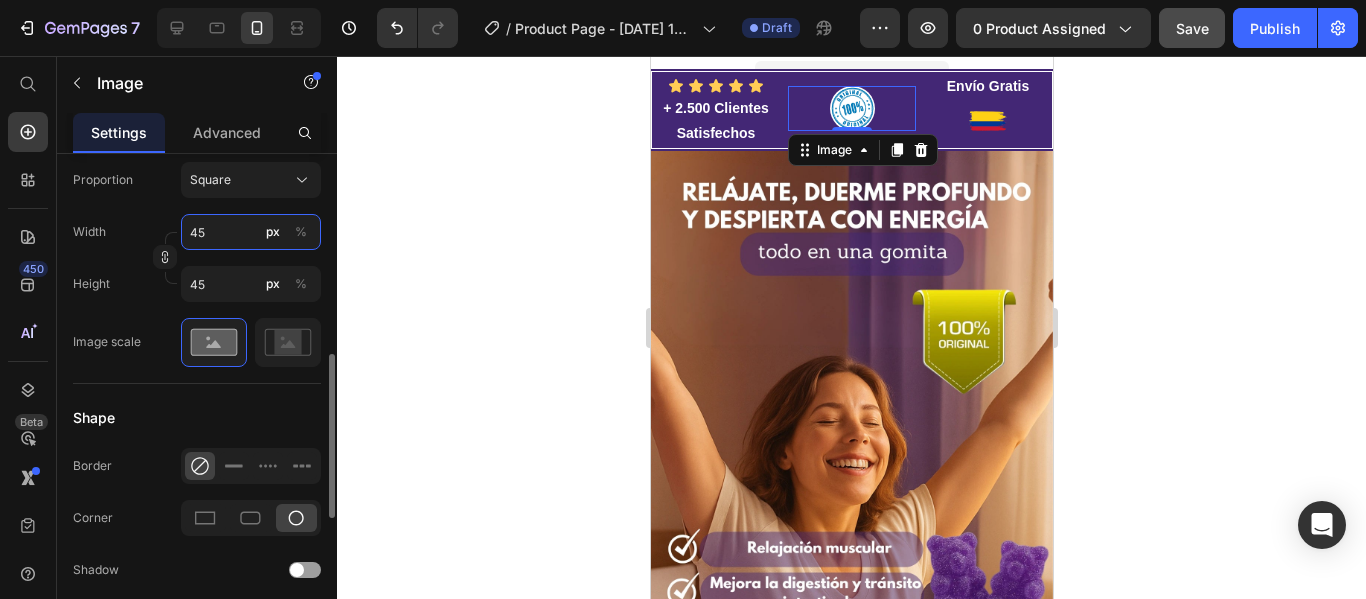 type on "450" 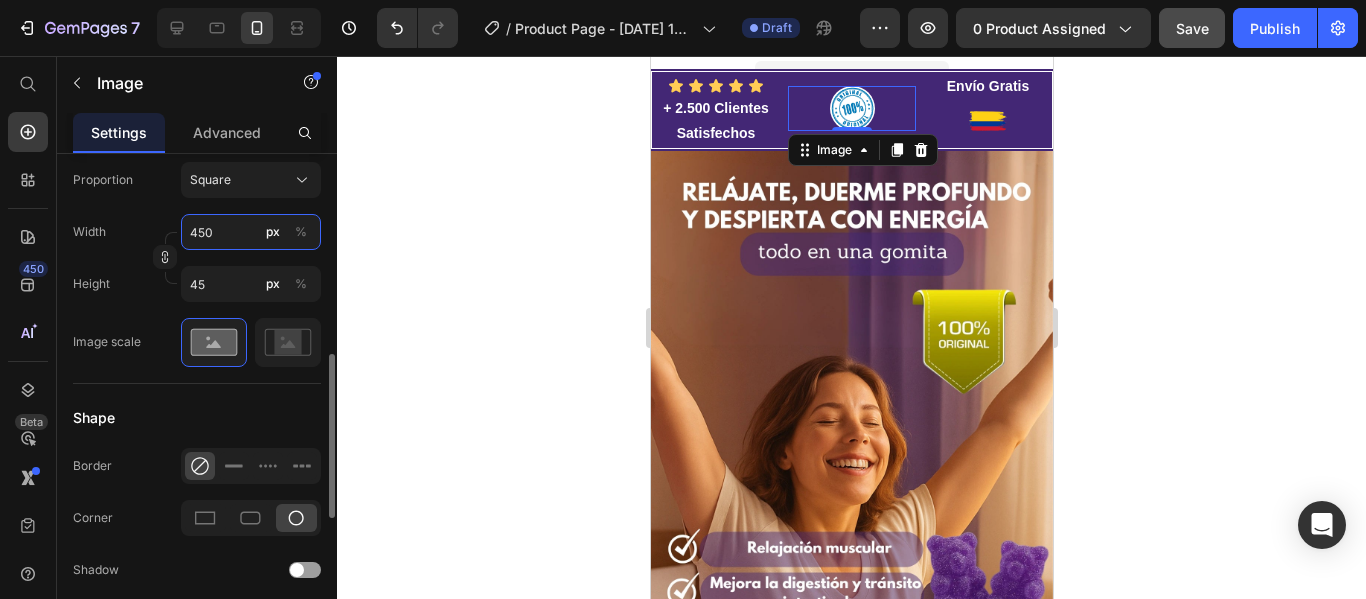 type on "450" 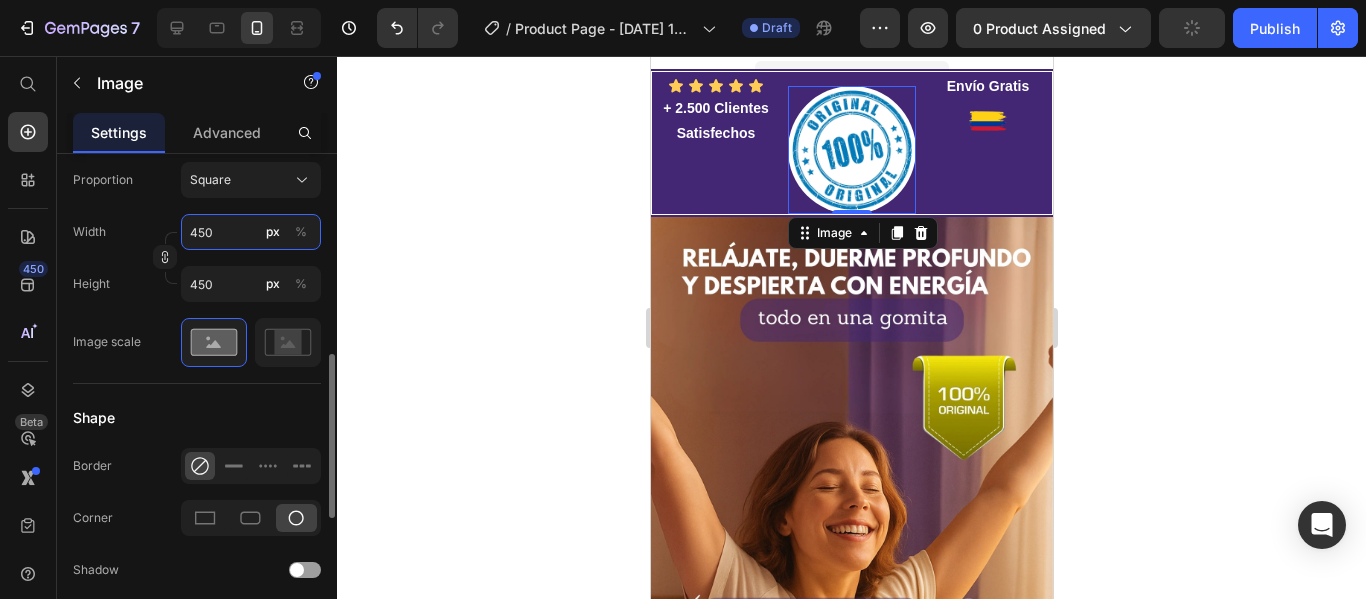 type on "4" 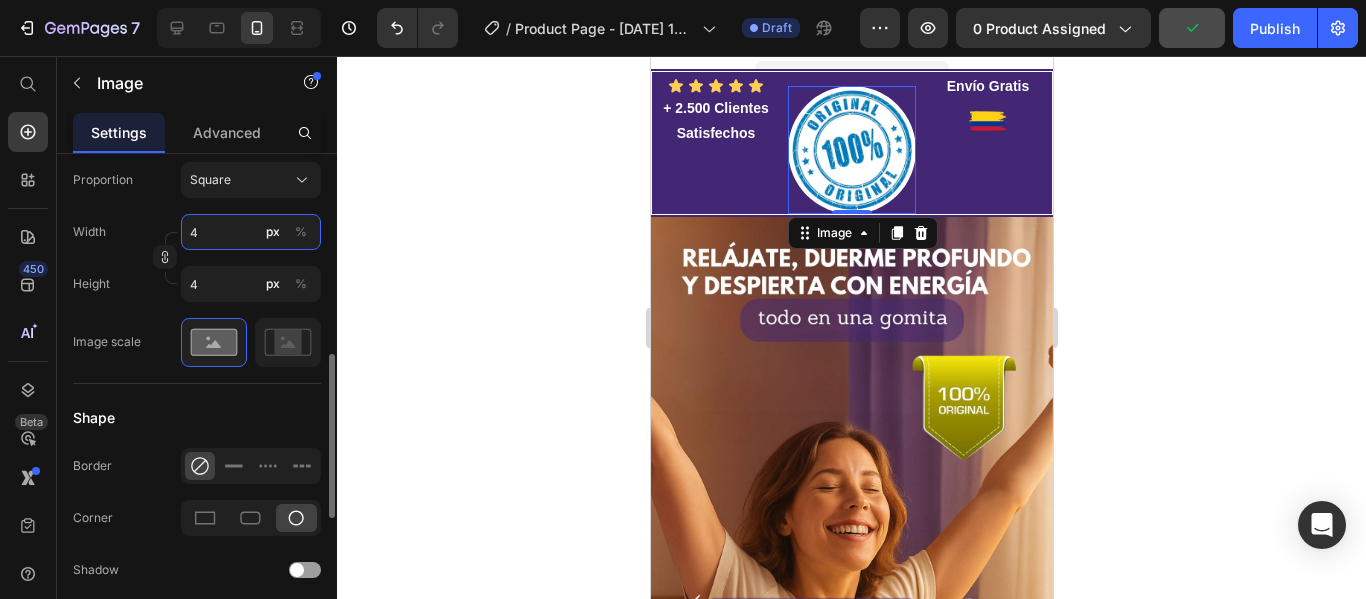 type on "450" 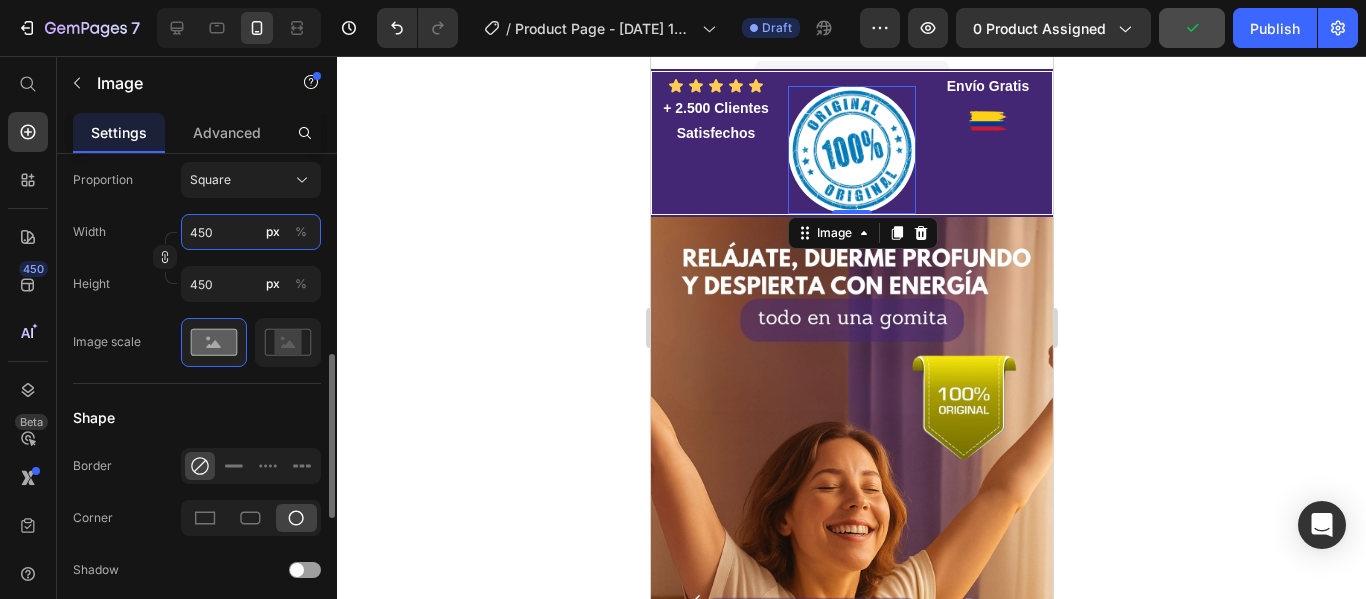 type on "45" 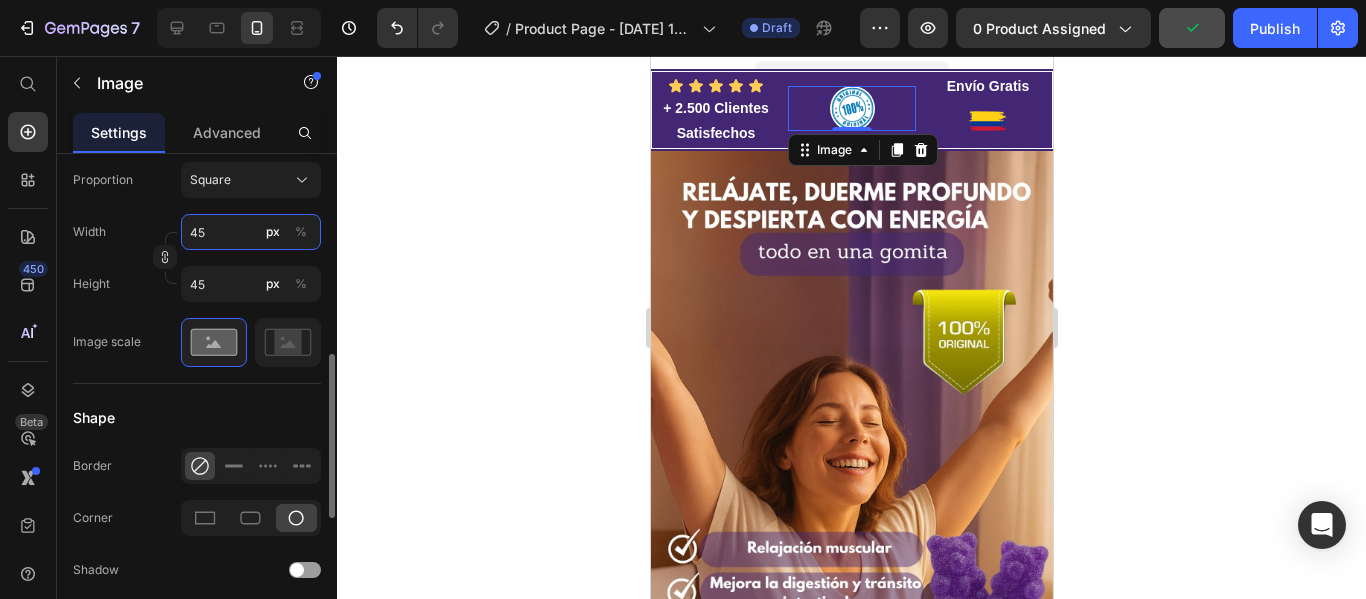 type on "4" 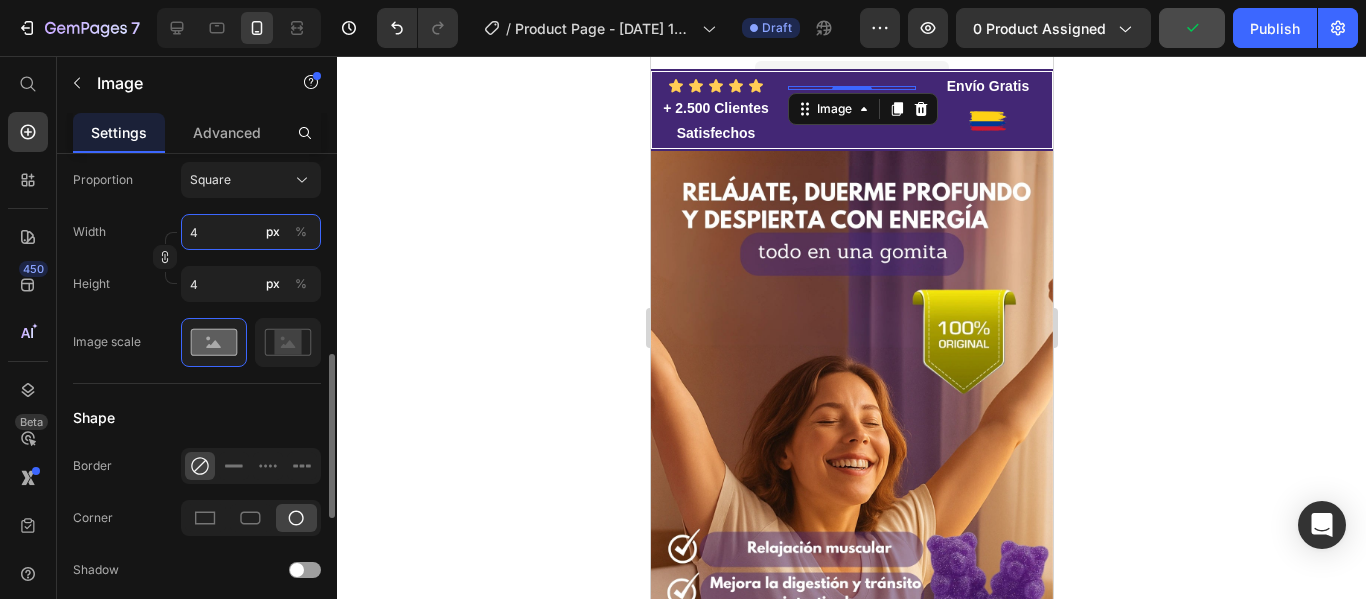 type 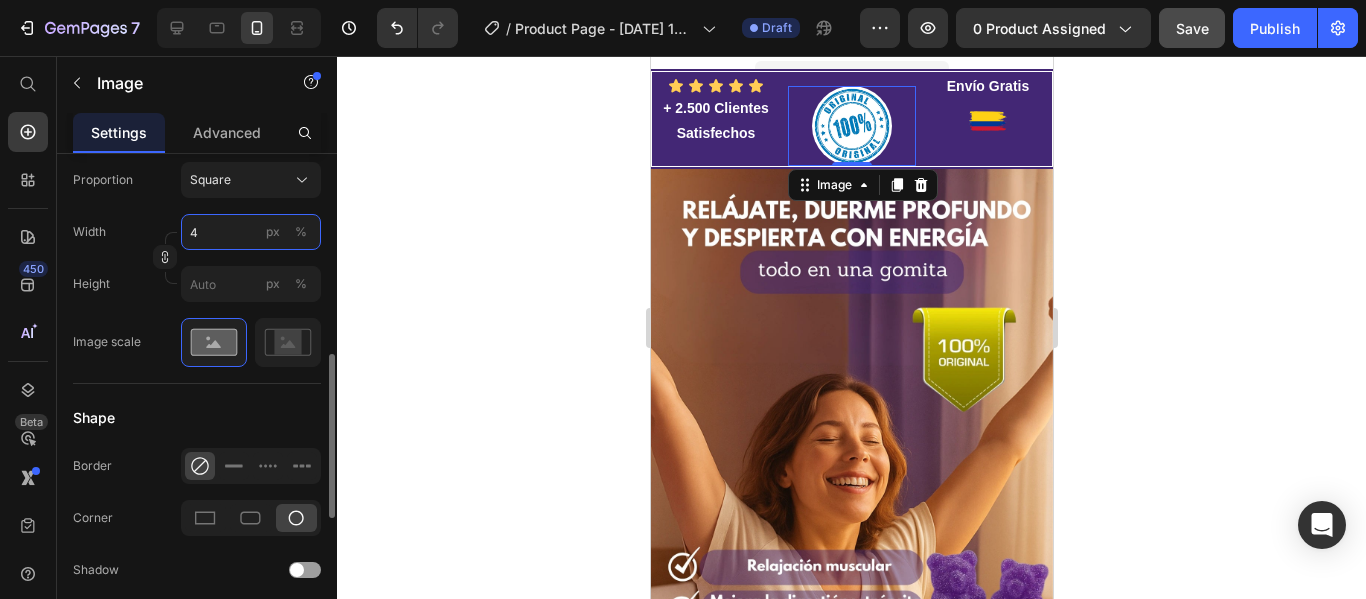 type on "45" 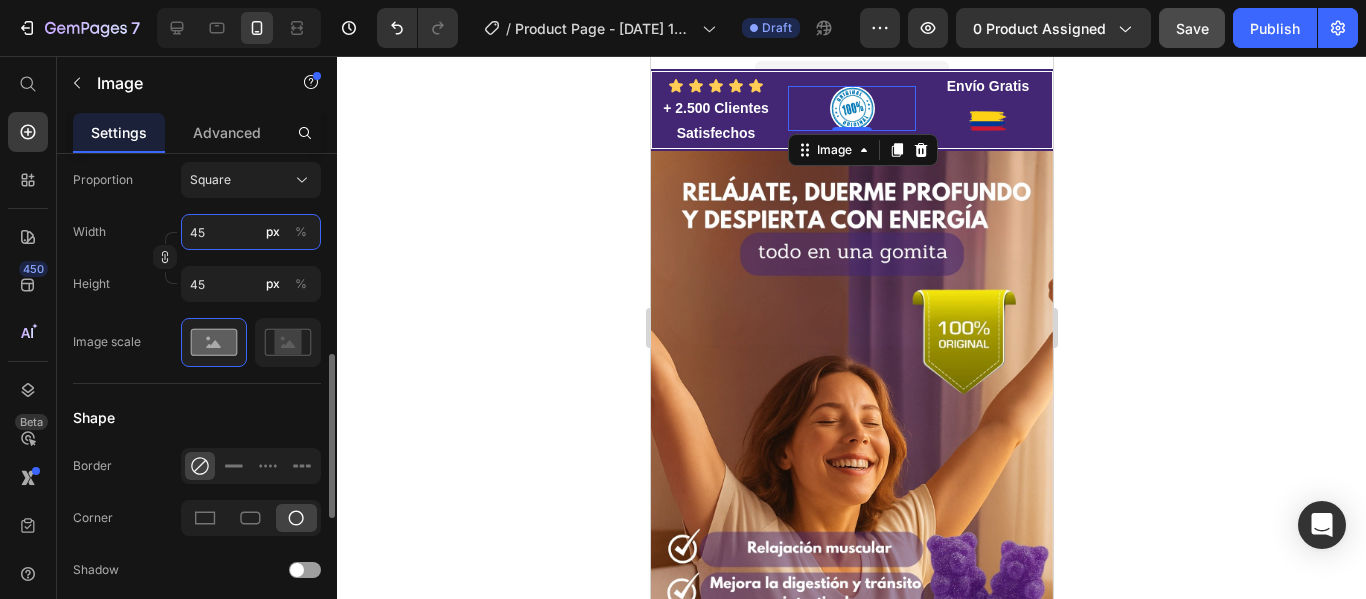 type on "450" 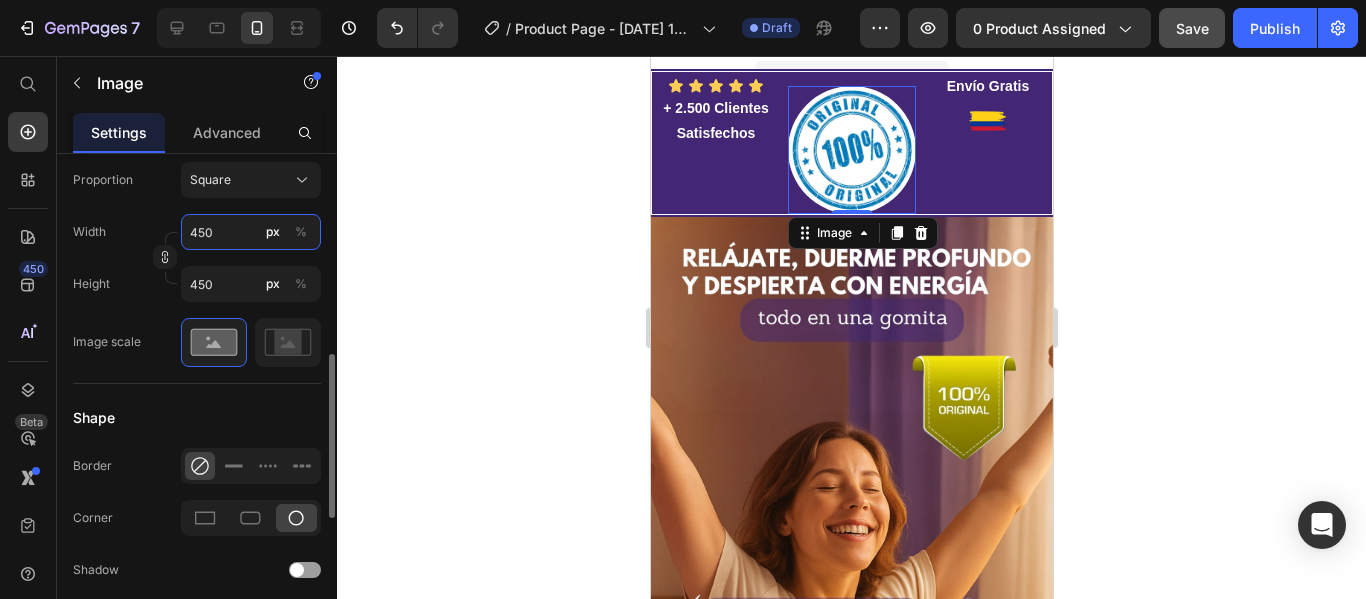 type on "45" 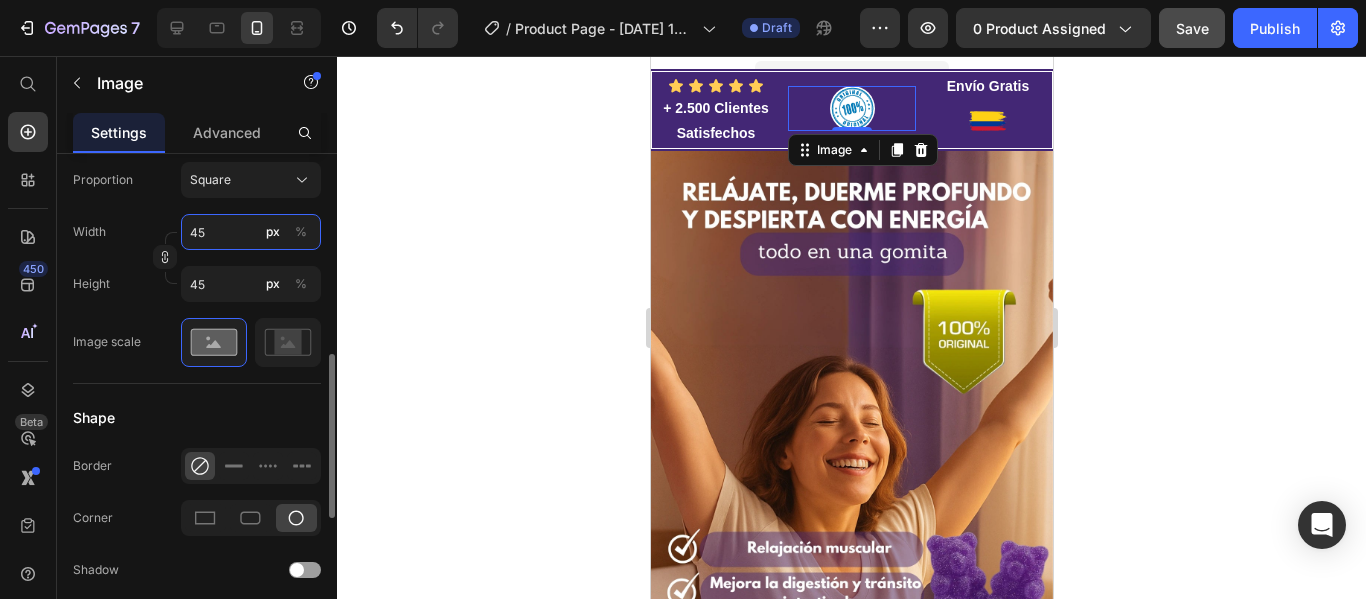 type on "4" 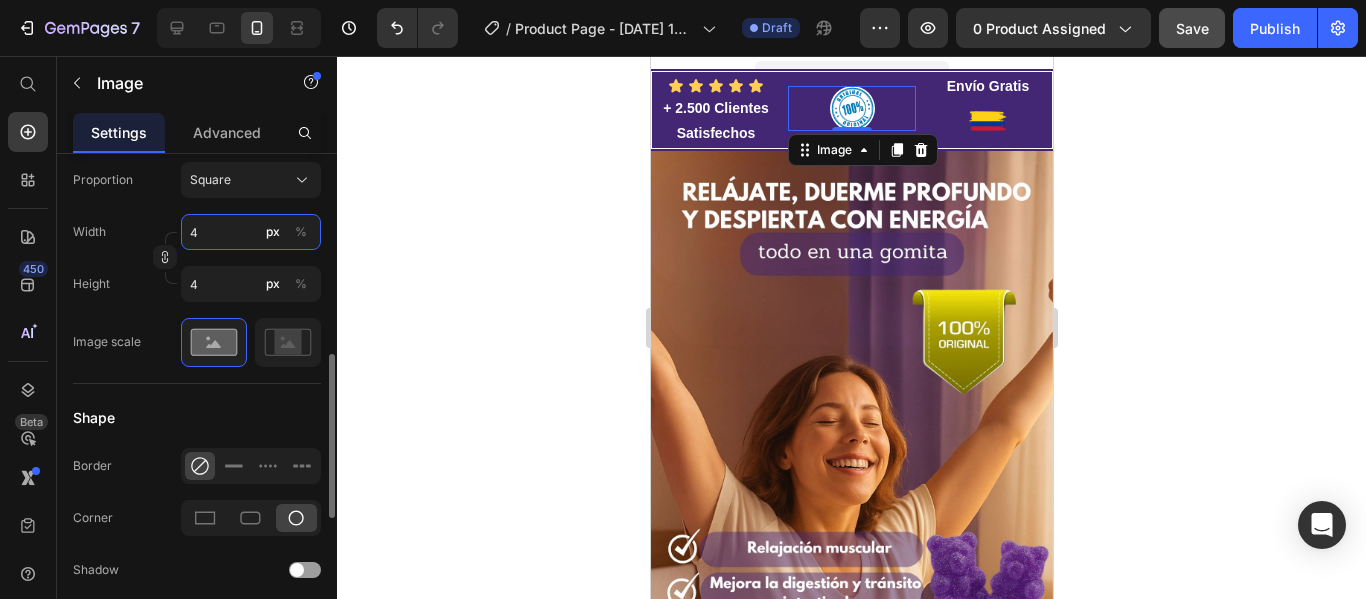 type 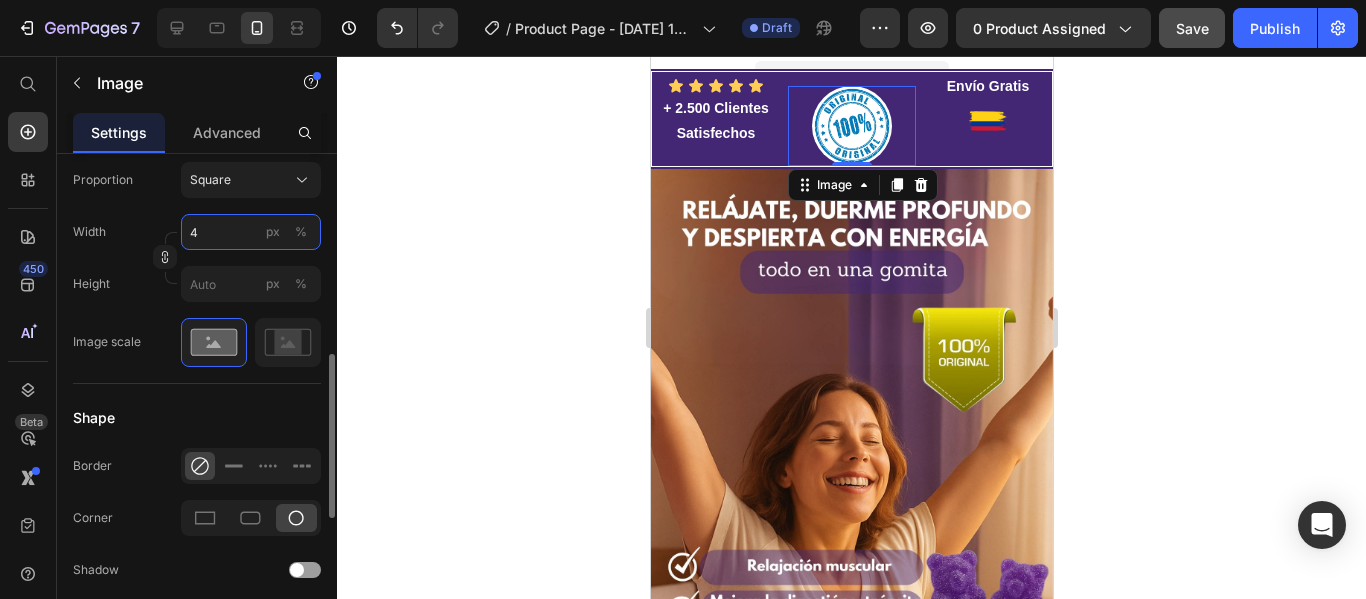 type on "45" 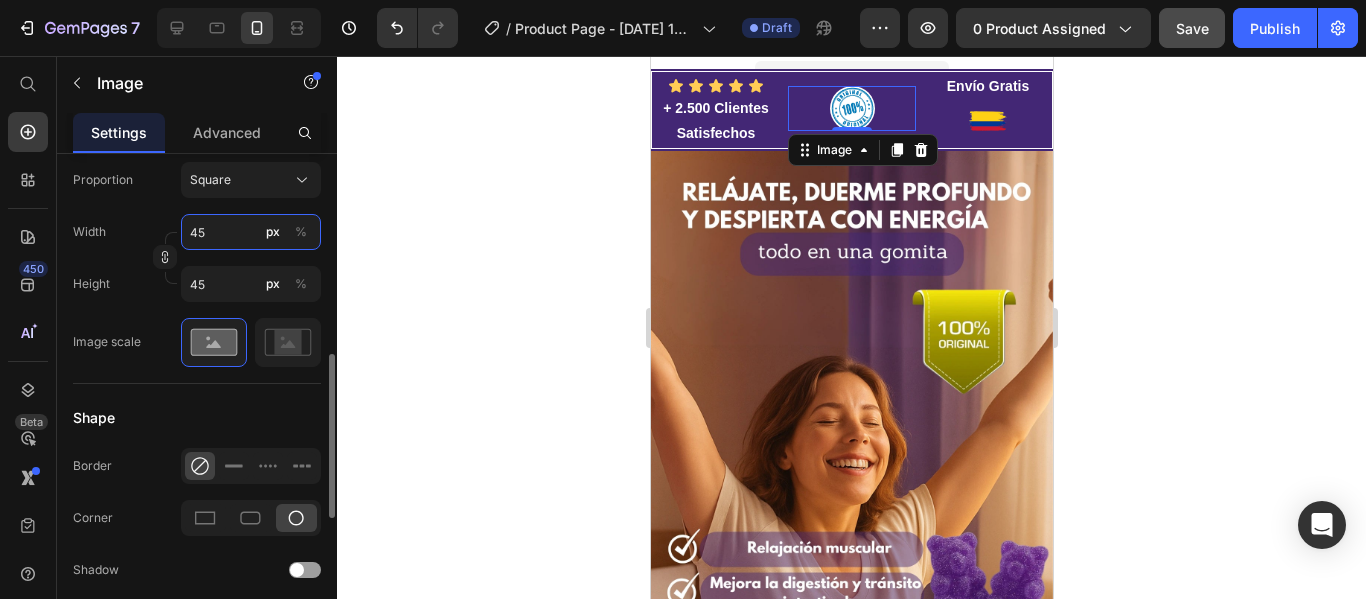 type on "46" 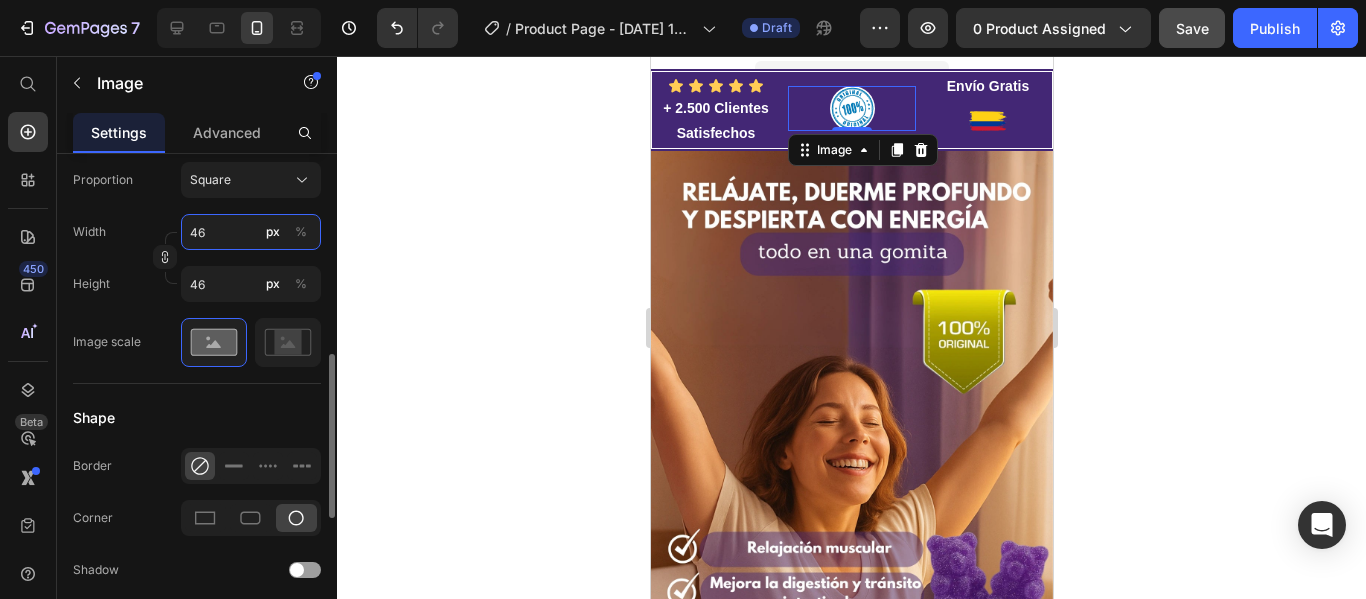 type on "47" 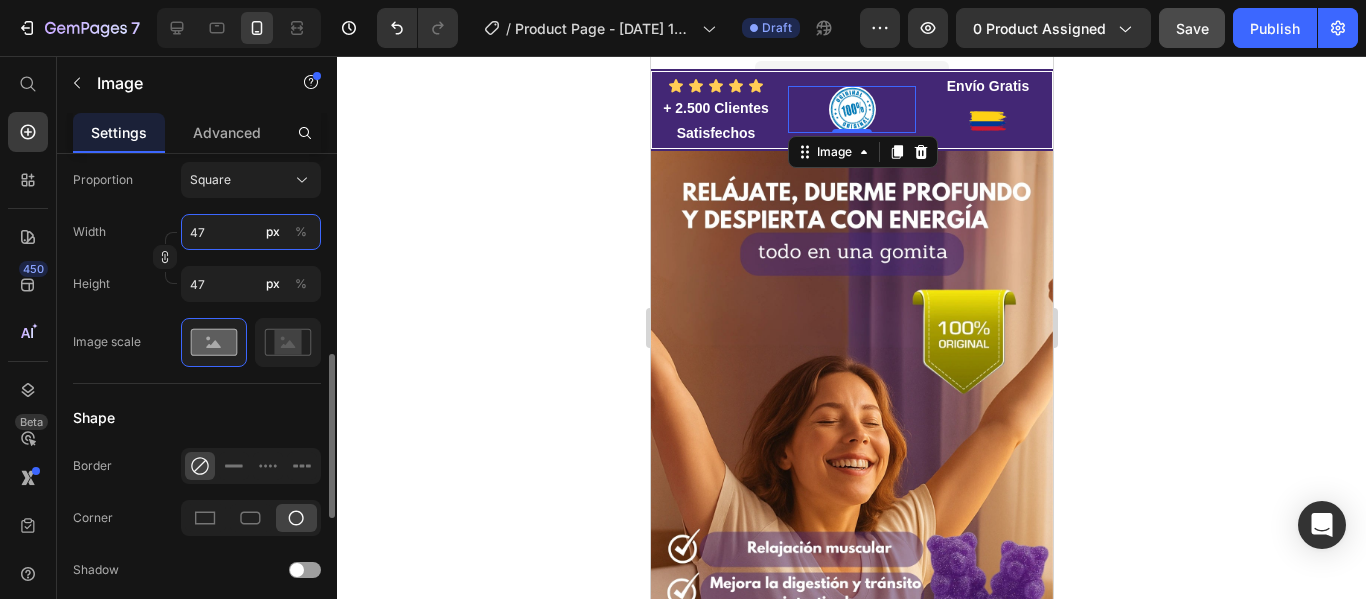 type on "48" 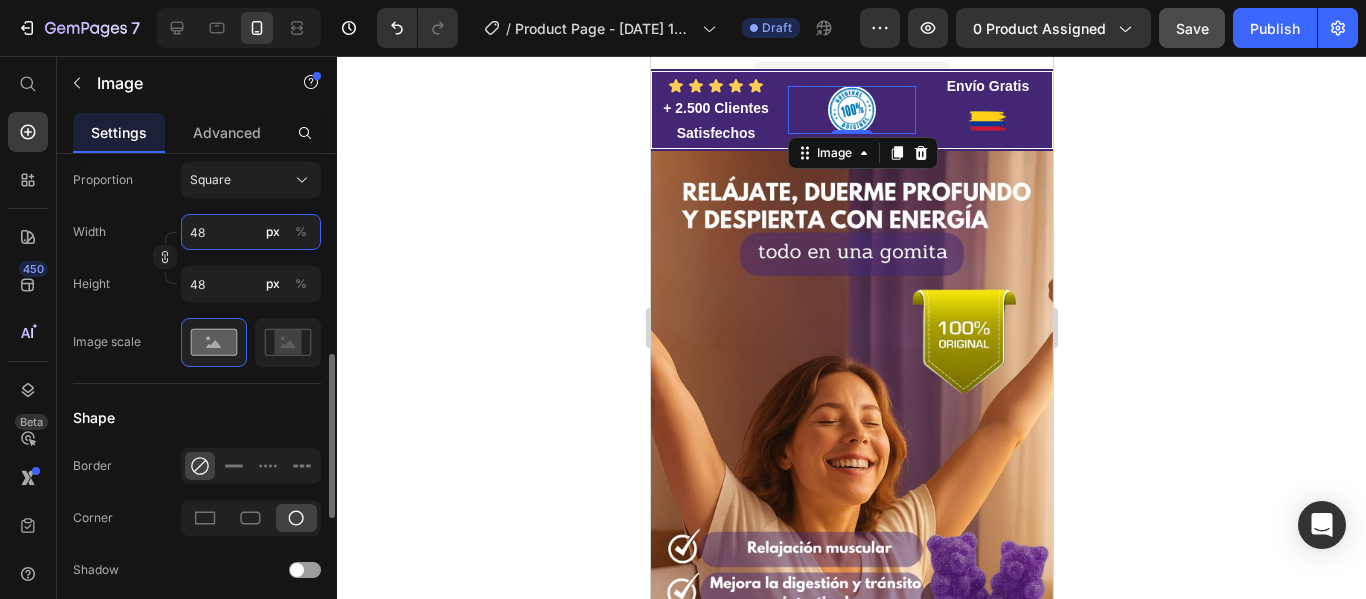 type on "49" 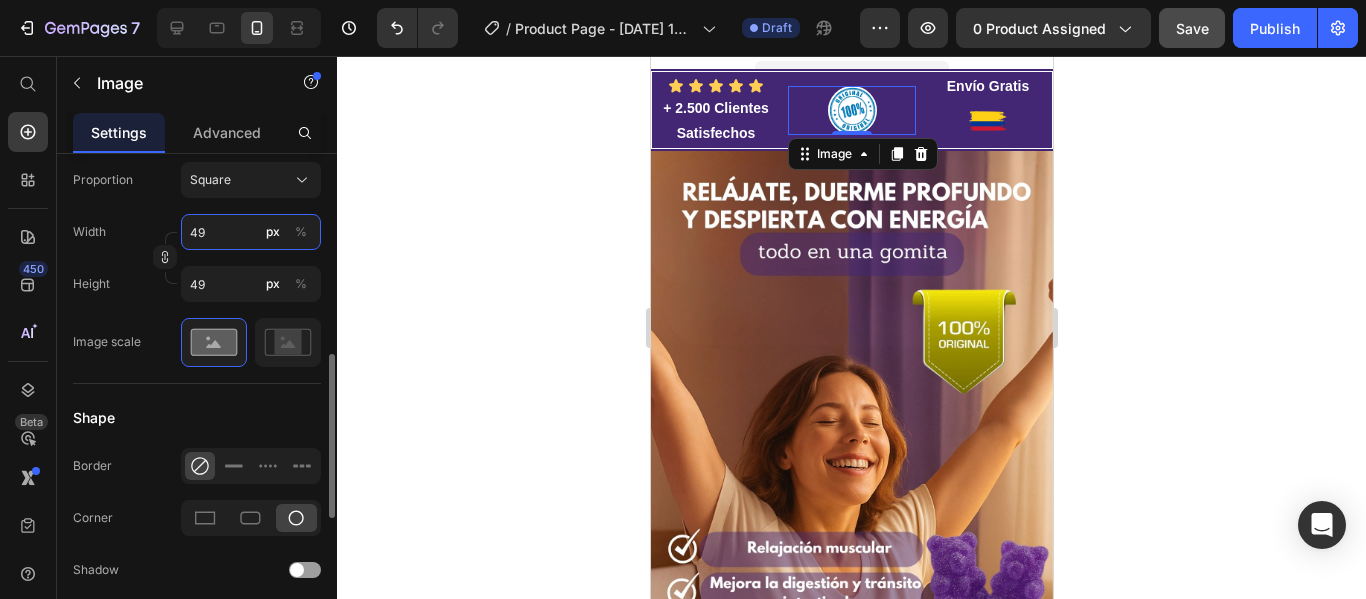 type on "50" 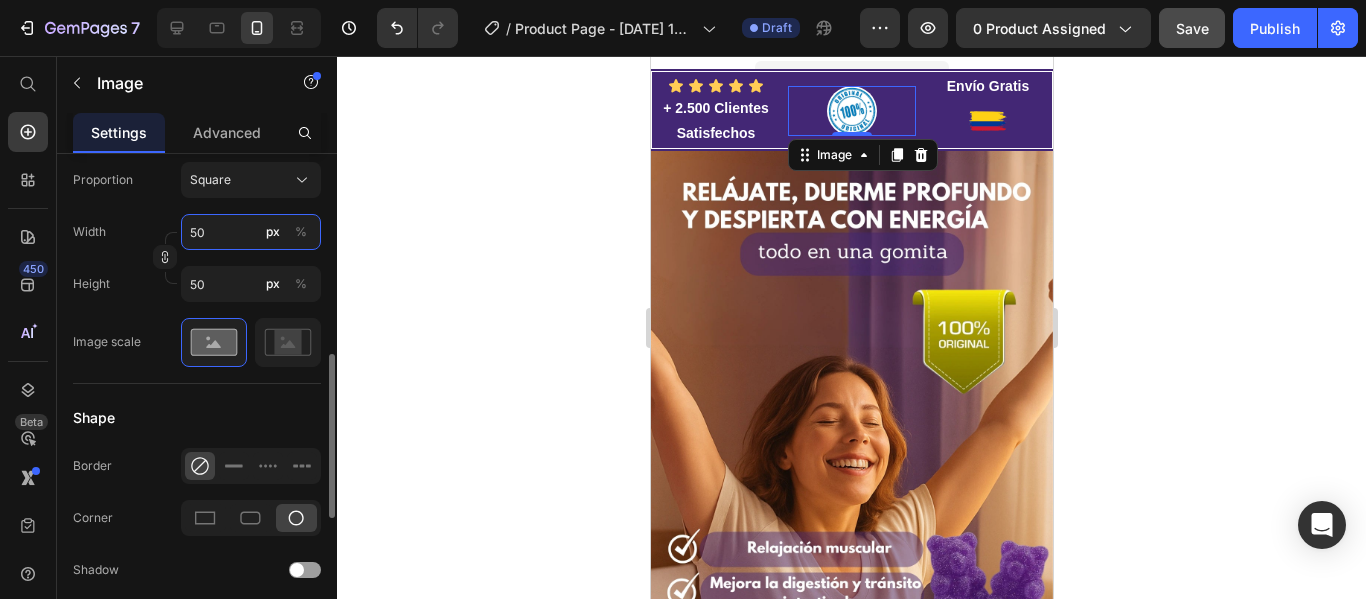 type on "51" 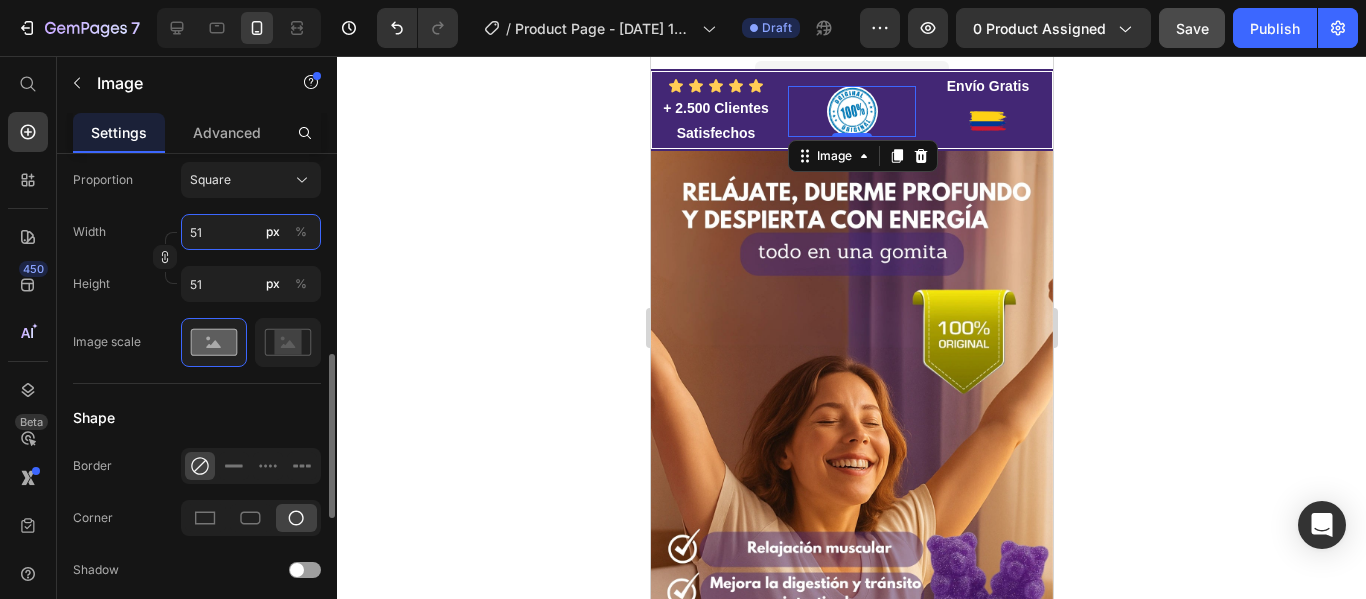 type on "52" 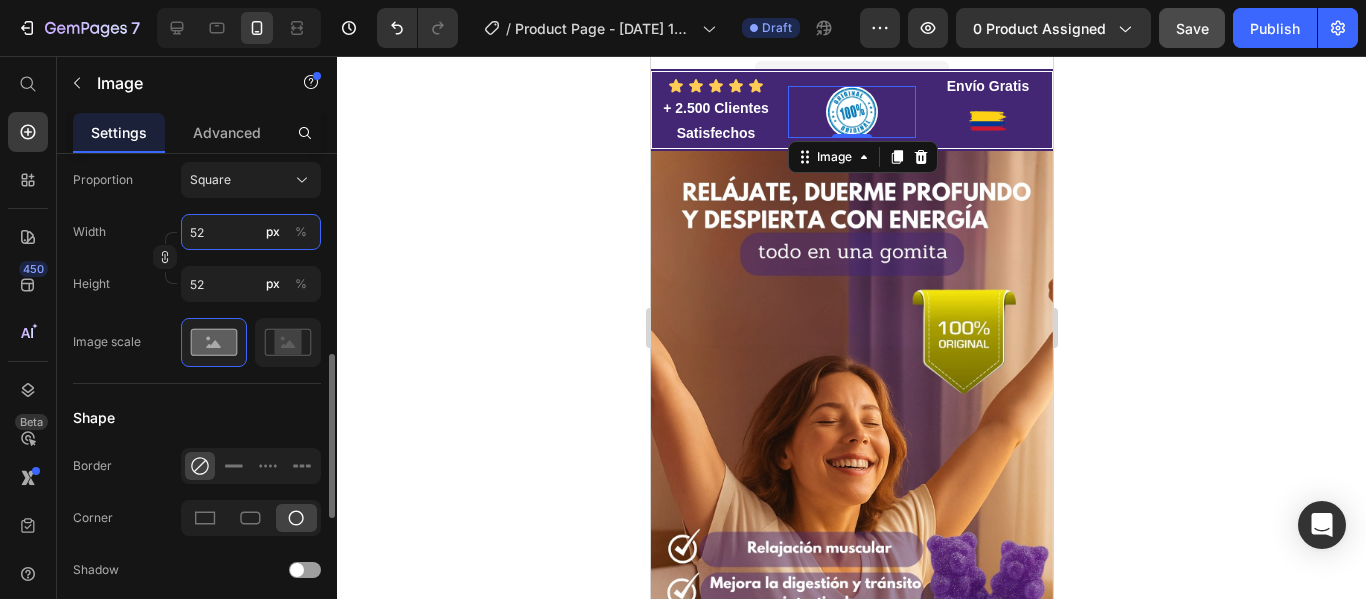 type on "53" 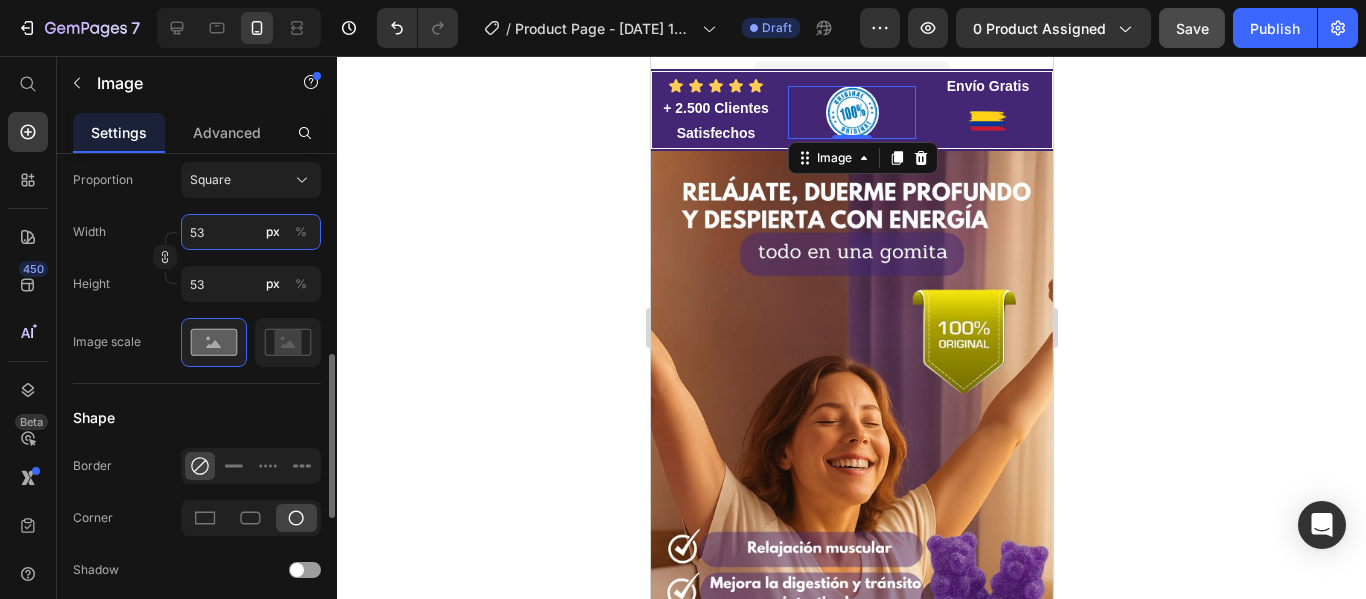 type on "54" 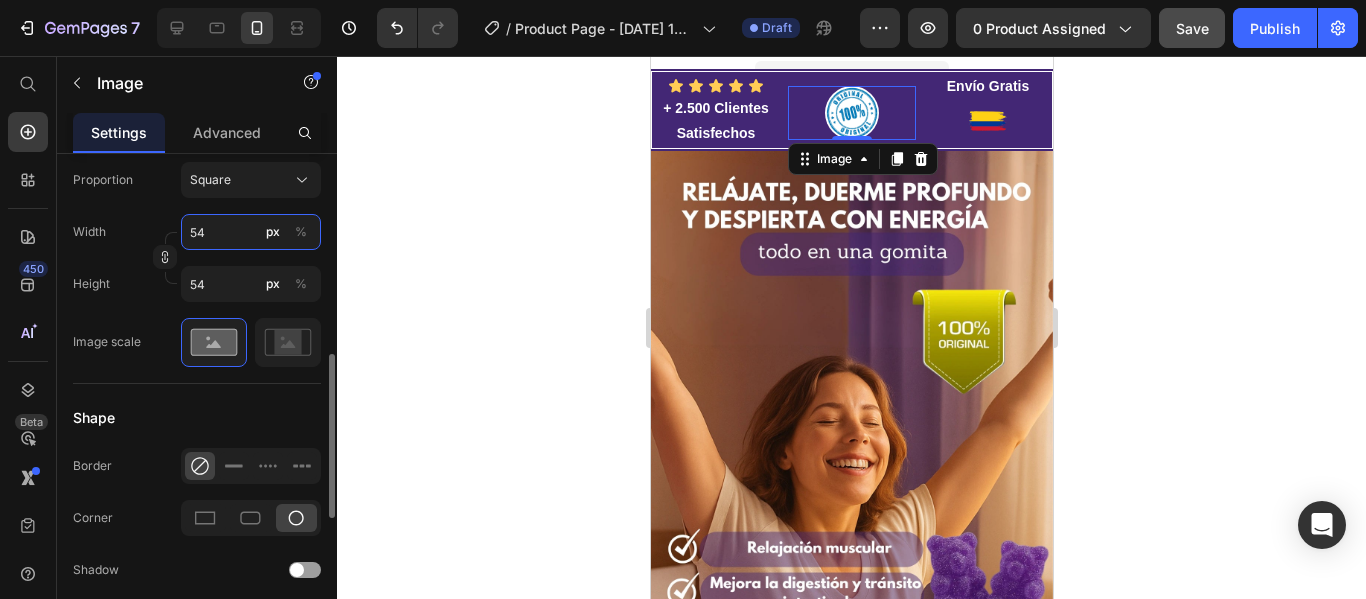 type on "55" 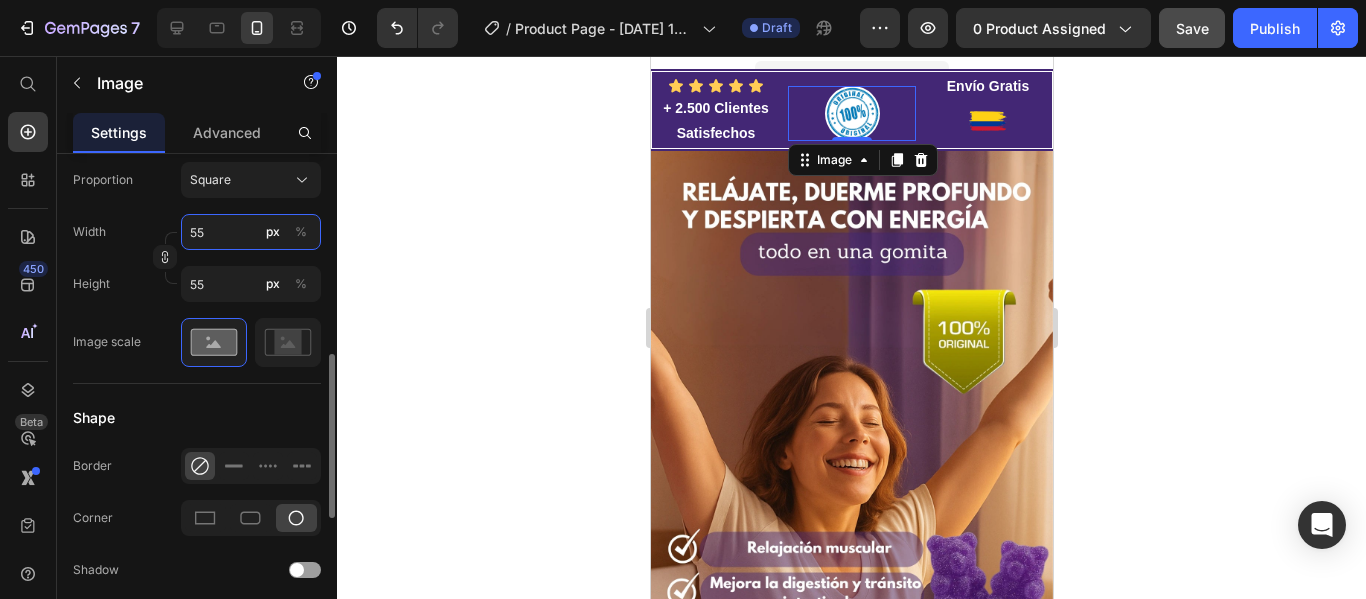 type on "56" 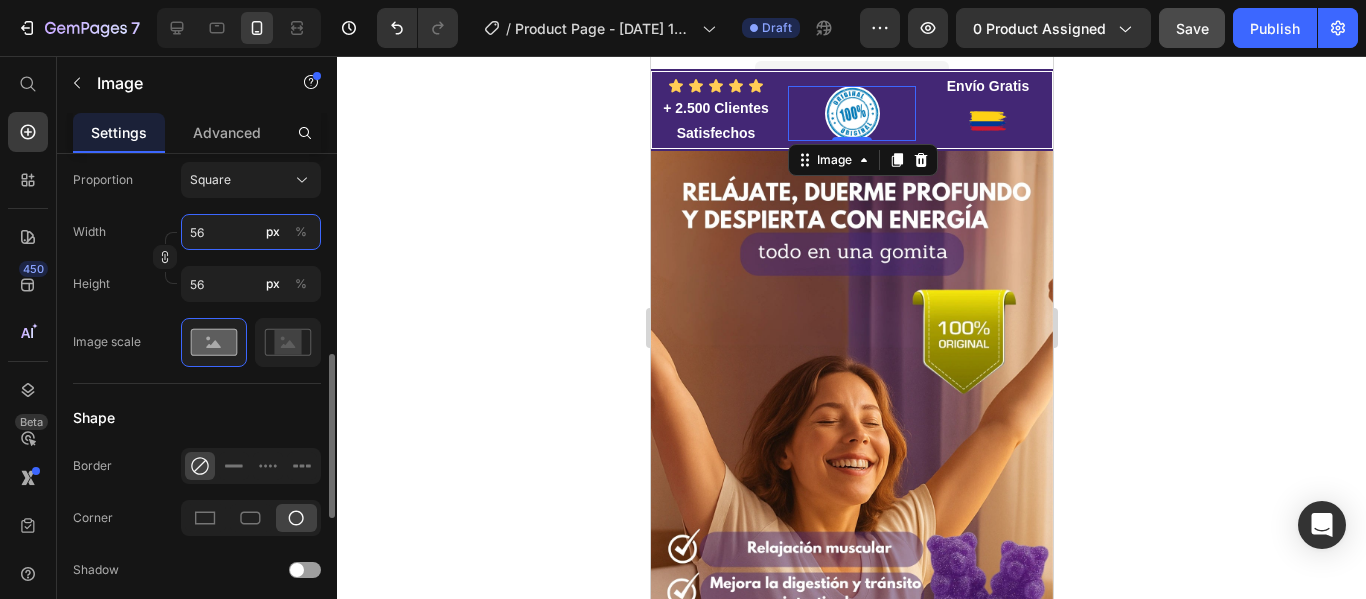 type on "57" 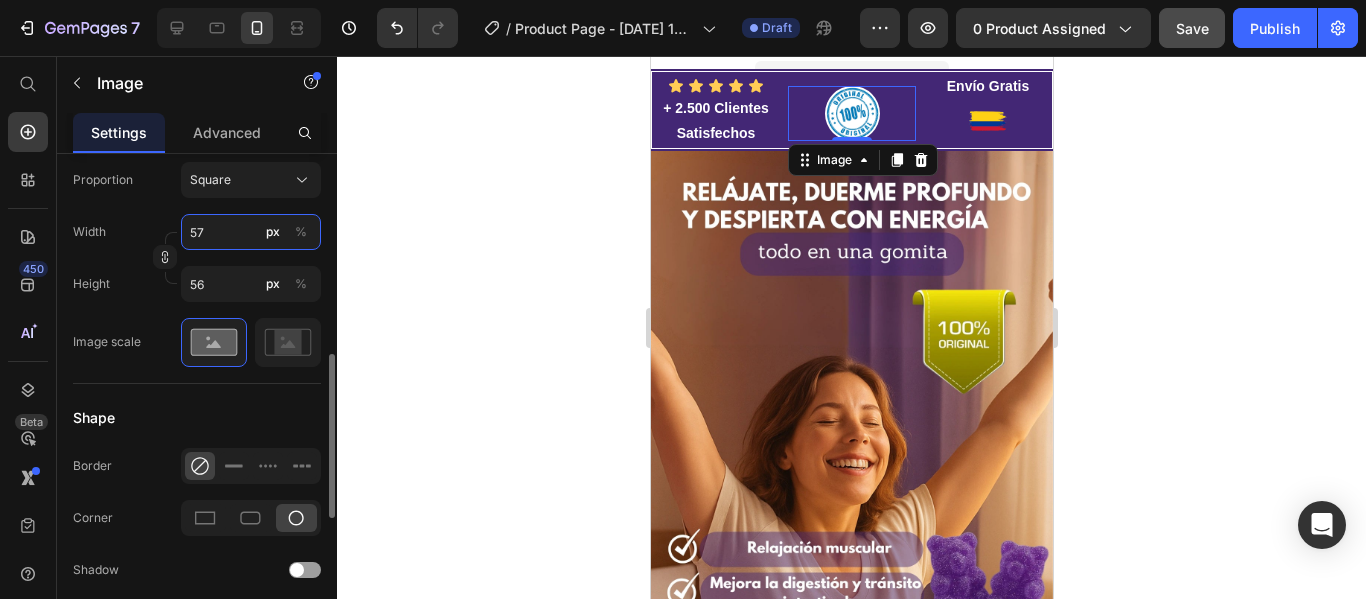 type on "57" 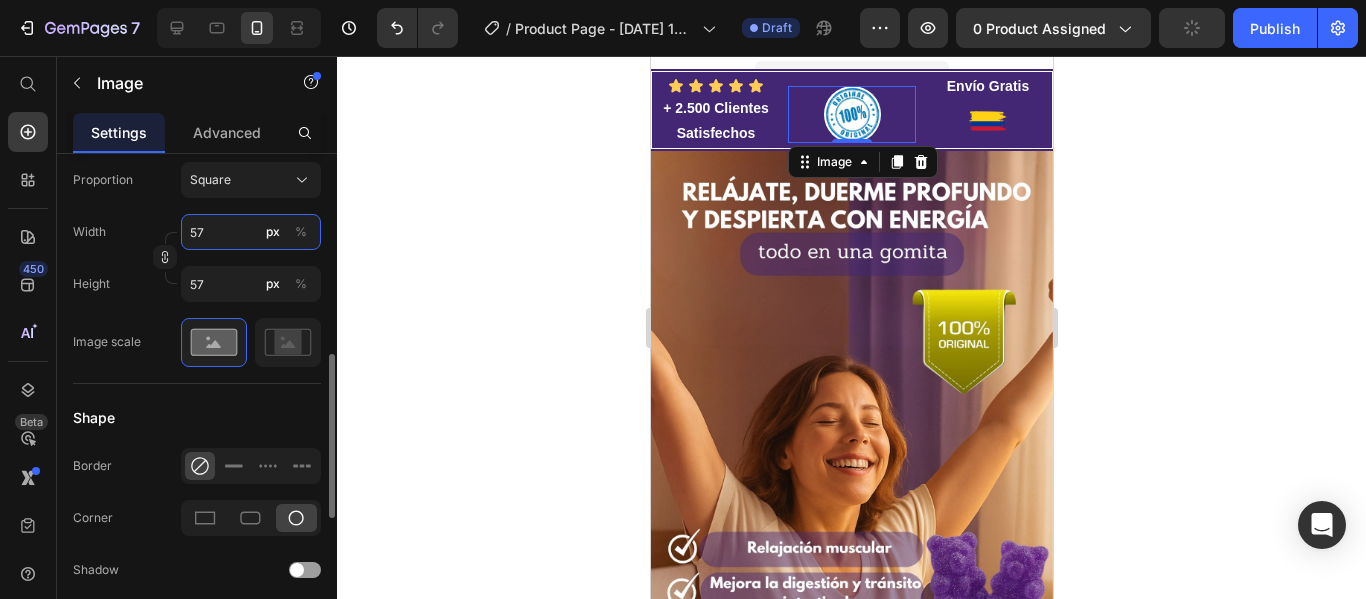 type on "58" 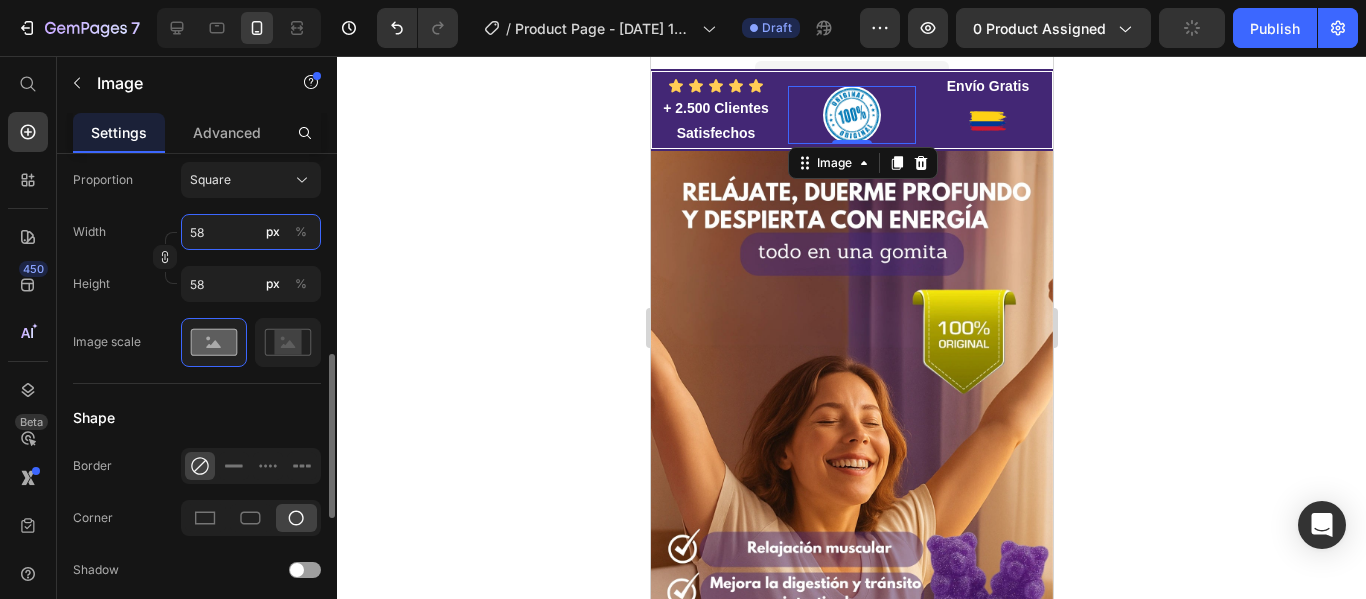type on "59" 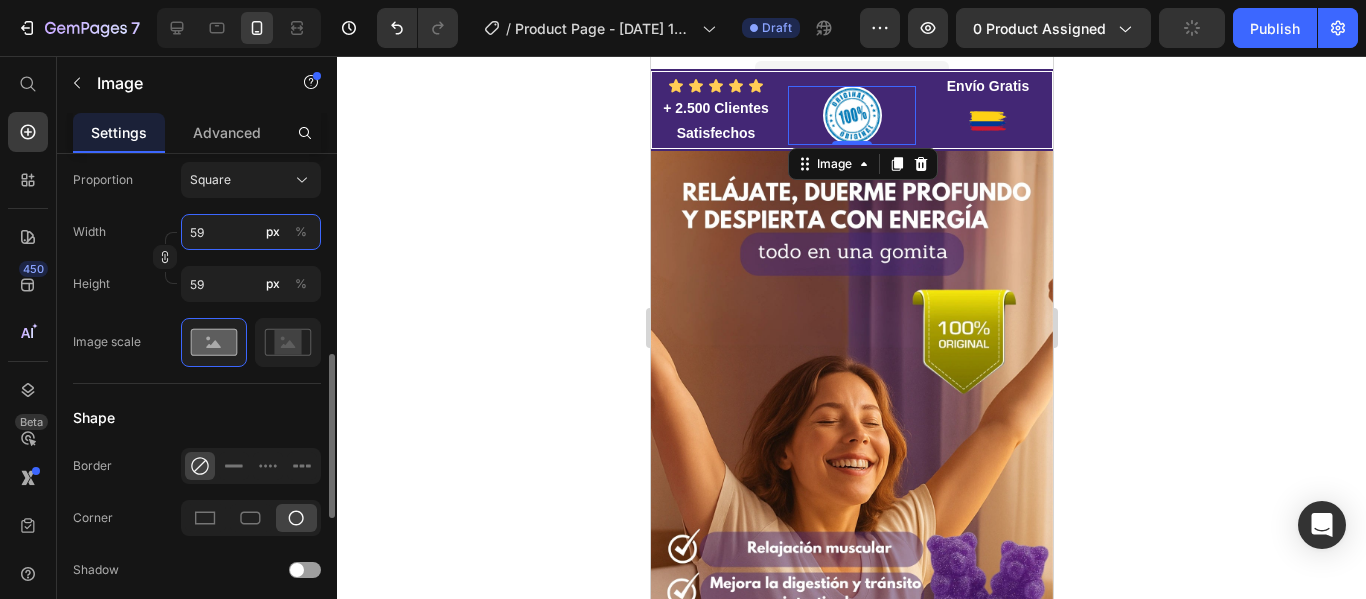 type on "60" 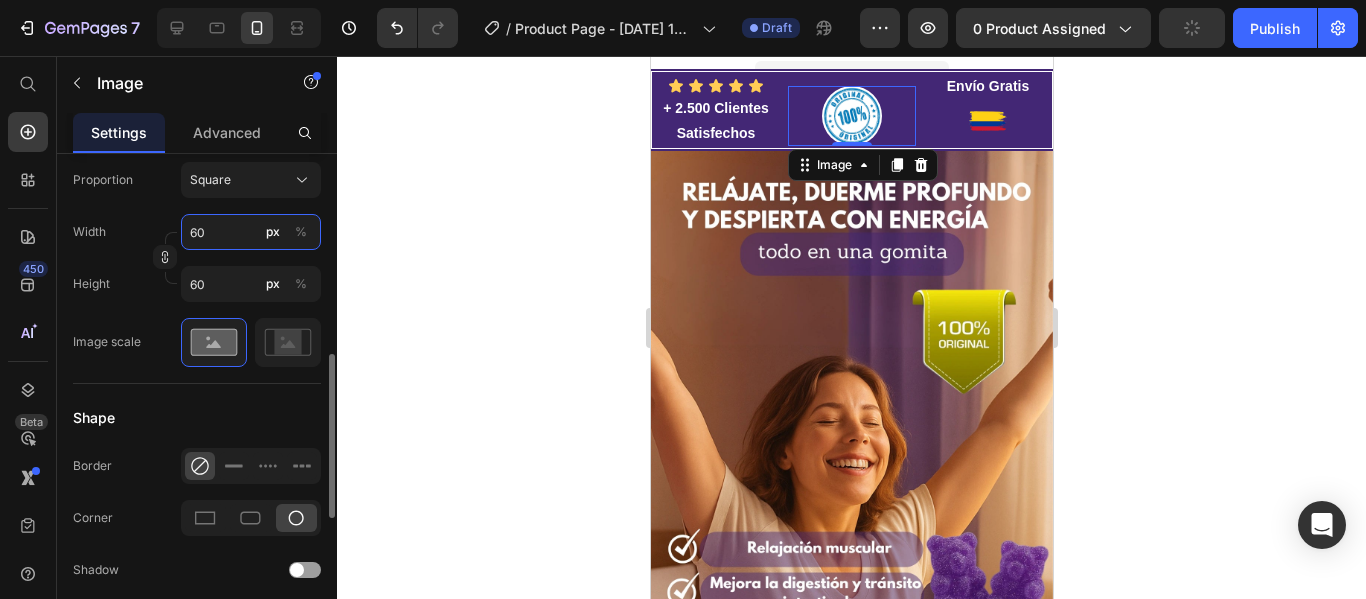 type on "45" 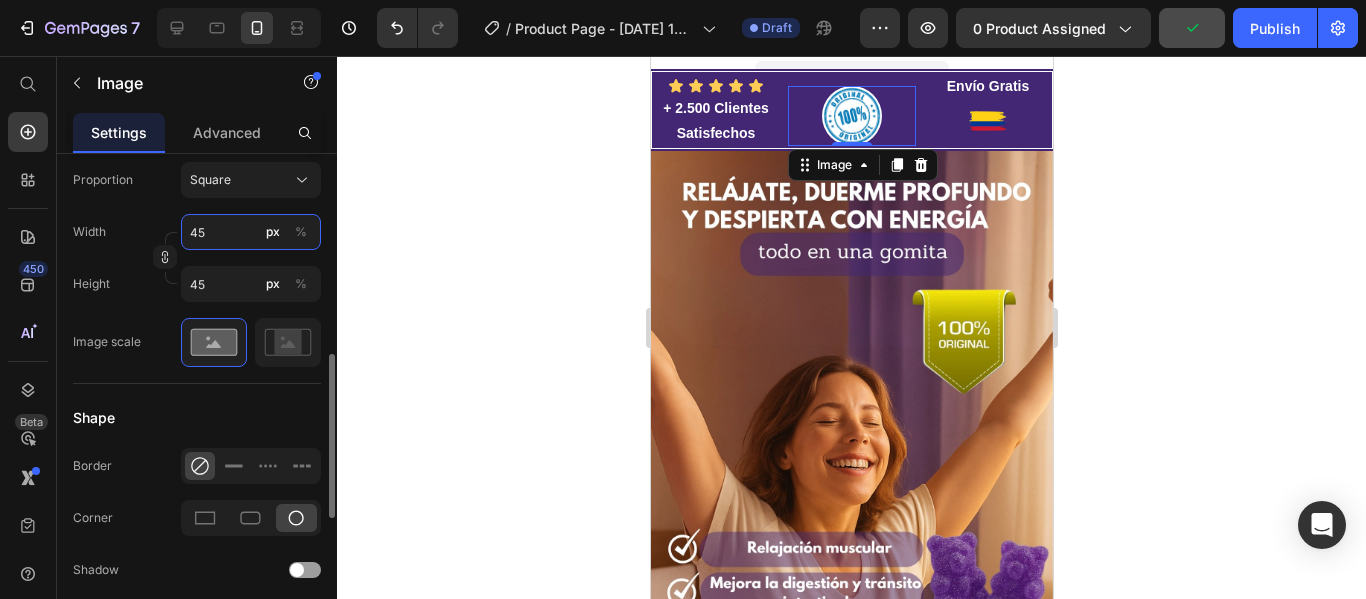 type on "60" 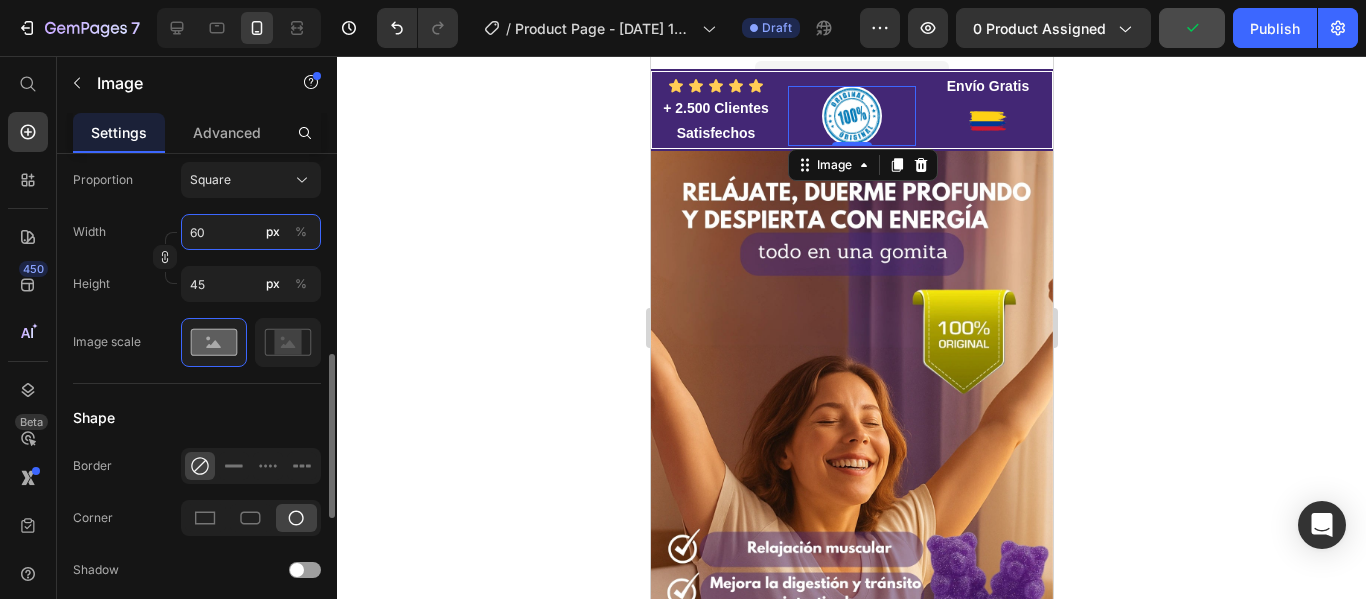 type on "60" 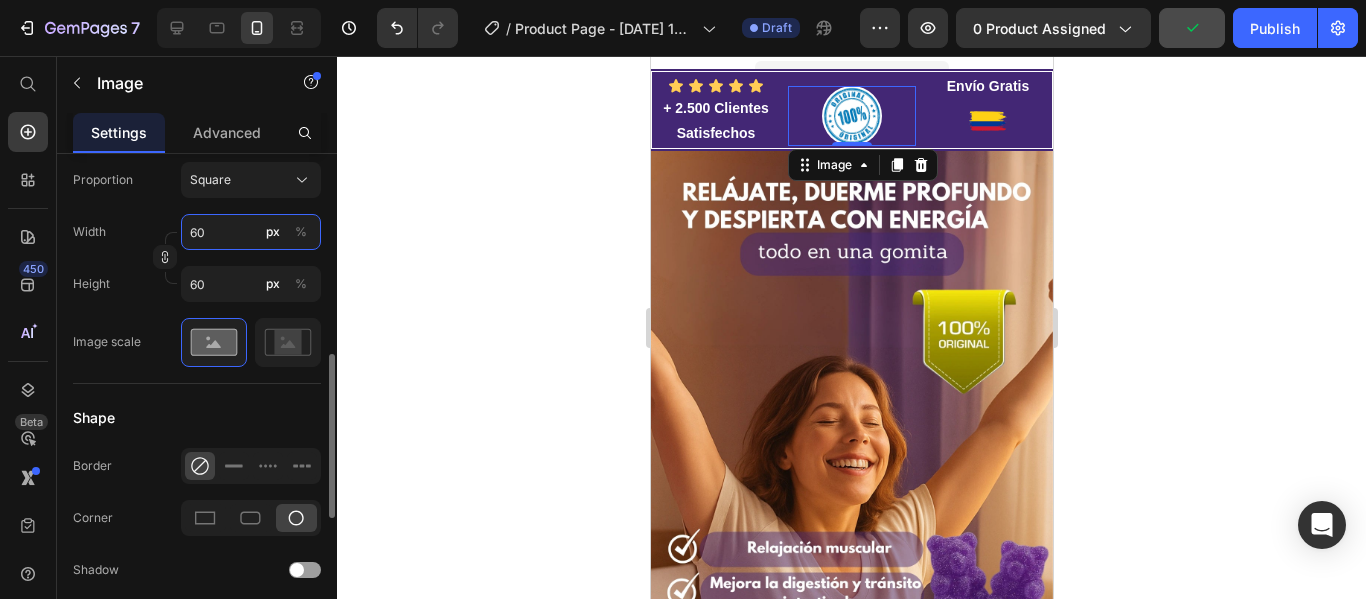type on "59" 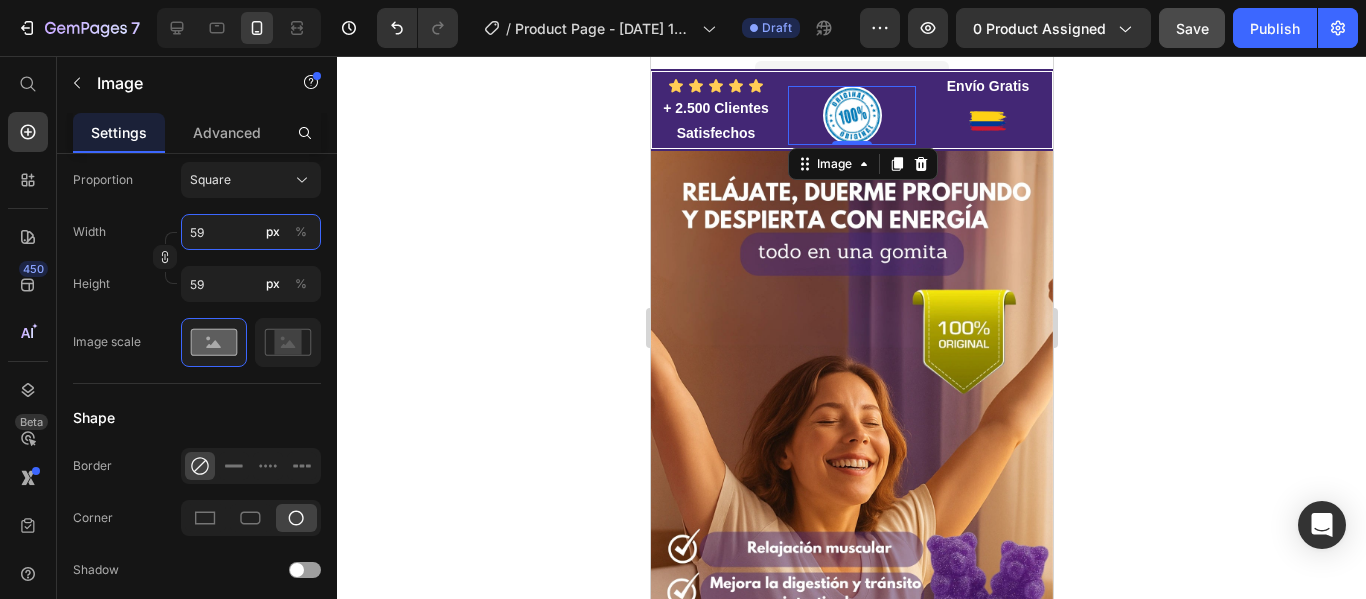 type on "59" 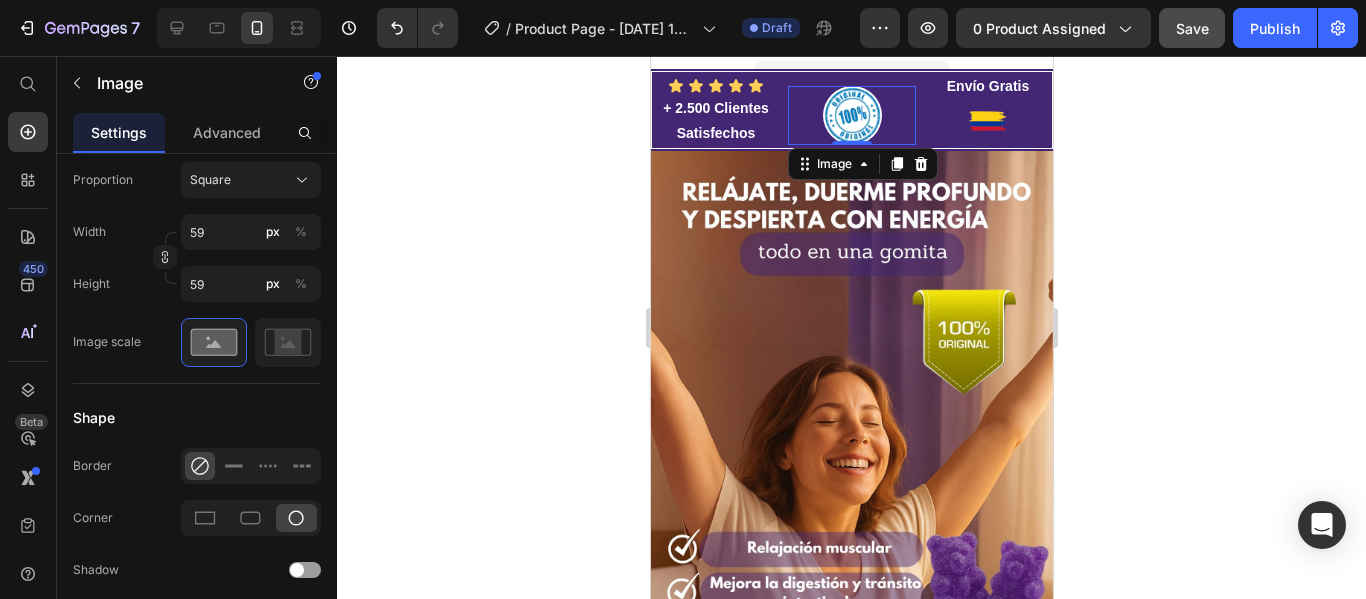 click 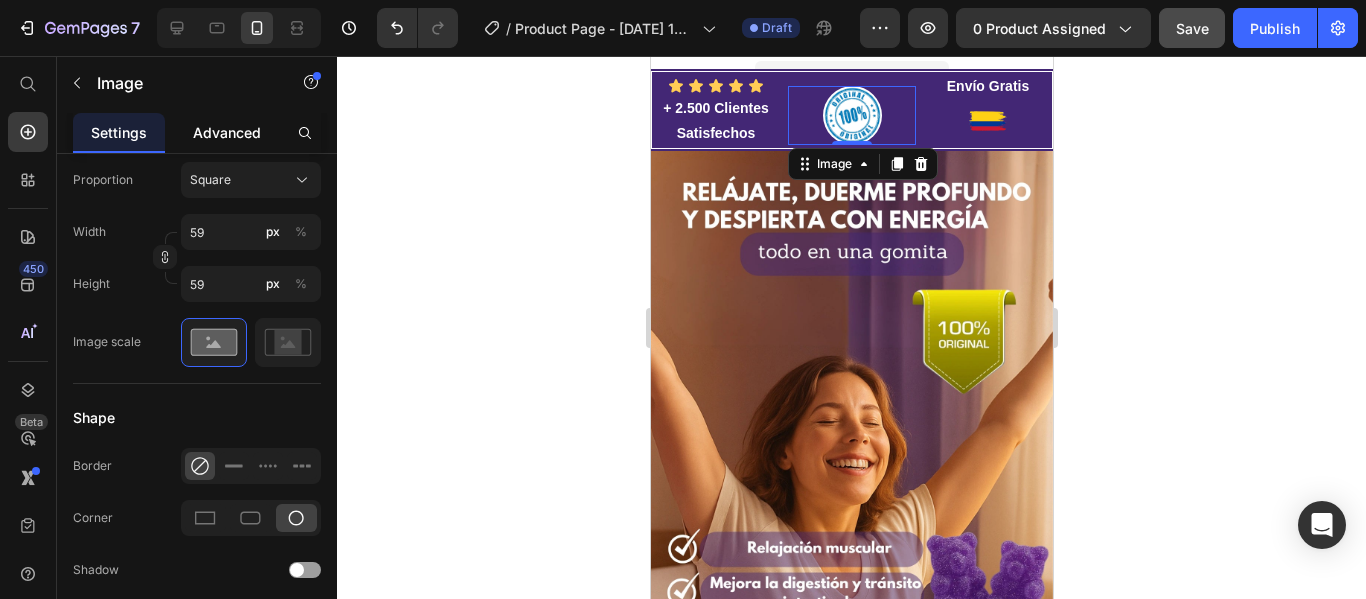 click on "Advanced" at bounding box center (227, 132) 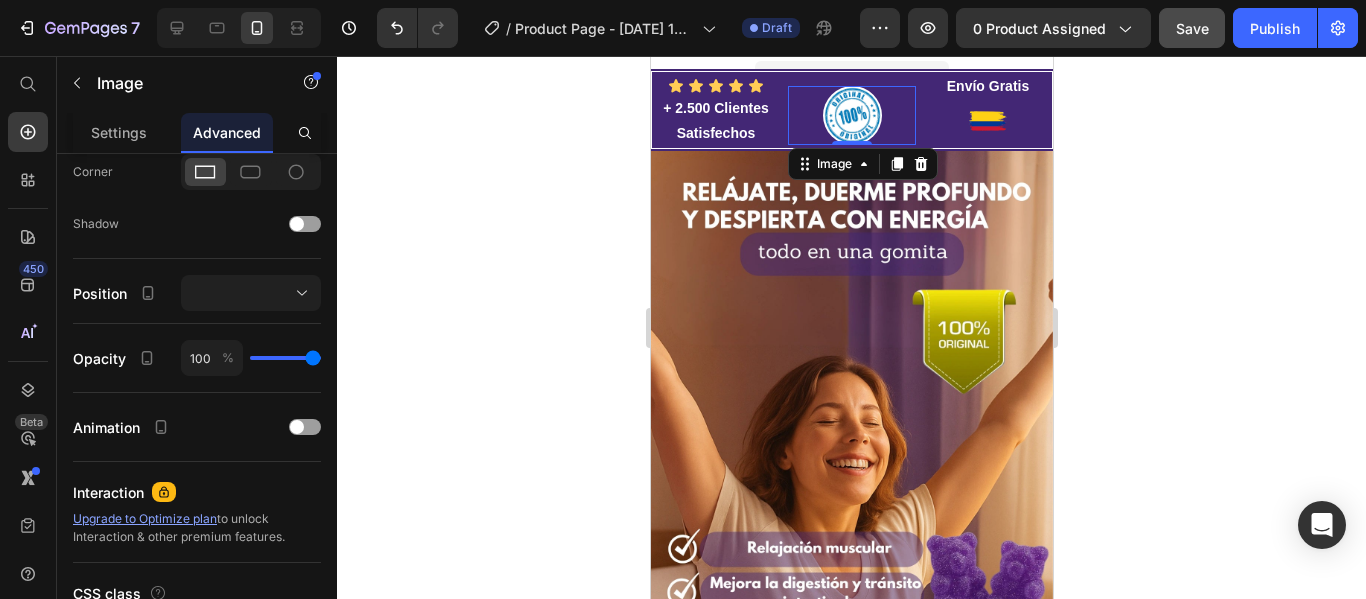 scroll, scrollTop: 0, scrollLeft: 0, axis: both 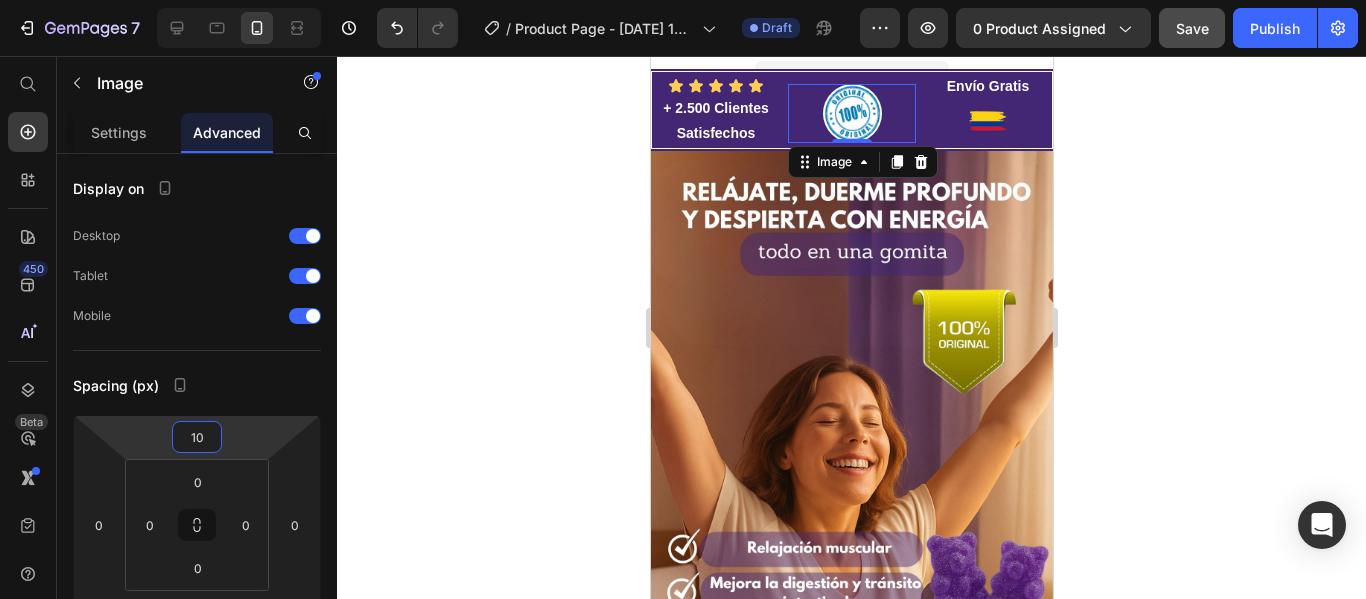 type on "8" 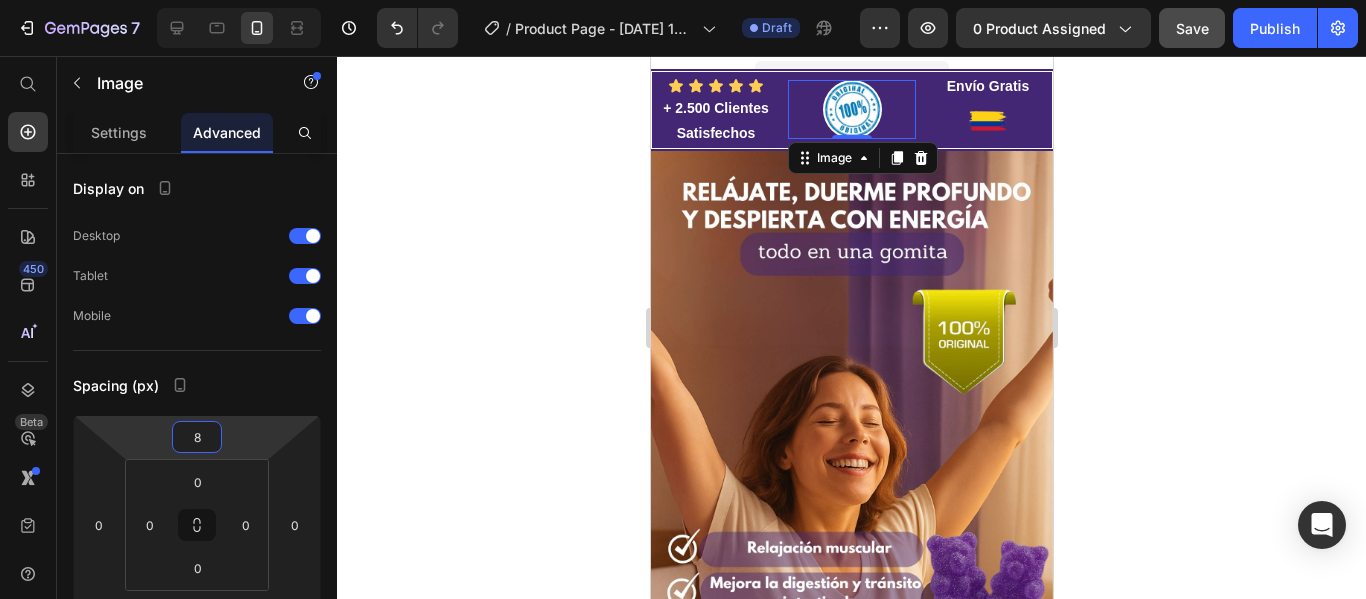 click on "7  Version history  /  Product Page - [DATE] 13:43:13 Draft Preview 0 product assigned  Save   Publish  450 Beta Start with Sections Elements Hero Section Product Detail Brands Trusted Badges Guarantee Product Breakdown How to use Testimonials Compare Bundle FAQs Social Proof Brand Story Product List Collection Blog List Contact Sticky Add to Cart Custom Footer Browse Library 450 Layout
Row
Row
Row
Row Text
Heading
Text Block Button
Button
Button
Sticky Back to top Media" at bounding box center [683, 0] 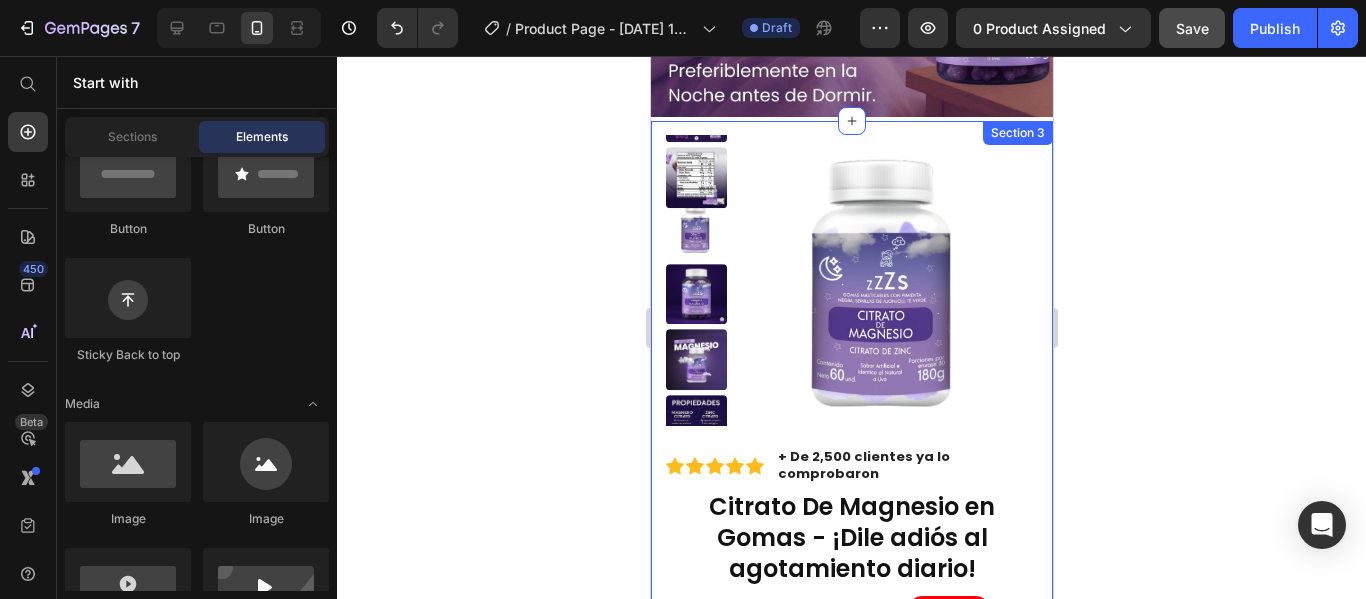 scroll, scrollTop: 739, scrollLeft: 0, axis: vertical 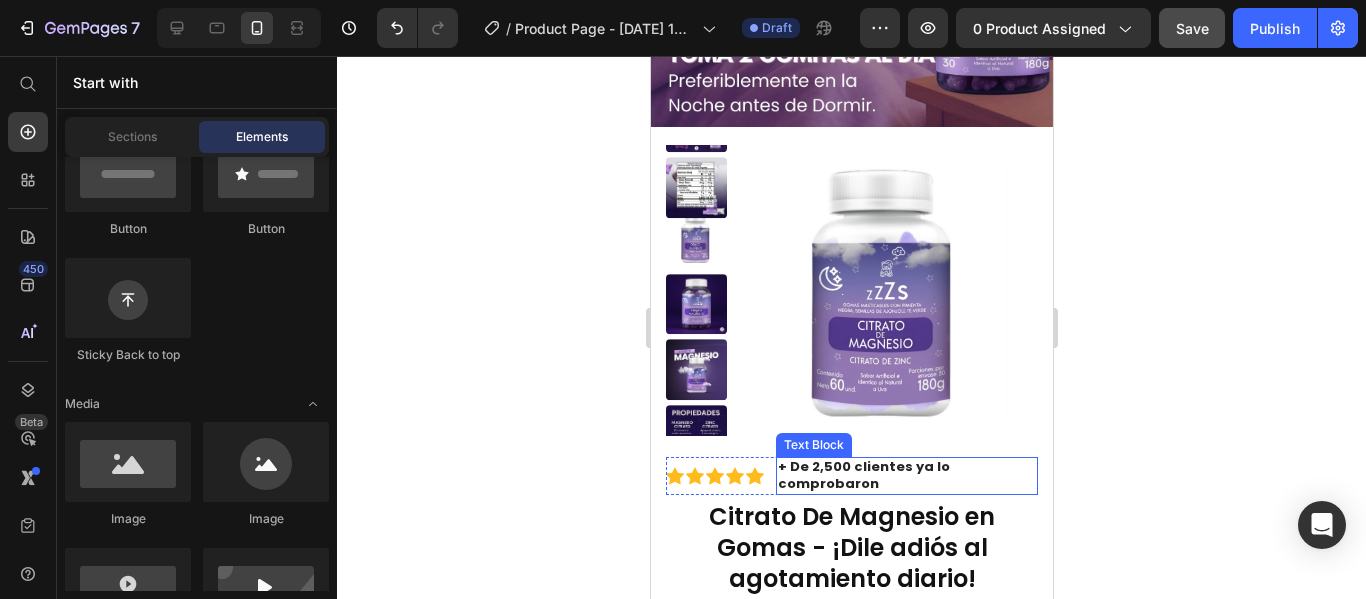 click on "+ De 2,500 clientes ya lo comprobaron" at bounding box center [906, 476] 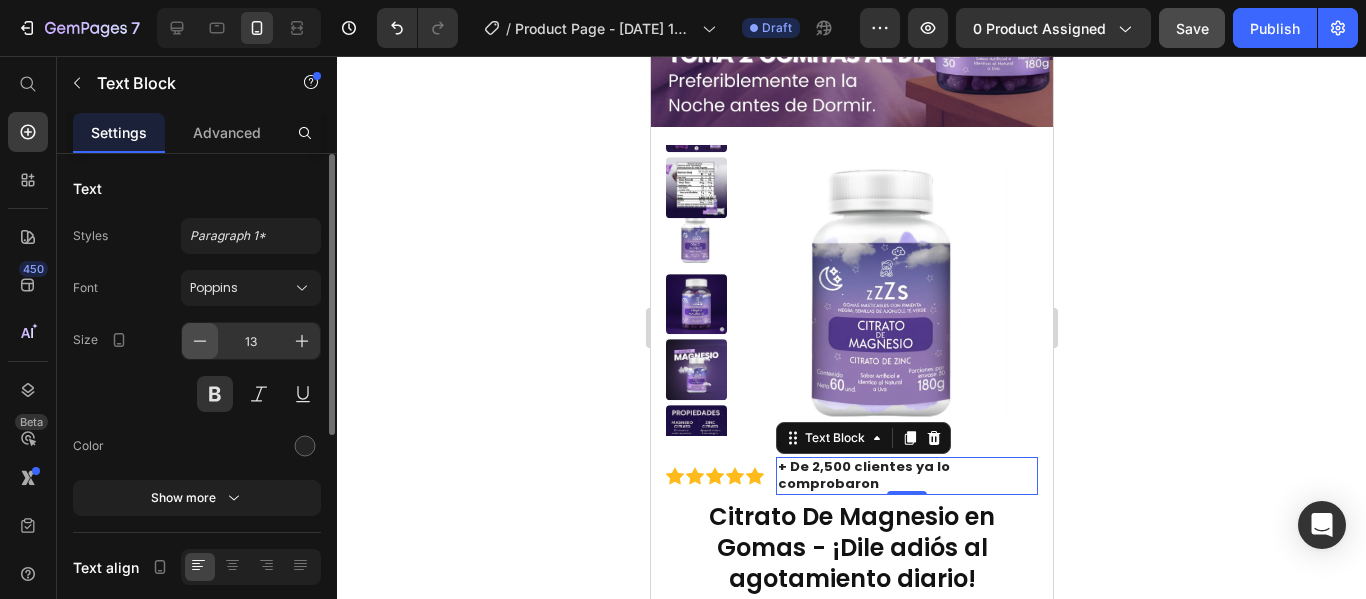 click 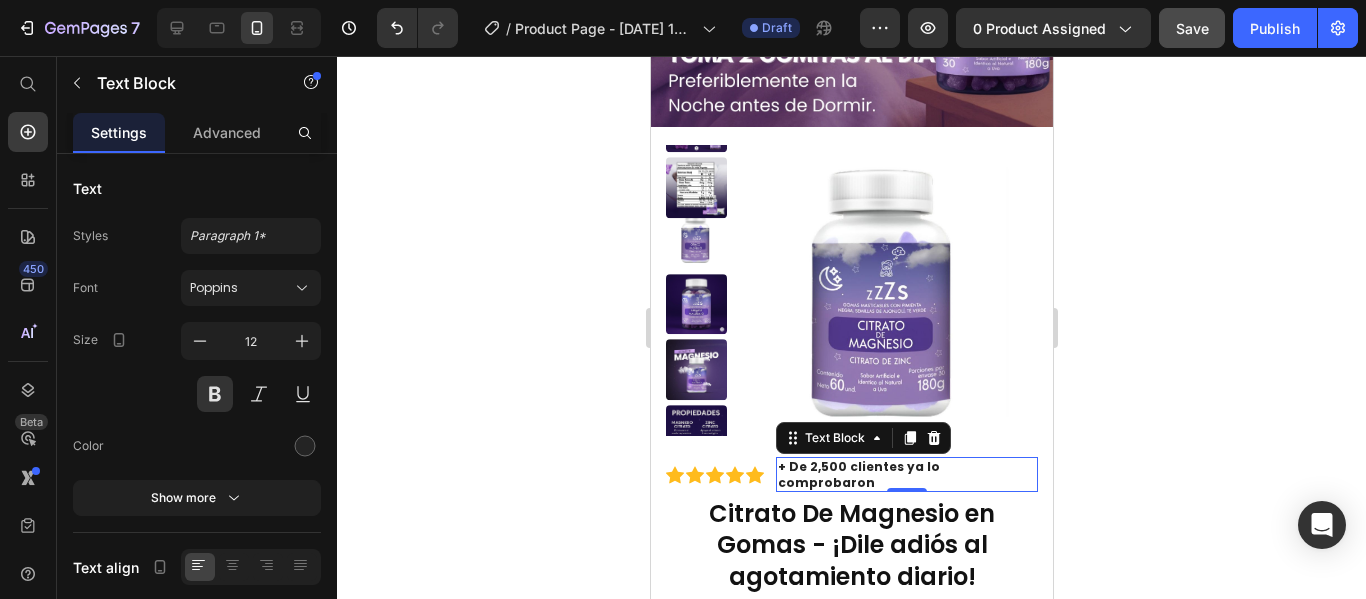 click 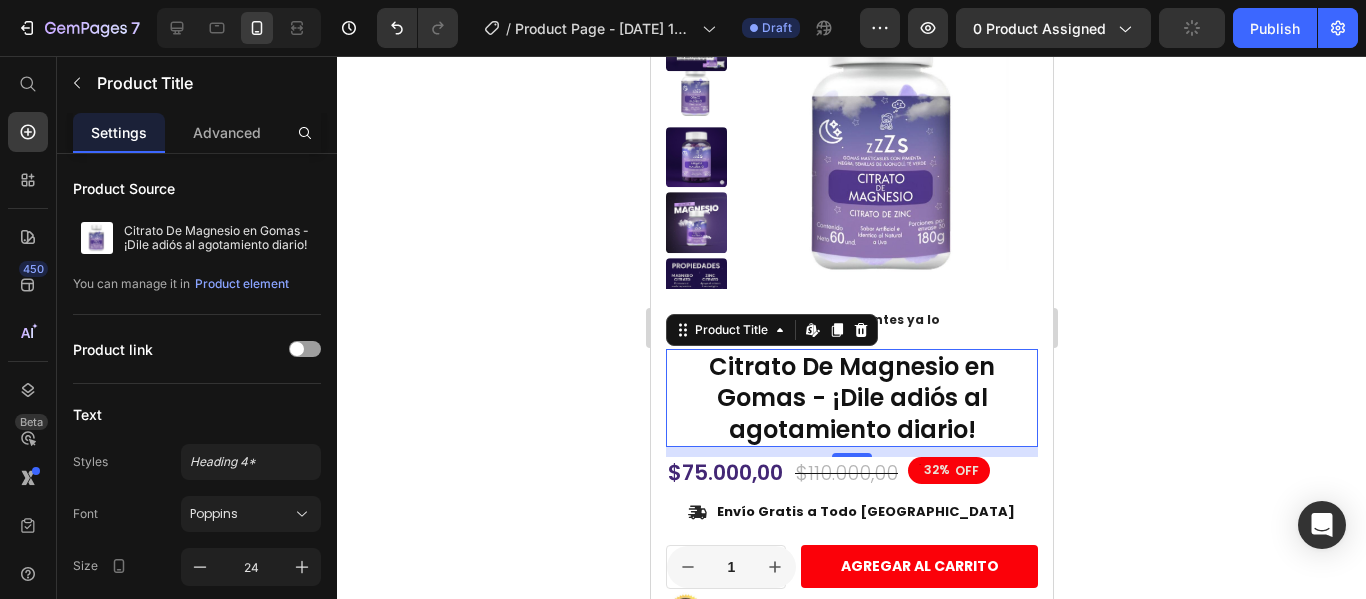 scroll, scrollTop: 887, scrollLeft: 0, axis: vertical 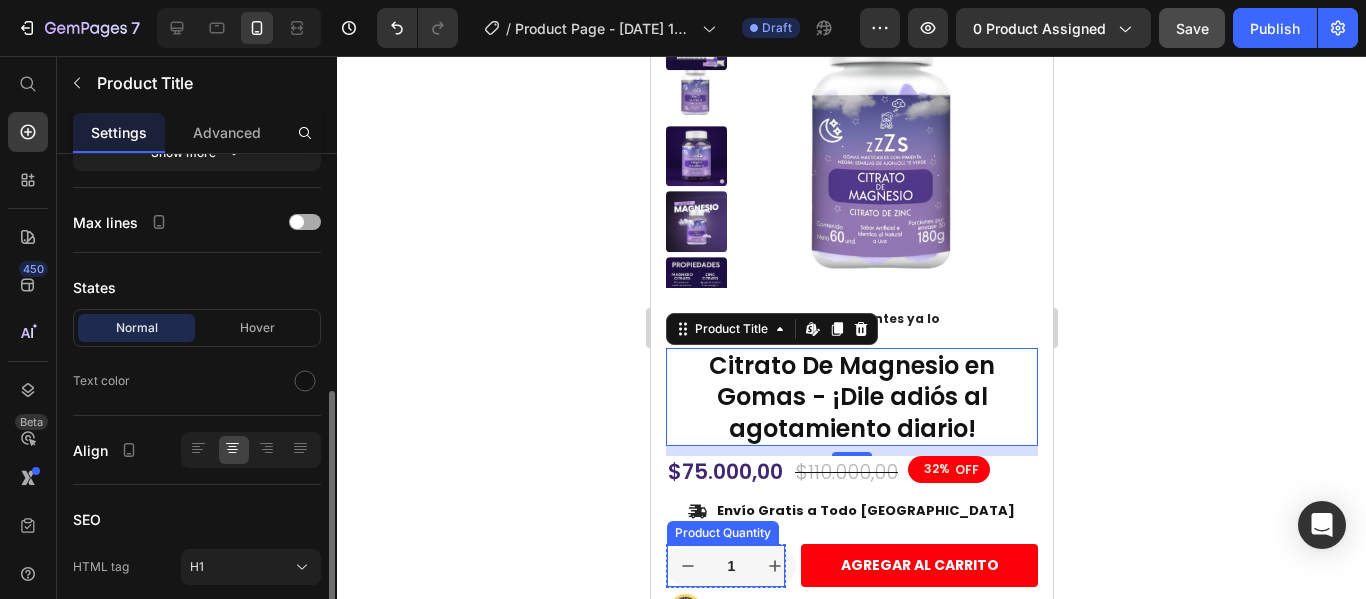 click at bounding box center (305, 222) 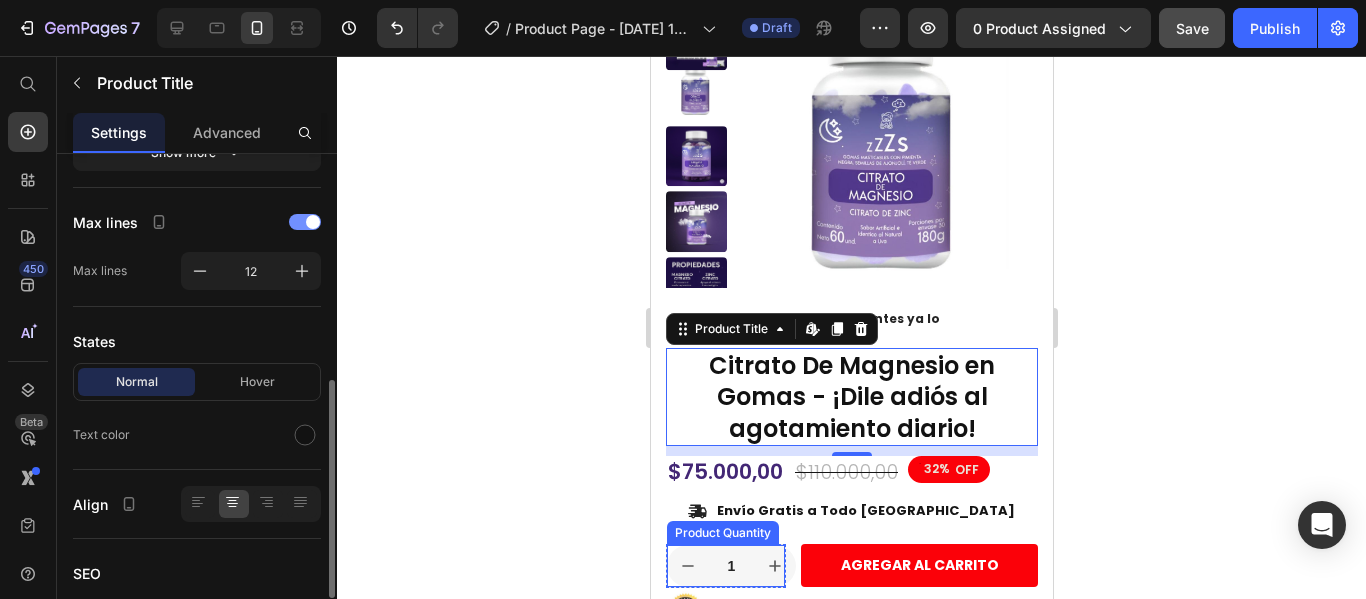 click at bounding box center (305, 222) 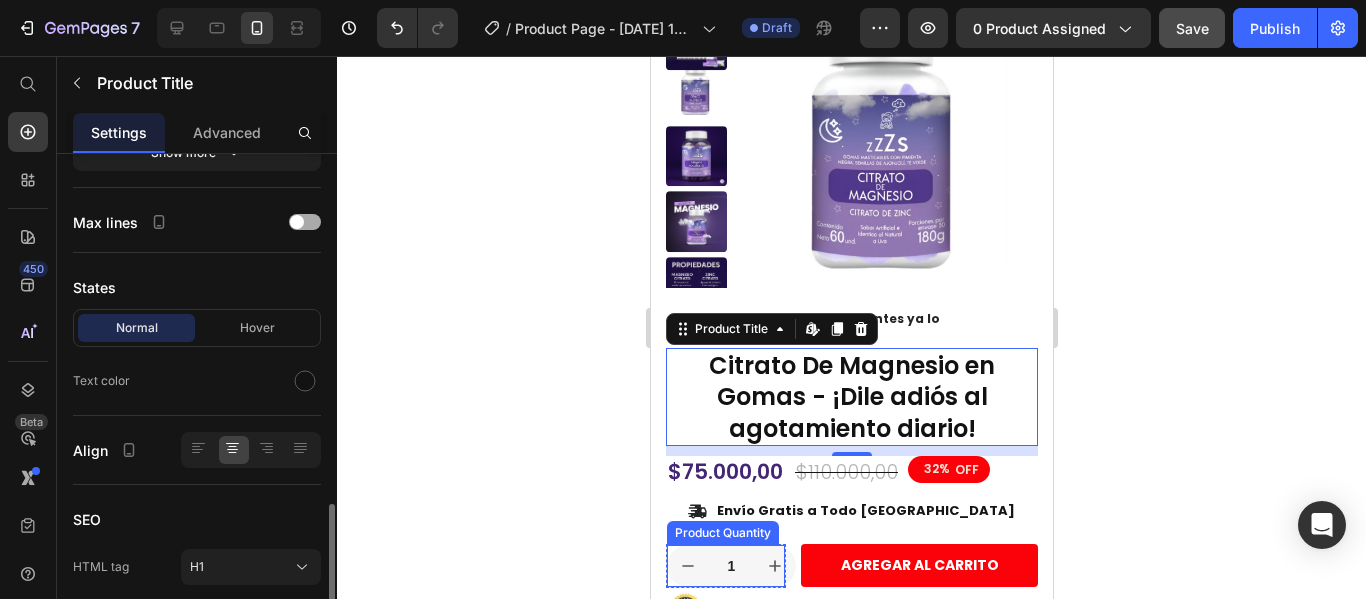 scroll, scrollTop: 596, scrollLeft: 0, axis: vertical 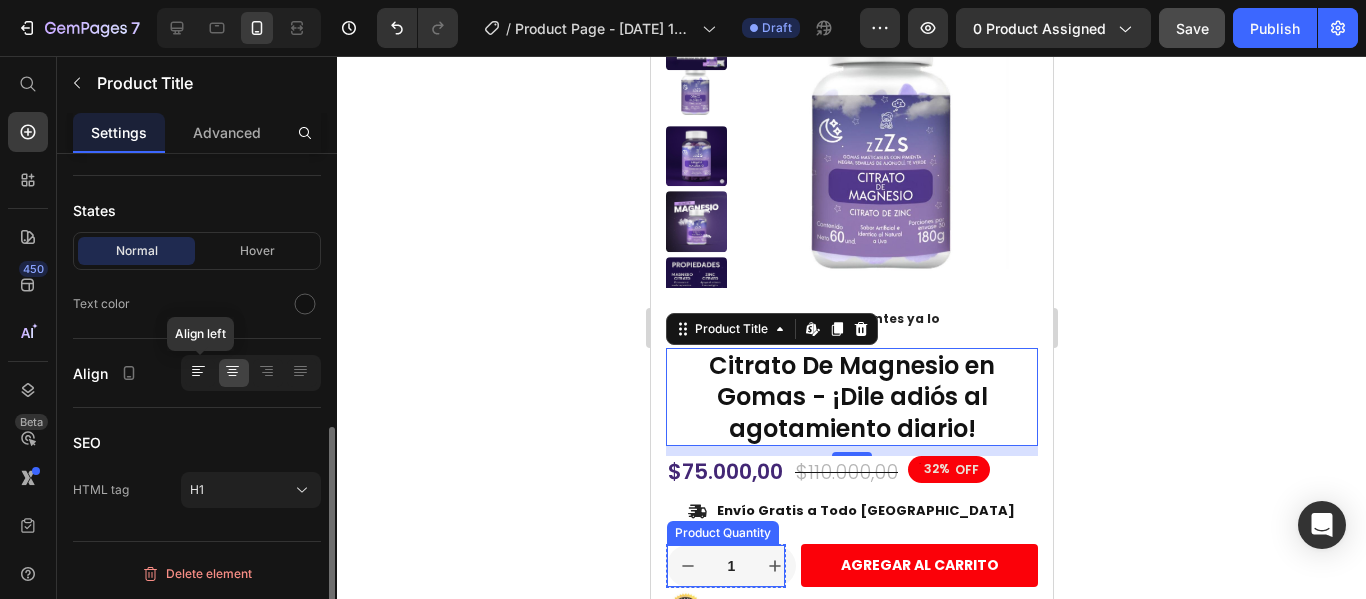 click 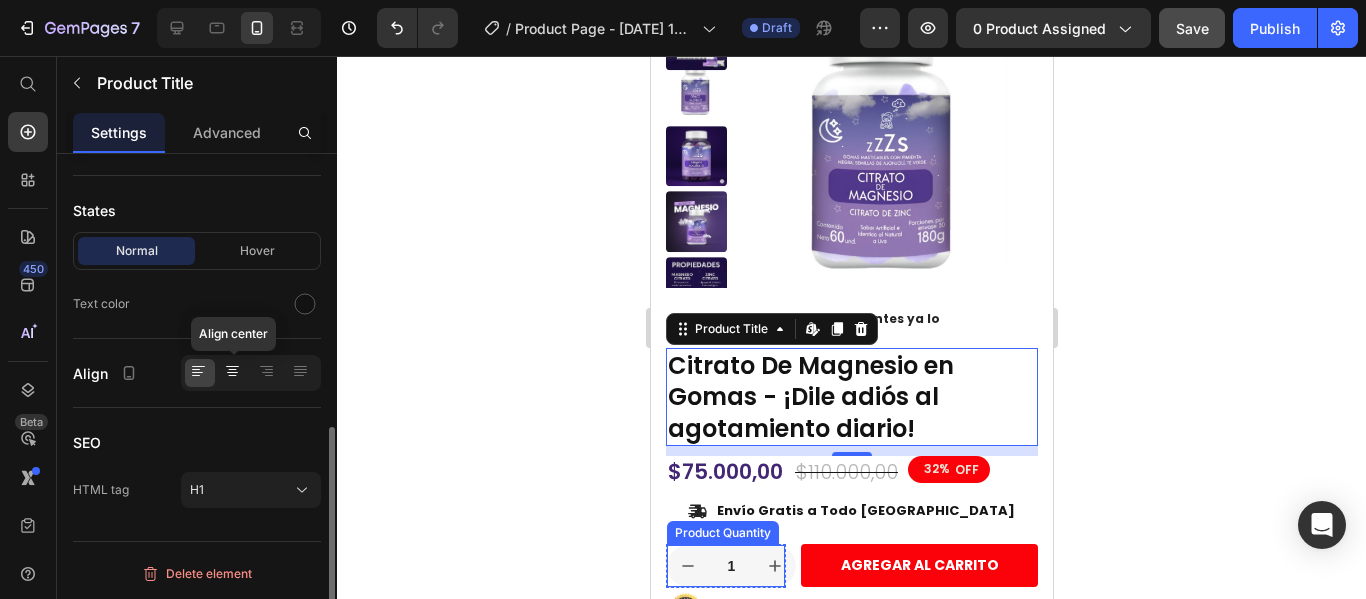 click 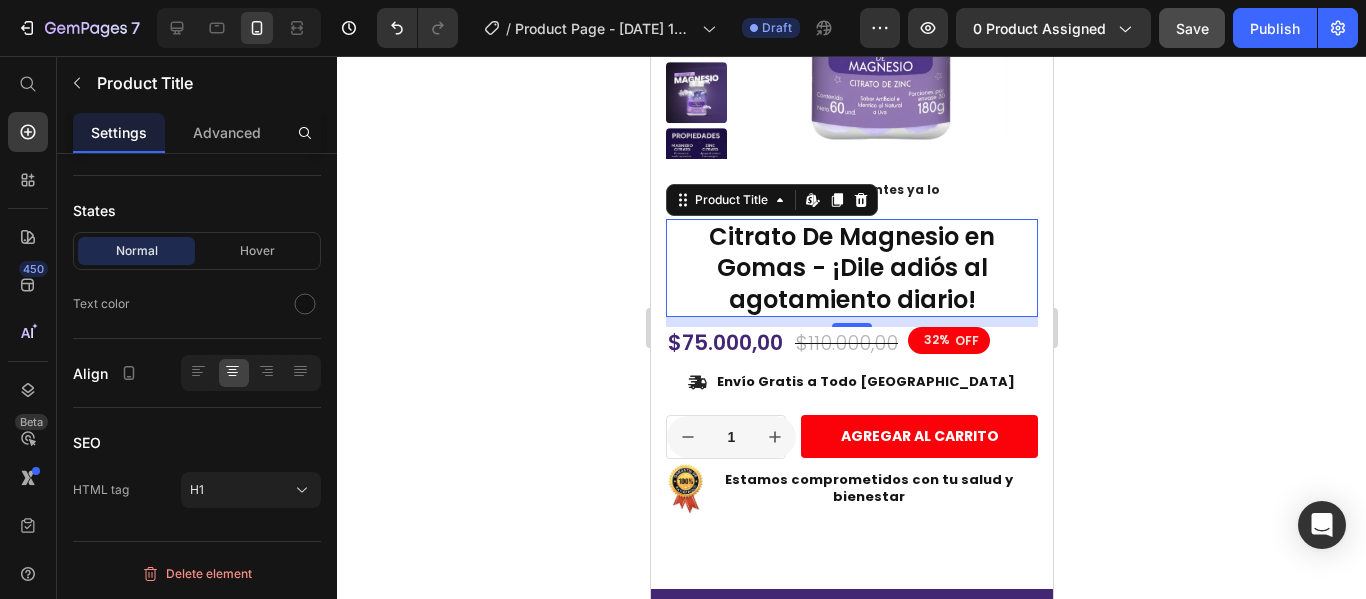 scroll, scrollTop: 1017, scrollLeft: 0, axis: vertical 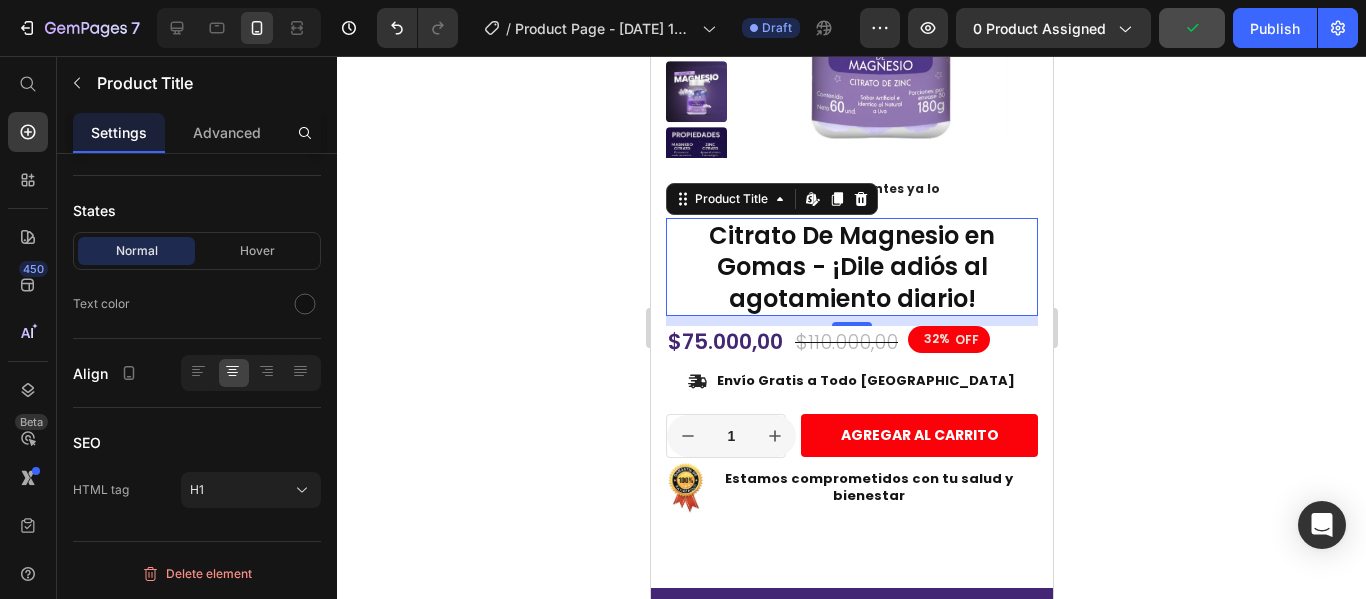 click 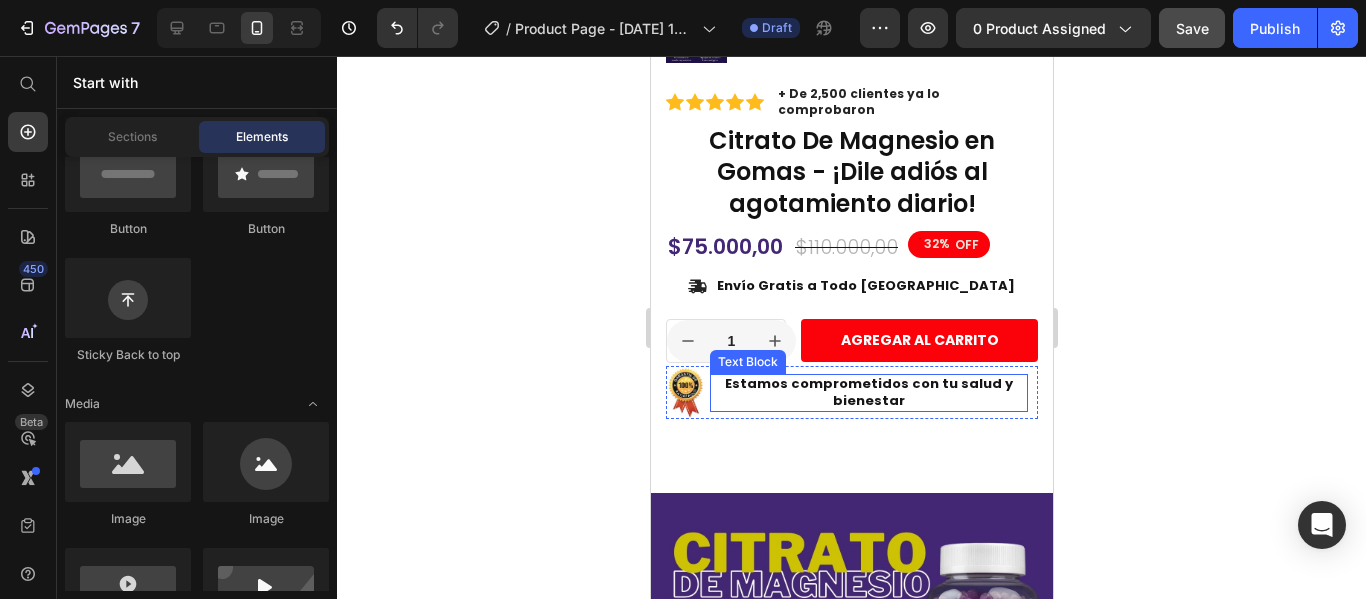 scroll, scrollTop: 1113, scrollLeft: 0, axis: vertical 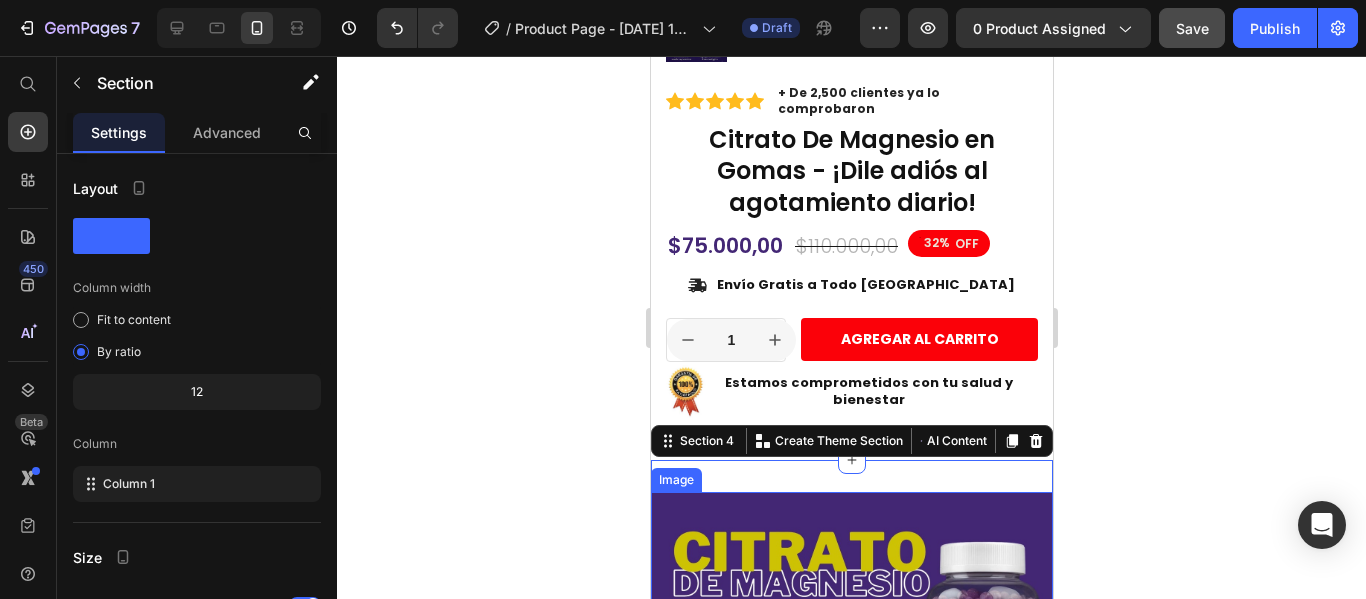 click at bounding box center (851, 849) 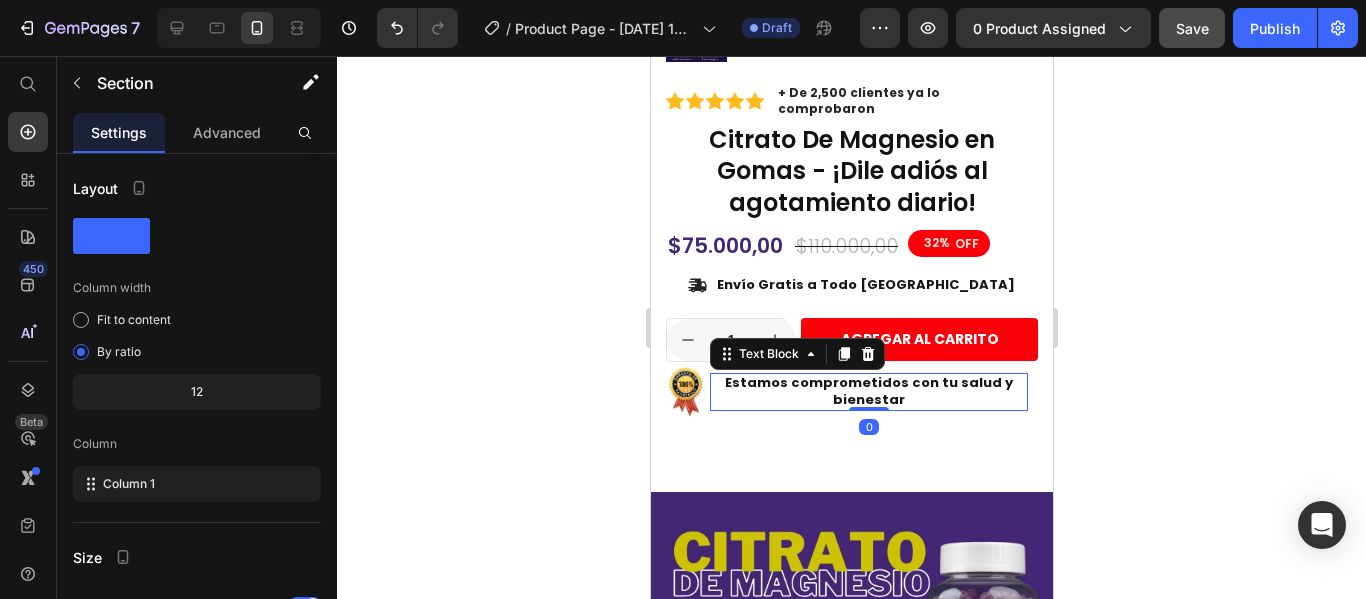 click on "Estamos comprometidos con tu salud y bienestar" at bounding box center [868, 391] 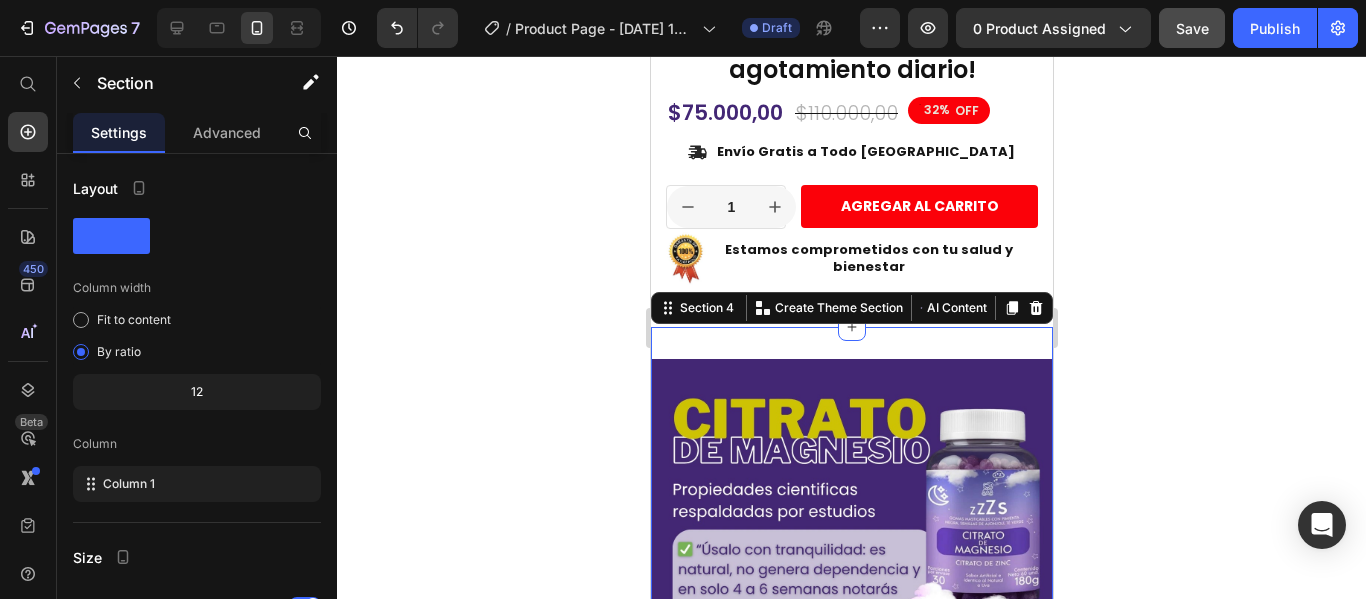 scroll, scrollTop: 1245, scrollLeft: 0, axis: vertical 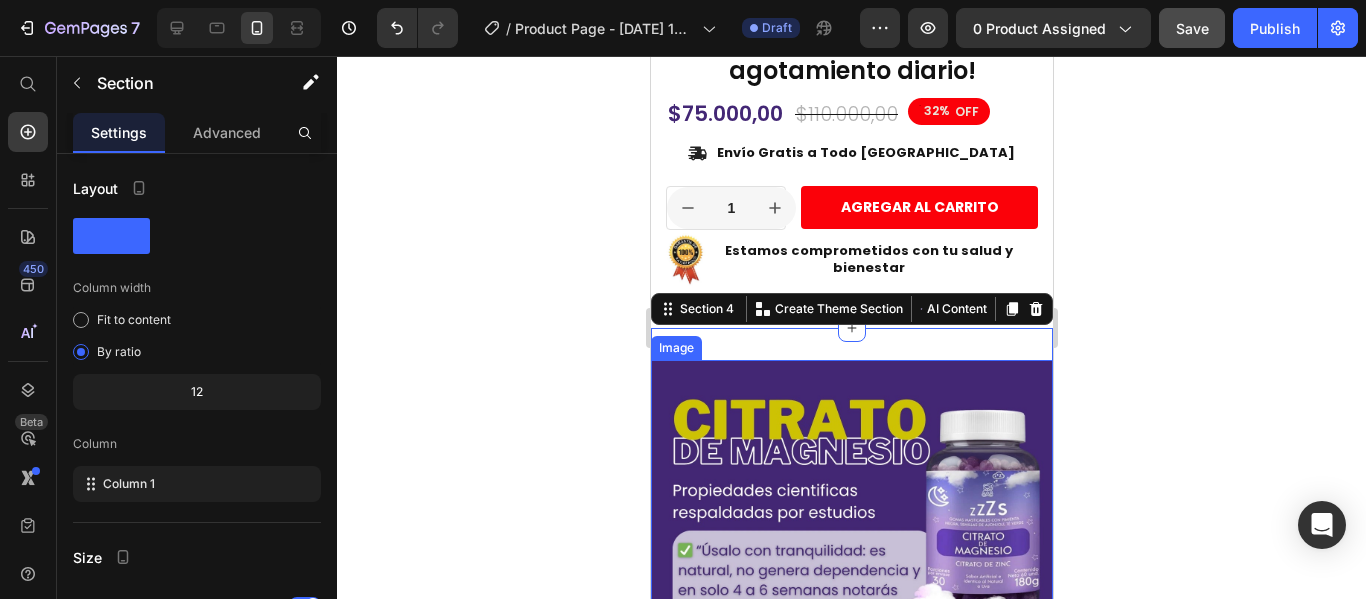 click at bounding box center (851, 717) 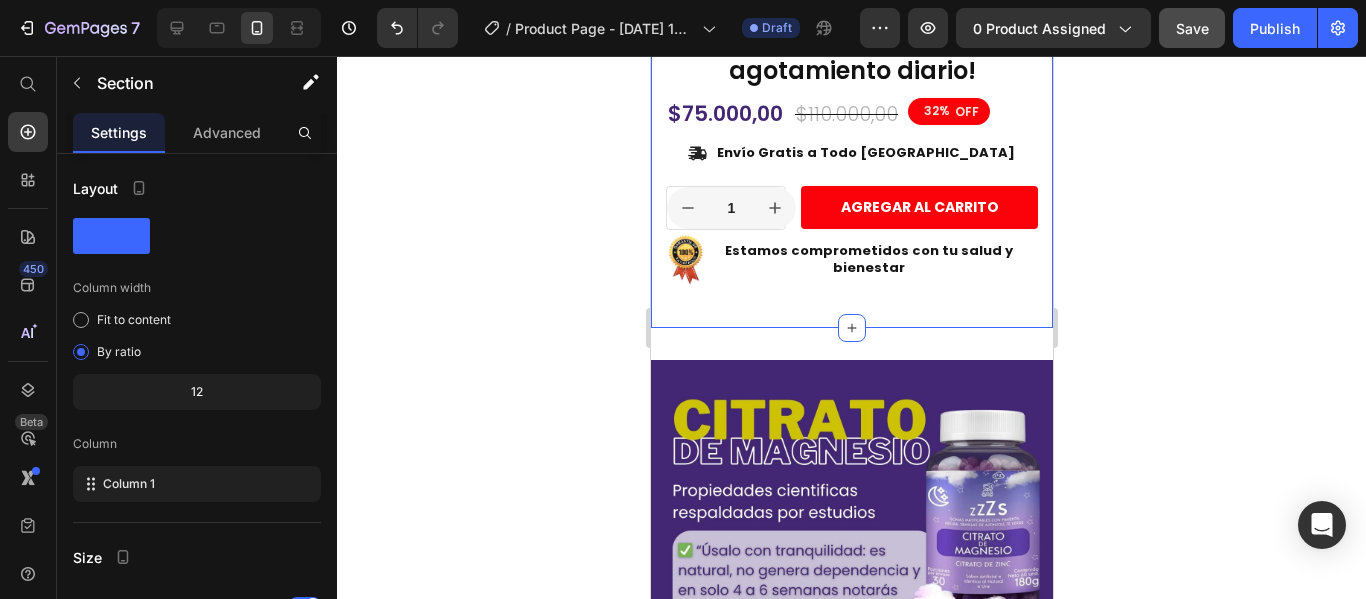 click on "Product Images
Material
Shipping
Care instruction Accordion Icon Icon Icon Icon Icon Icon List + De 2,500 clientes ya lo comprobaron Text Block Row 32% OFF Discount Tag Citrato De Magnesio en Gomas - ¡Dile adiós al agotamiento diario! Product Title Icon Icon Icon Icon Icon Icon List 2,500+ Verified Reviews! Text Block Row $75.000,00 Product Price $110.000,00 Product Price 32% OFF Discount Tag Row
Icon Envío Gratis a Todo Colombia  Text Block Row This product has only default variant Product Variants & Swatches 1 Product Quantity Row AGREGAR AL CARRITO Add to Cart Row Image Estamos comprometidos con tu salud y bienestar Text Block Row Row Product Section 3   You can create reusable sections Create Theme Section AI Content Write with GemAI What would you like to describe here? Tone and Voice Persuasive Product Citrato De Magnesio en Gomas - ¡Dile adiós al agotamiento diario! Show more Generate" at bounding box center (851, -24) 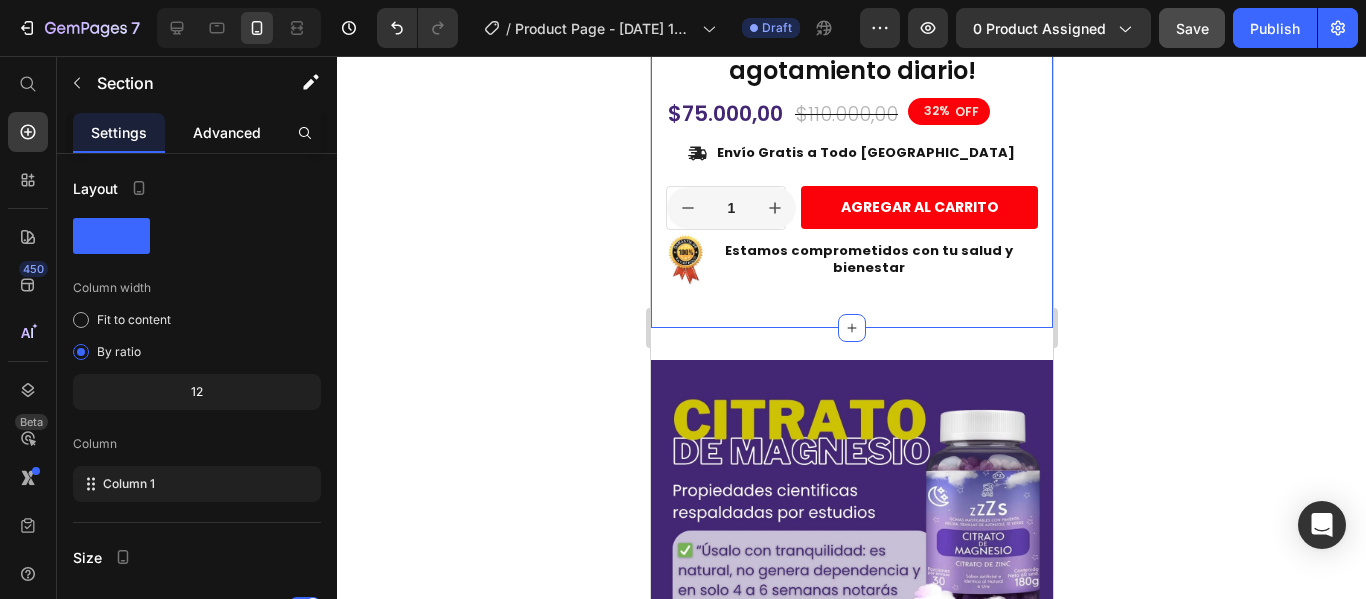 click on "Advanced" at bounding box center [227, 132] 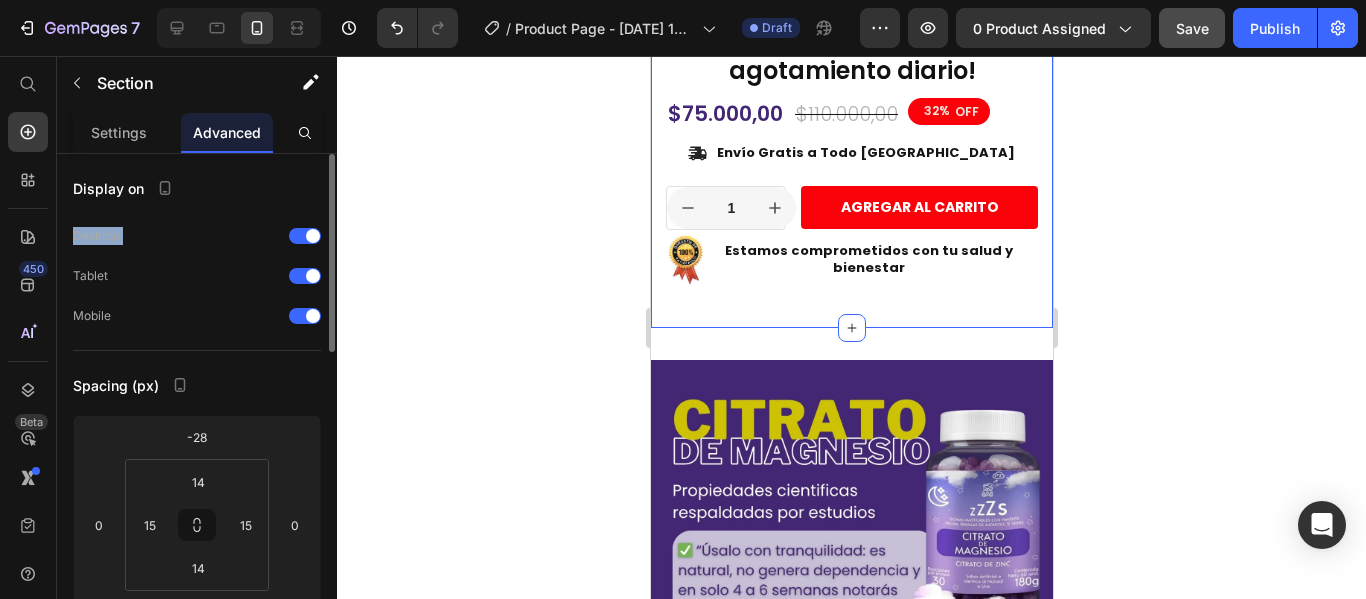 drag, startPoint x: 234, startPoint y: 227, endPoint x: 235, endPoint y: 195, distance: 32.01562 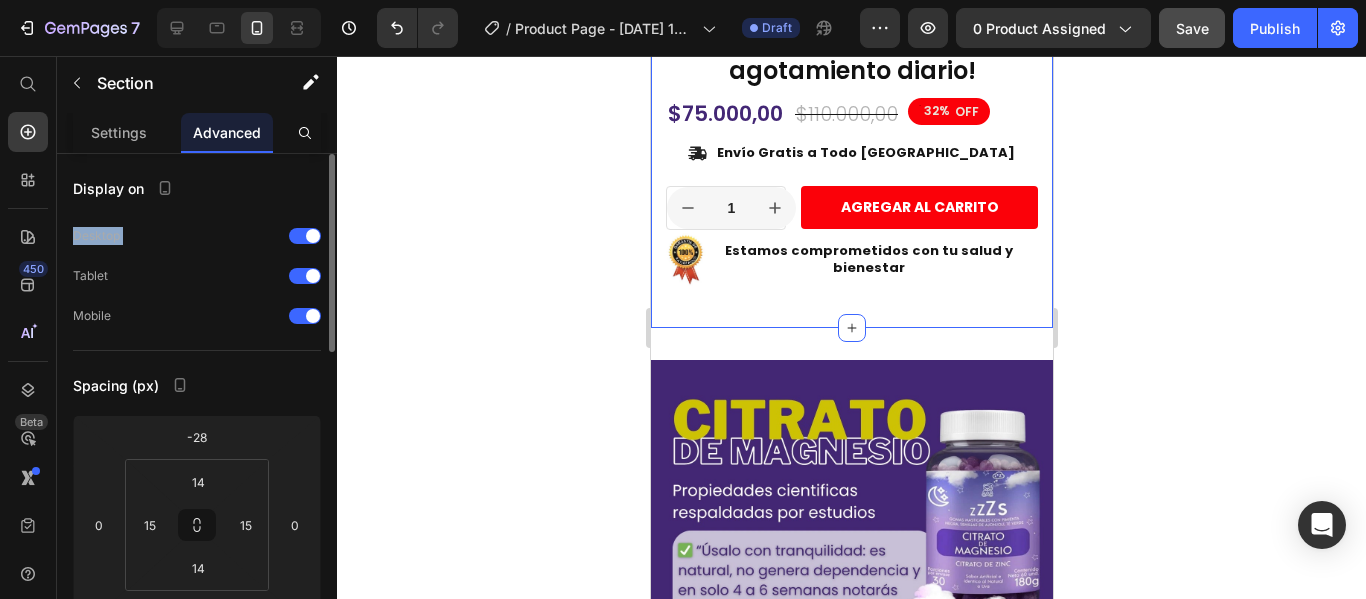 click on "Display on Desktop Tablet Mobile" 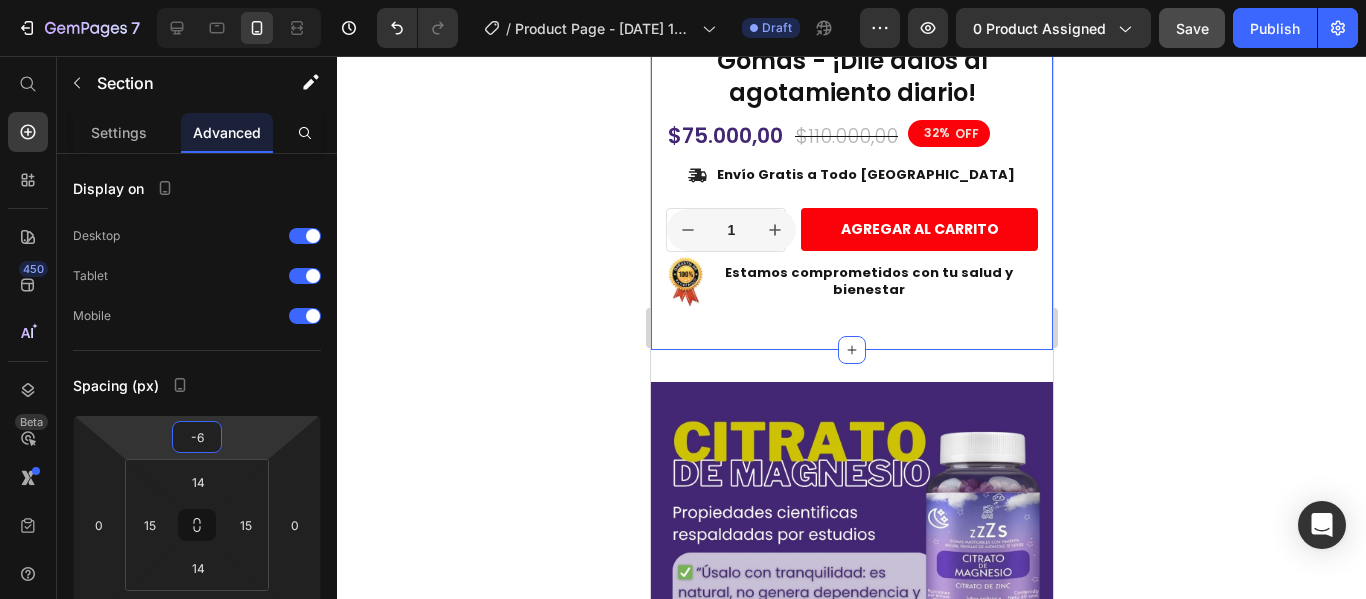 type on "-24" 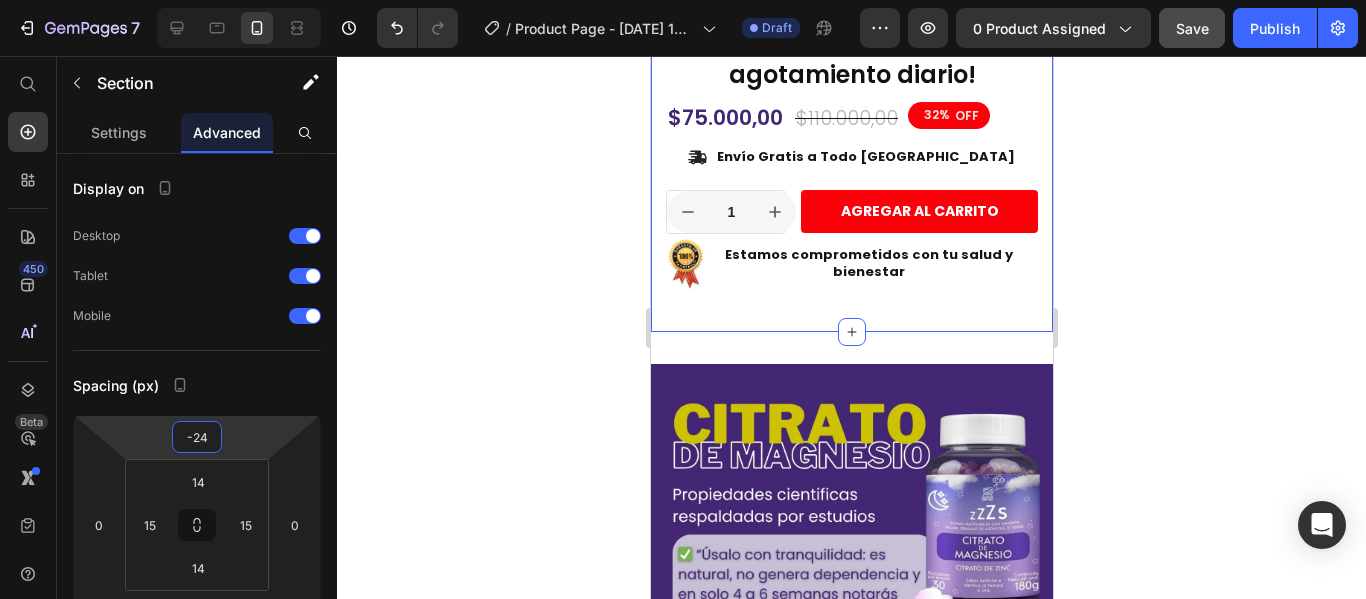 click on "7  Version history  /  Product Page - [DATE] 13:43:13 Draft Preview 0 product assigned  Save   Publish  450 Beta Start with Sections Elements Hero Section Product Detail Brands Trusted Badges Guarantee Product Breakdown How to use Testimonials Compare Bundle FAQs Social Proof Brand Story Product List Collection Blog List Contact Sticky Add to Cart Custom Footer Browse Library 450 Layout
Row
Row
Row
Row Text
Heading
Text Block Button
Button
Button
Sticky Back to top Media" at bounding box center [683, 0] 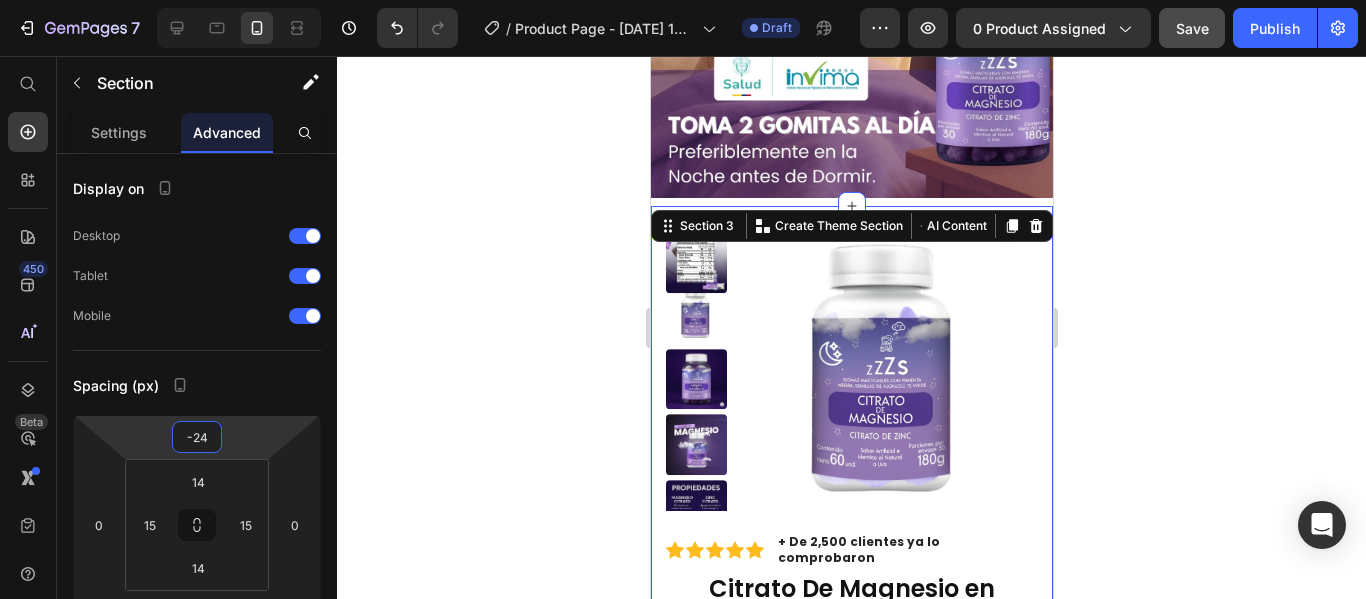 scroll, scrollTop: 667, scrollLeft: 0, axis: vertical 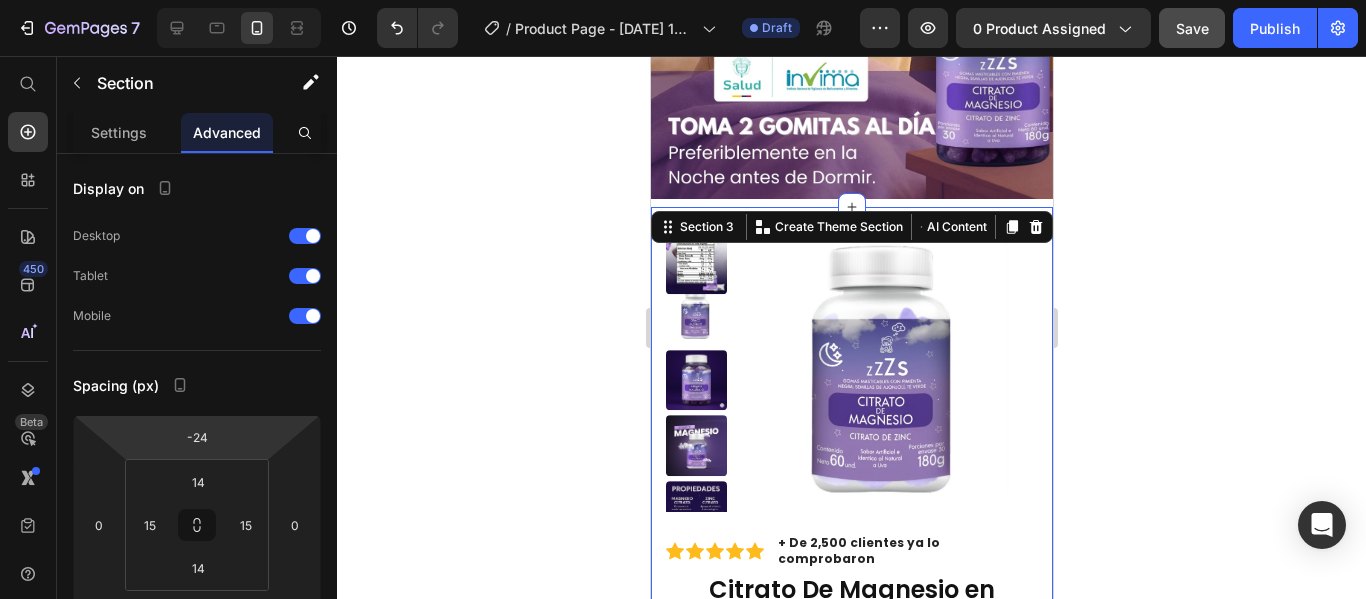 click 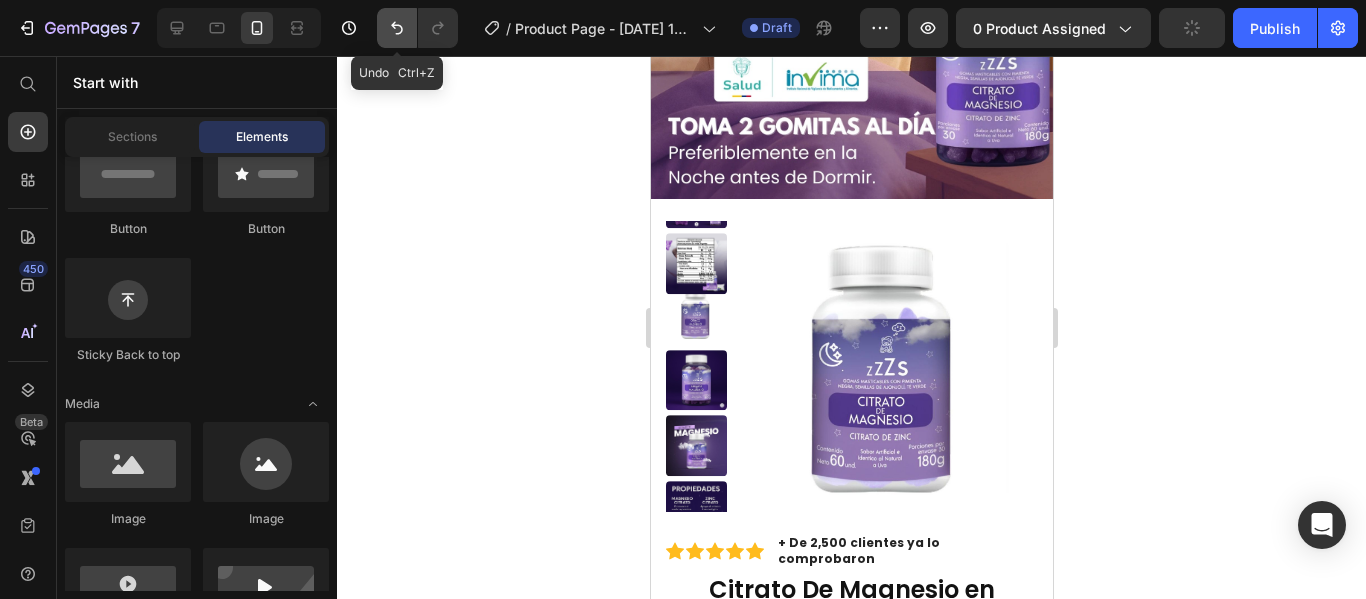 click 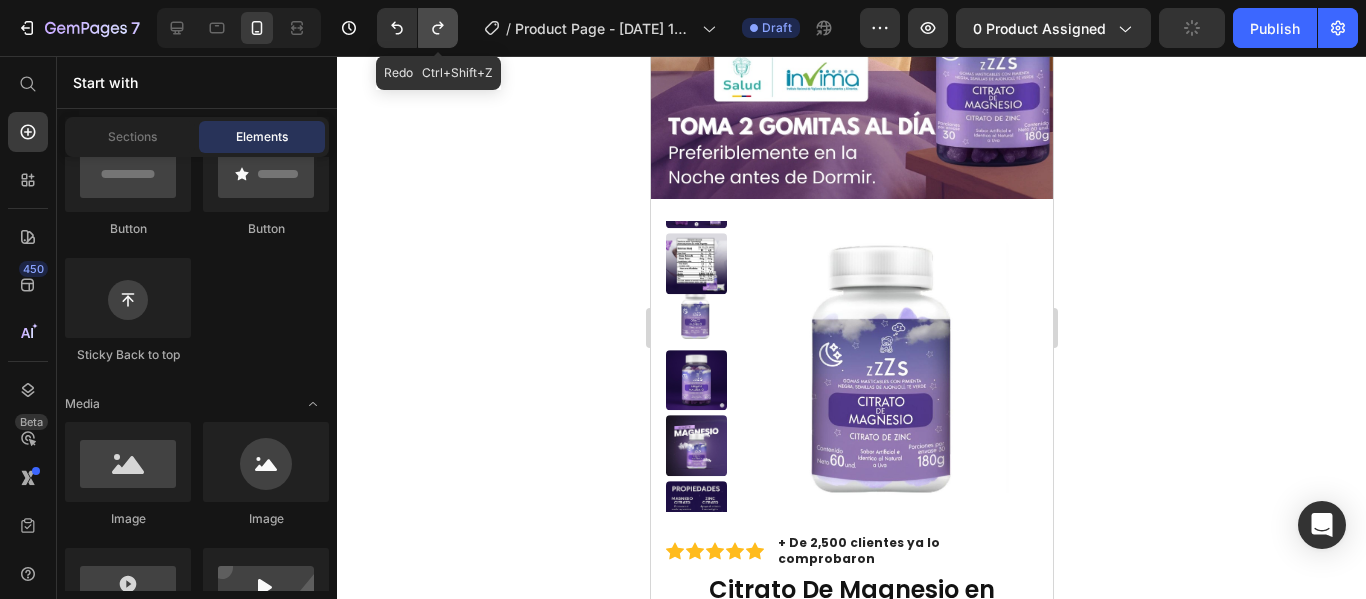 click 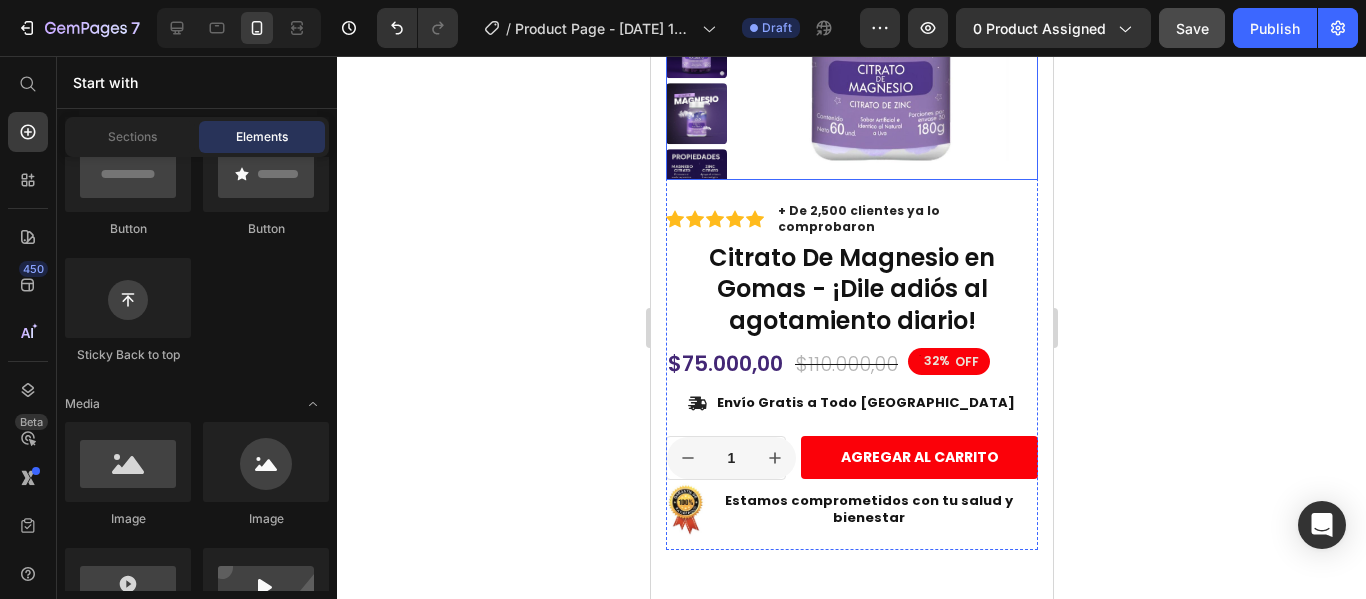 scroll, scrollTop: 1000, scrollLeft: 0, axis: vertical 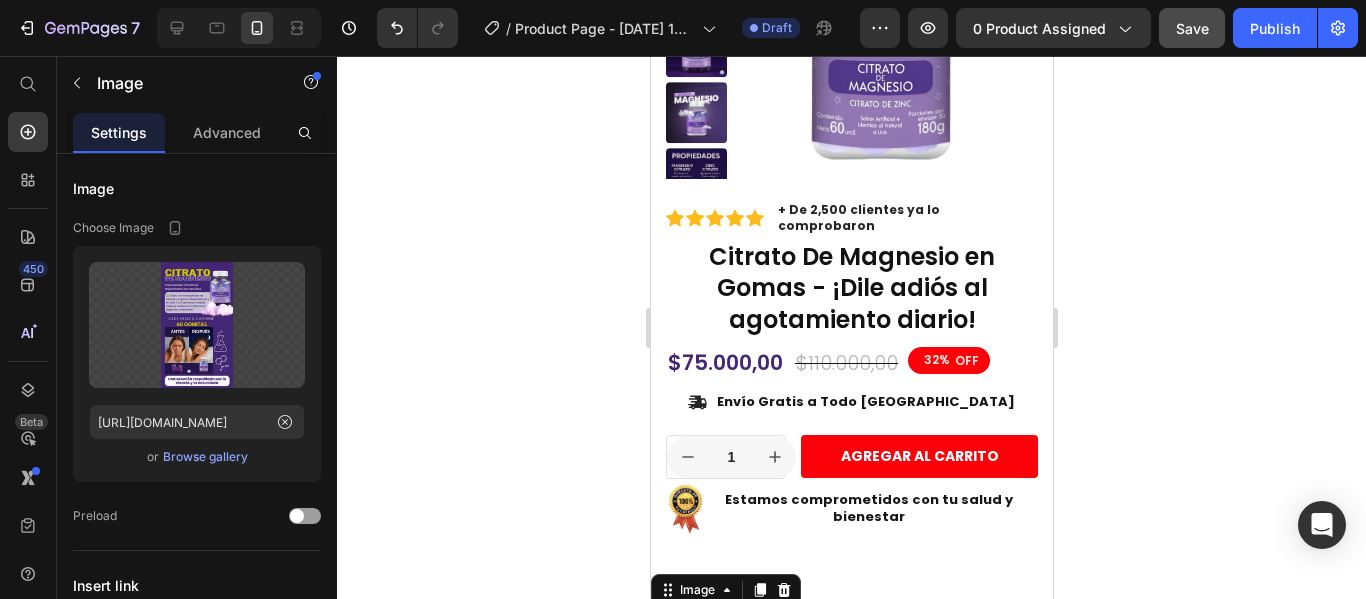click at bounding box center [851, 966] 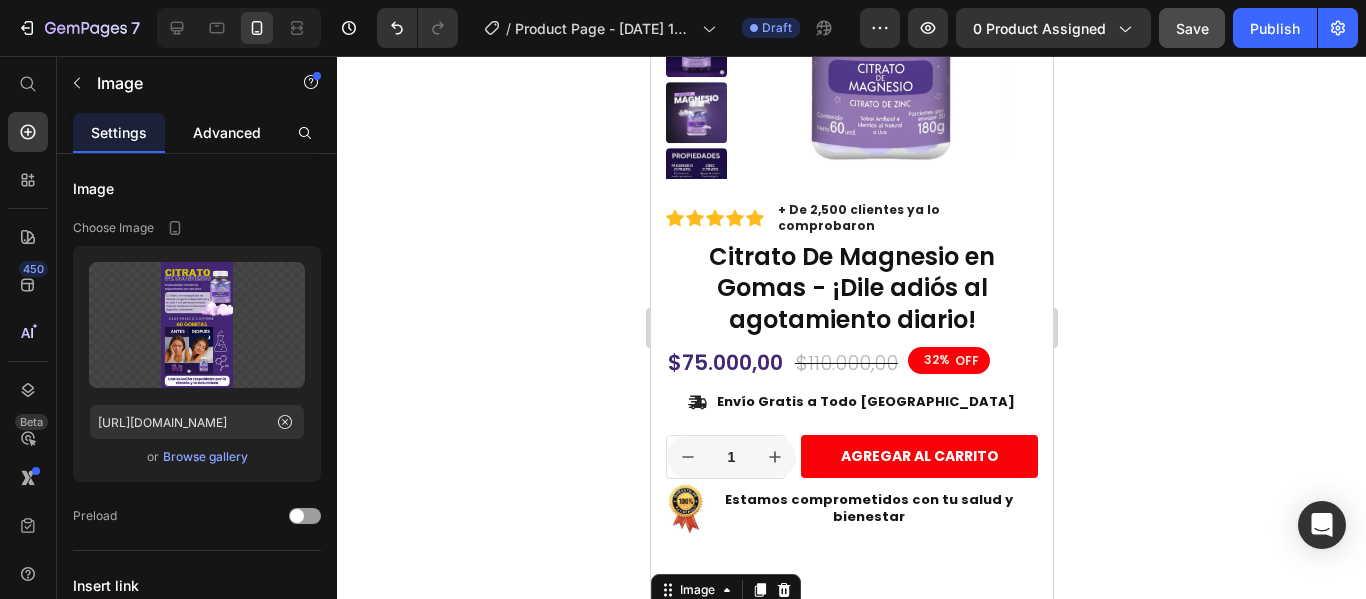 click on "Advanced" 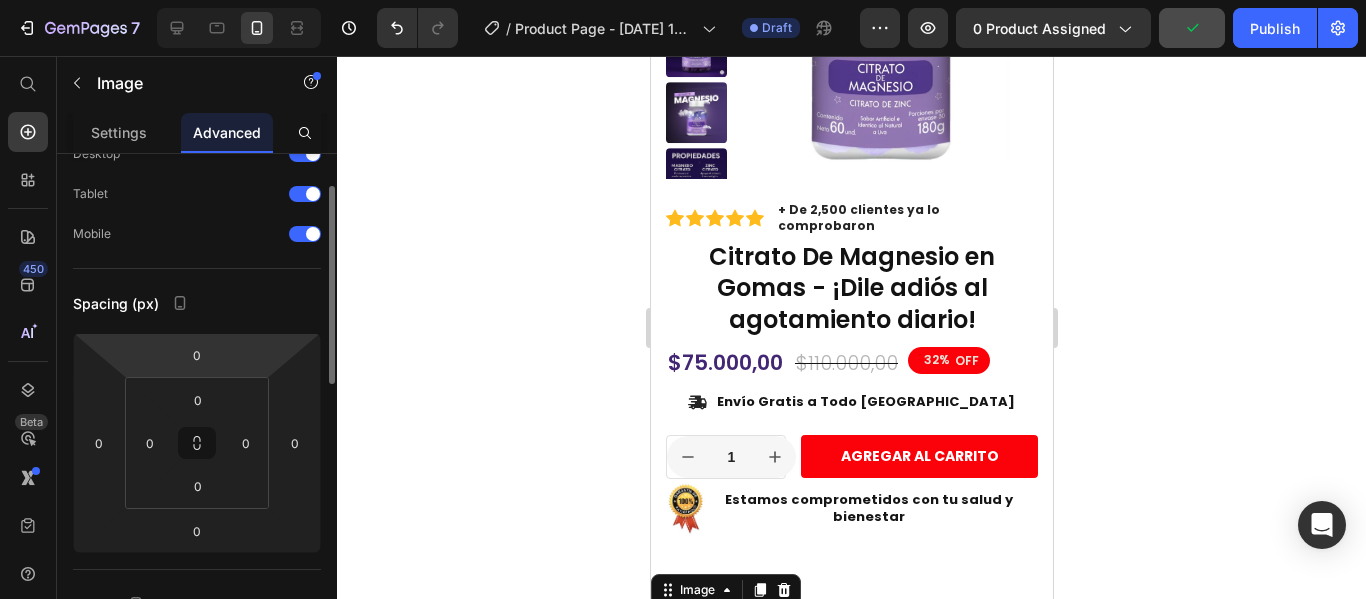 scroll, scrollTop: 84, scrollLeft: 0, axis: vertical 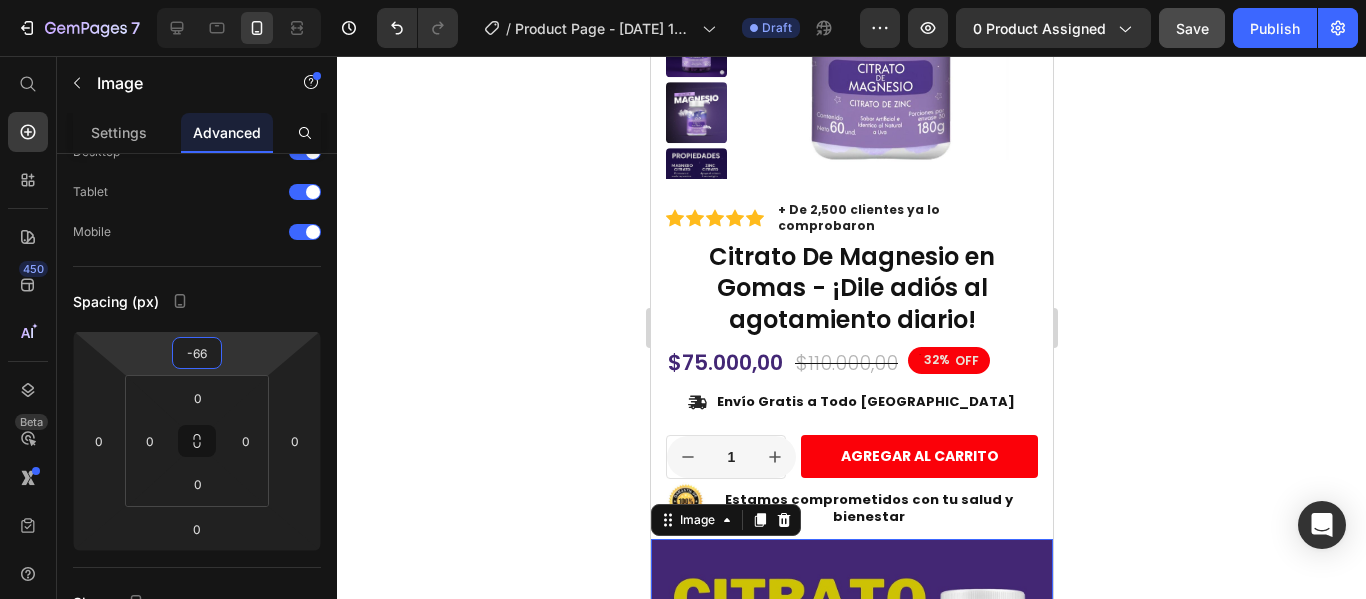type on "-64" 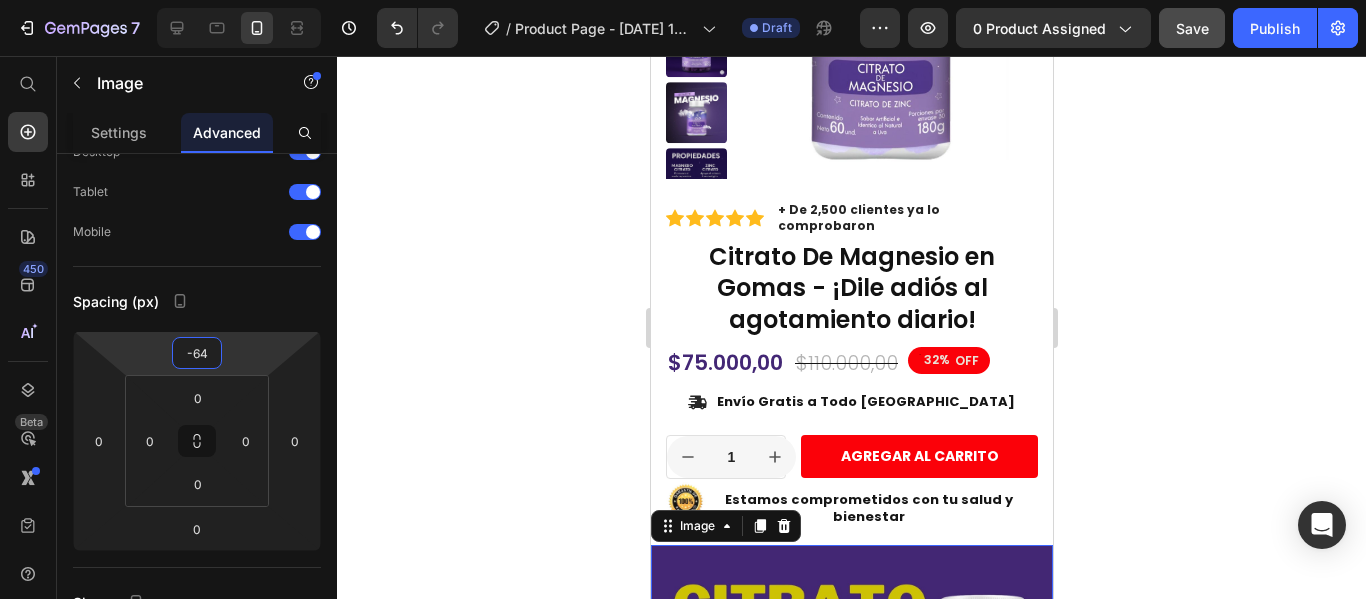 drag, startPoint x: 245, startPoint y: 356, endPoint x: 250, endPoint y: 388, distance: 32.38827 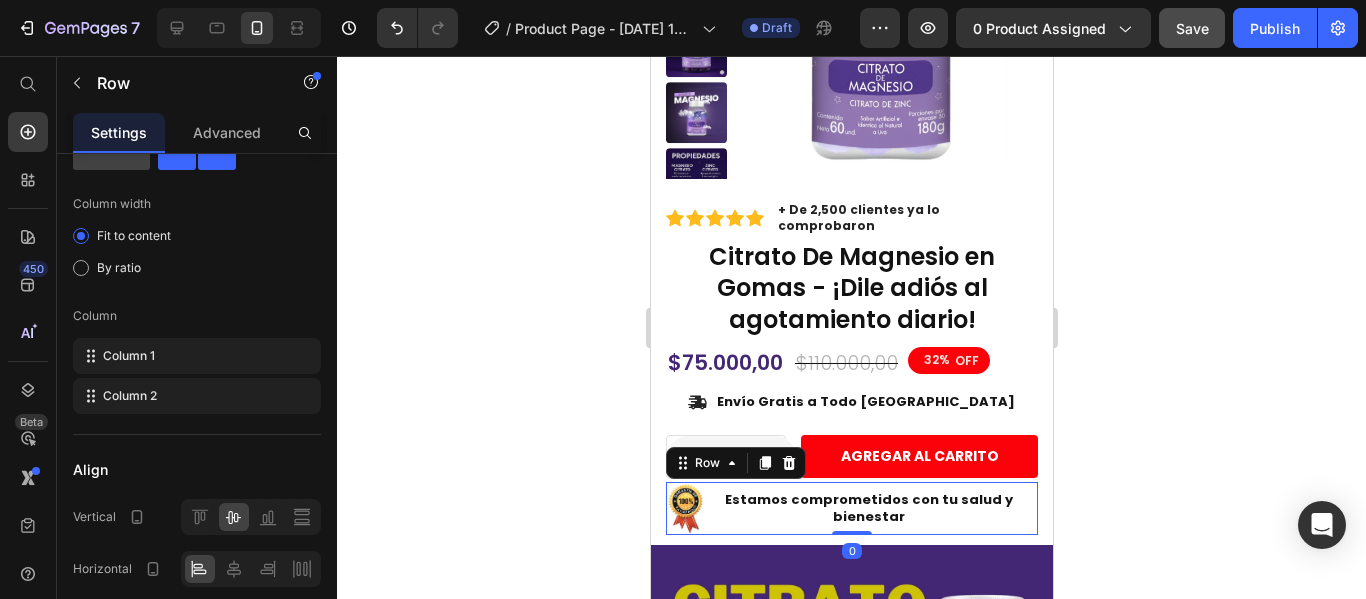 click on "Estamos comprometidos con tu salud y bienestar Text Block" at bounding box center (878, 508) 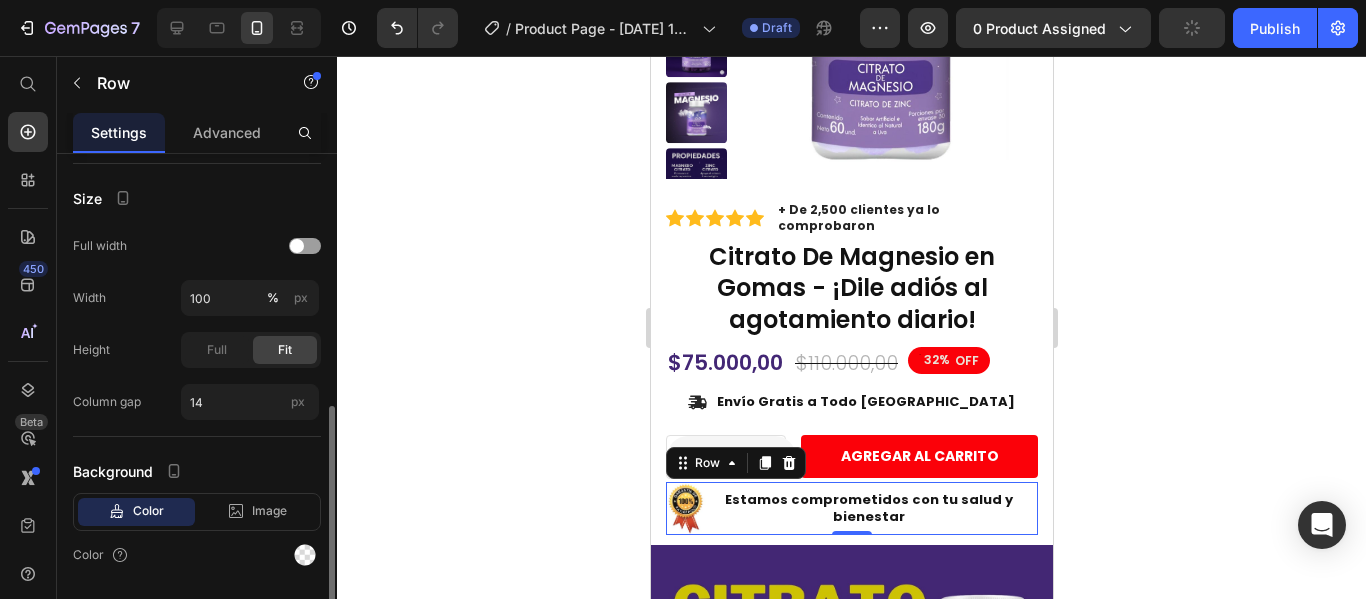 scroll, scrollTop: 583, scrollLeft: 0, axis: vertical 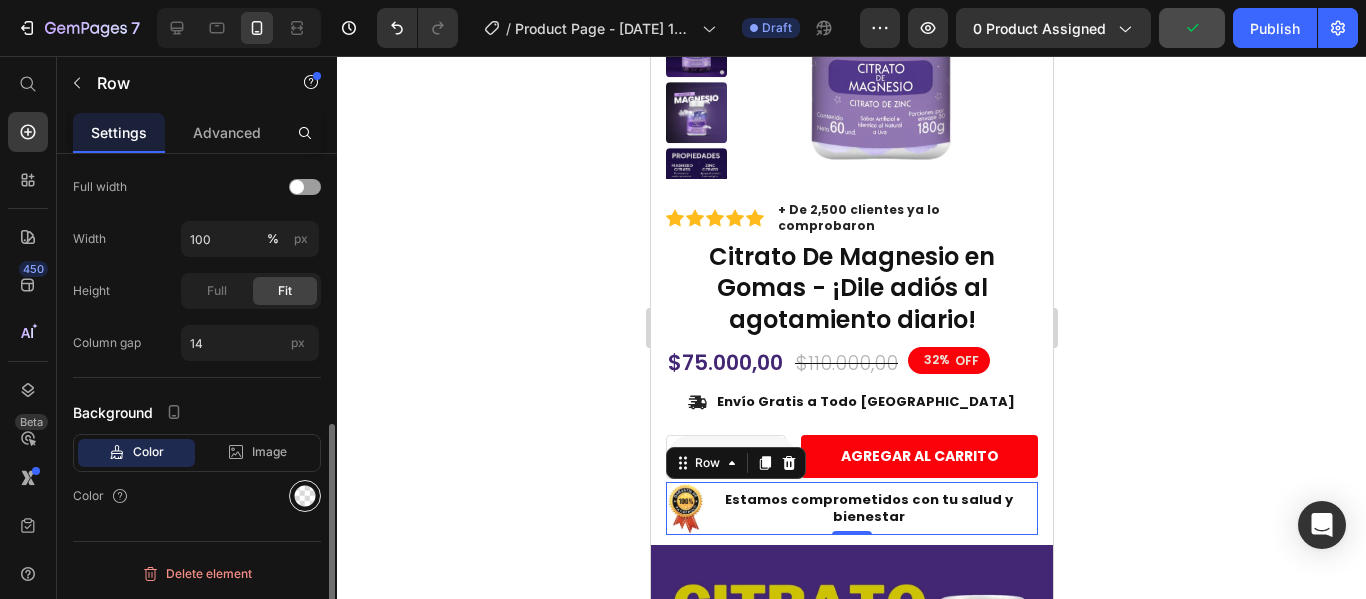 click at bounding box center [305, 496] 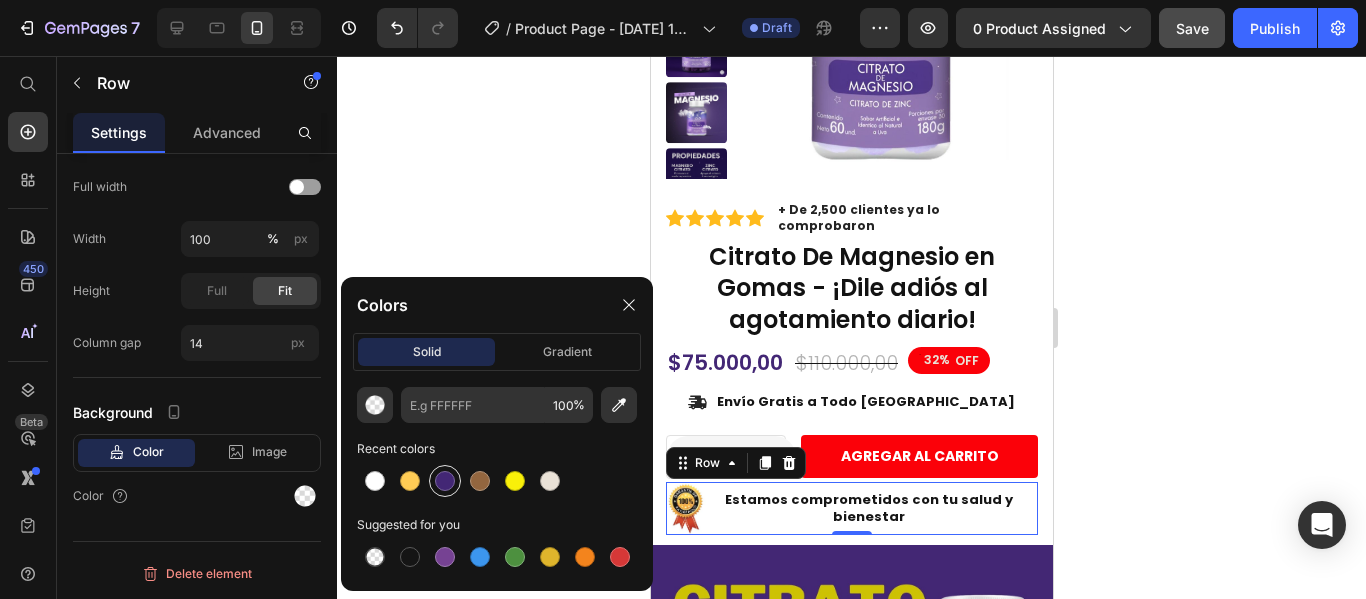 click at bounding box center (445, 481) 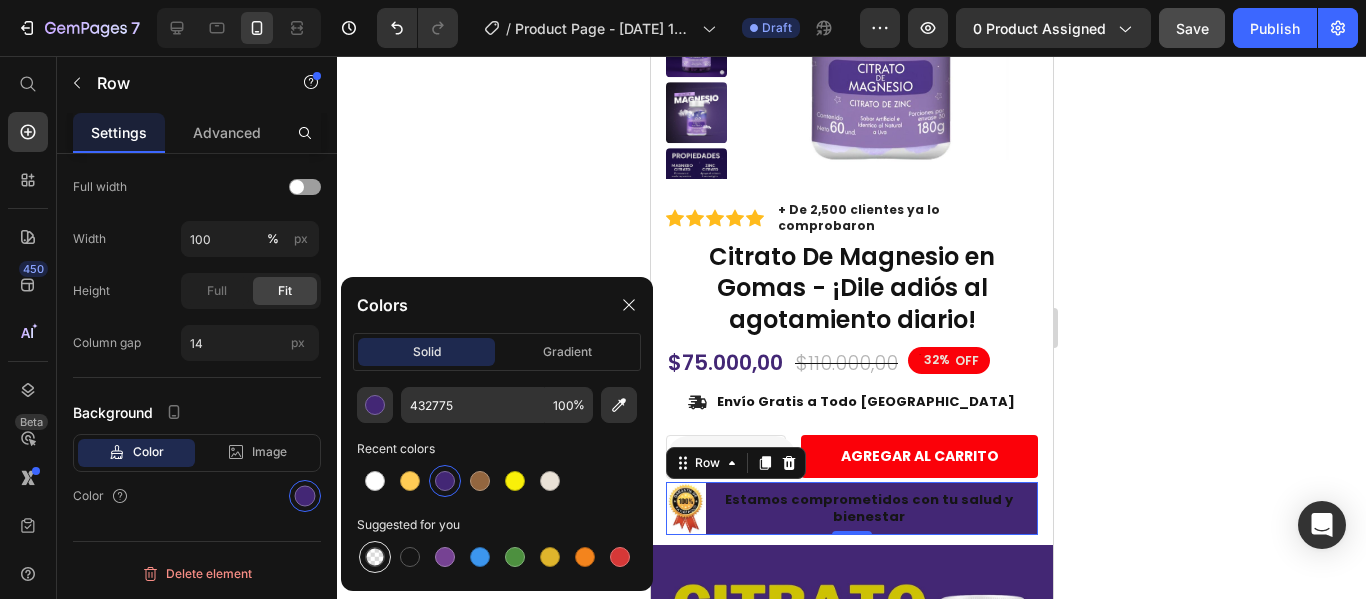 click at bounding box center (375, 557) 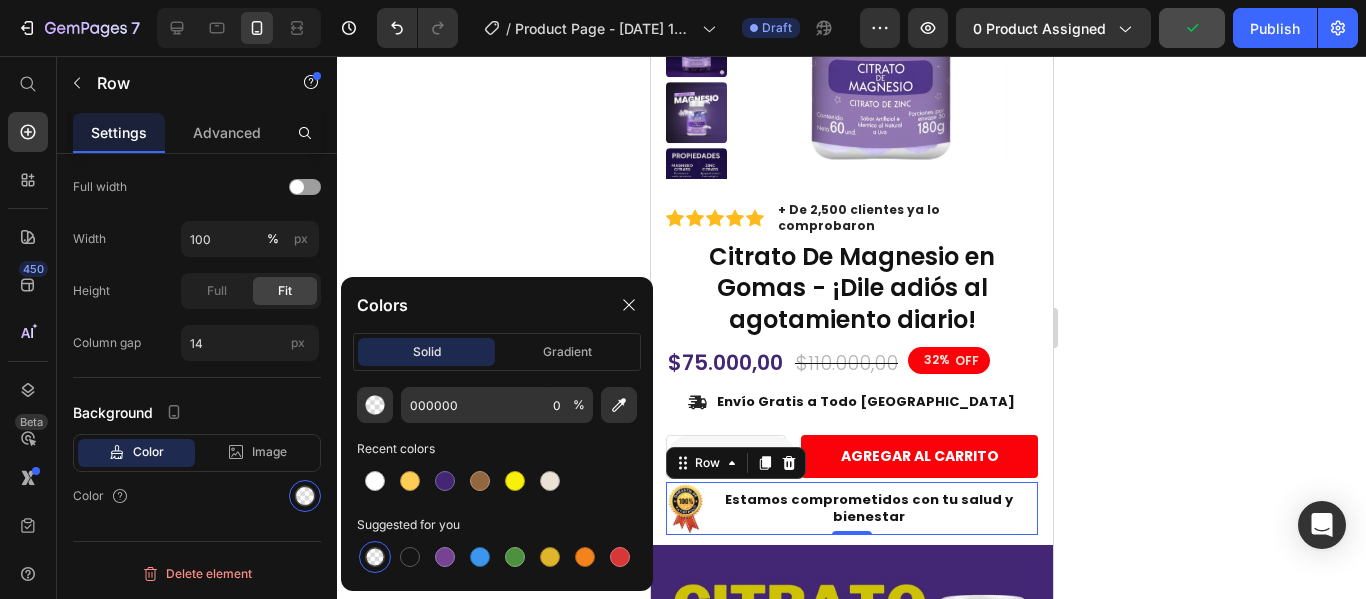 click 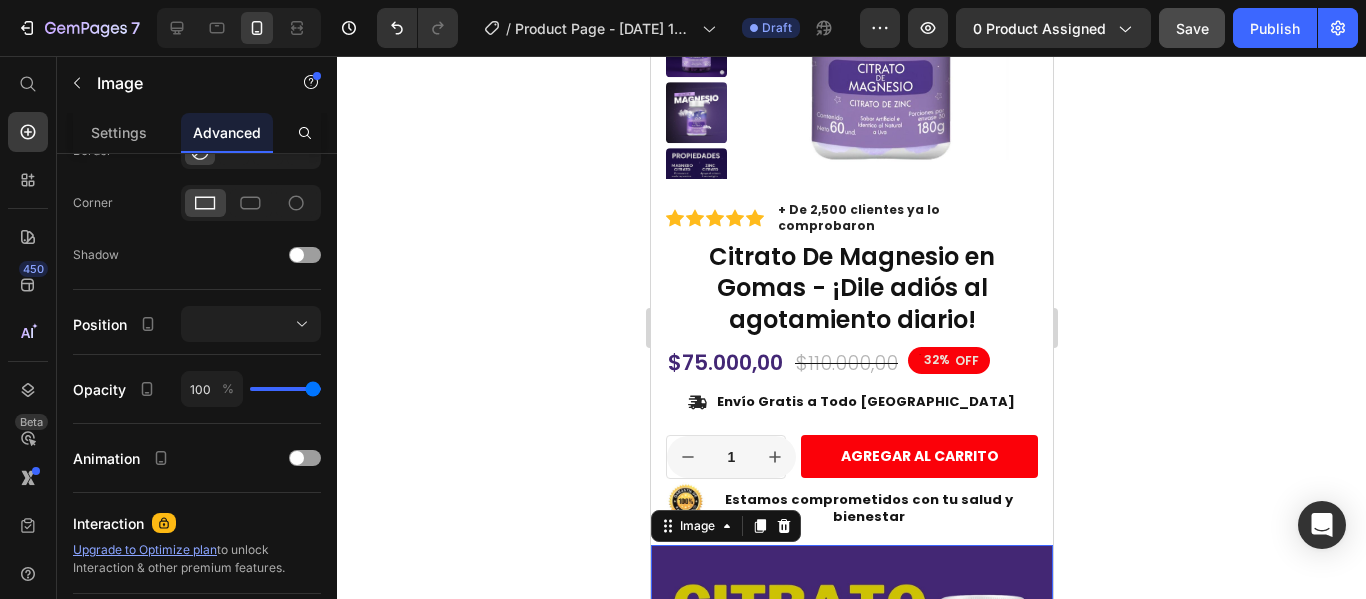 scroll, scrollTop: 0, scrollLeft: 0, axis: both 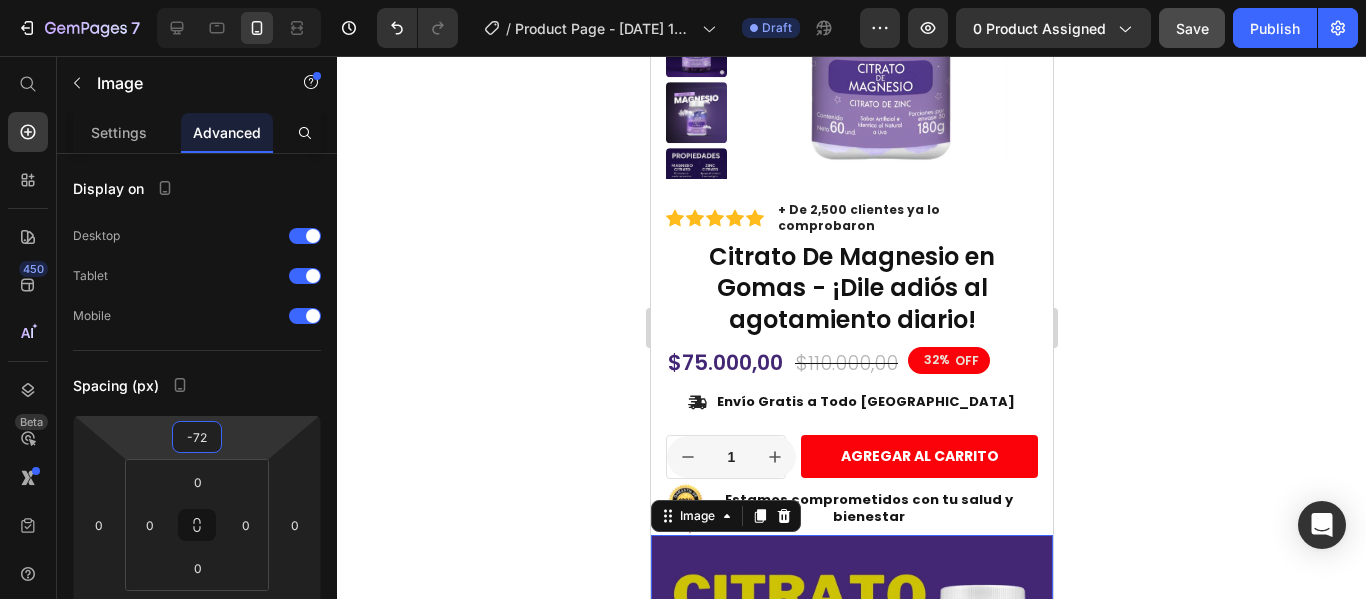 type on "-70" 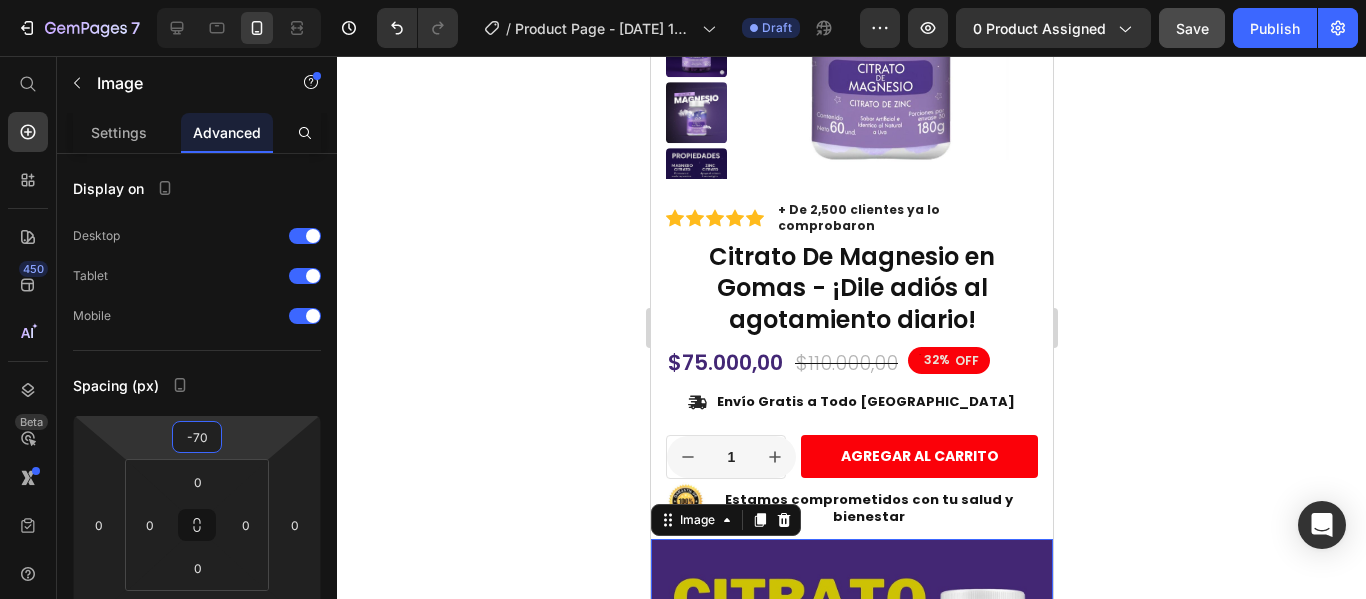 click on "7  Version history  /  Product Page - [DATE] 13:43:13 Draft Preview 0 product assigned  Save   Publish  450 Beta Start with Sections Elements Hero Section Product Detail Brands Trusted Badges Guarantee Product Breakdown How to use Testimonials Compare Bundle FAQs Social Proof Brand Story Product List Collection Blog List Contact Sticky Add to Cart Custom Footer Browse Library 450 Layout
Row
Row
Row
Row Text
Heading
Text Block Button
Button
Button
Sticky Back to top Media" at bounding box center (683, 0) 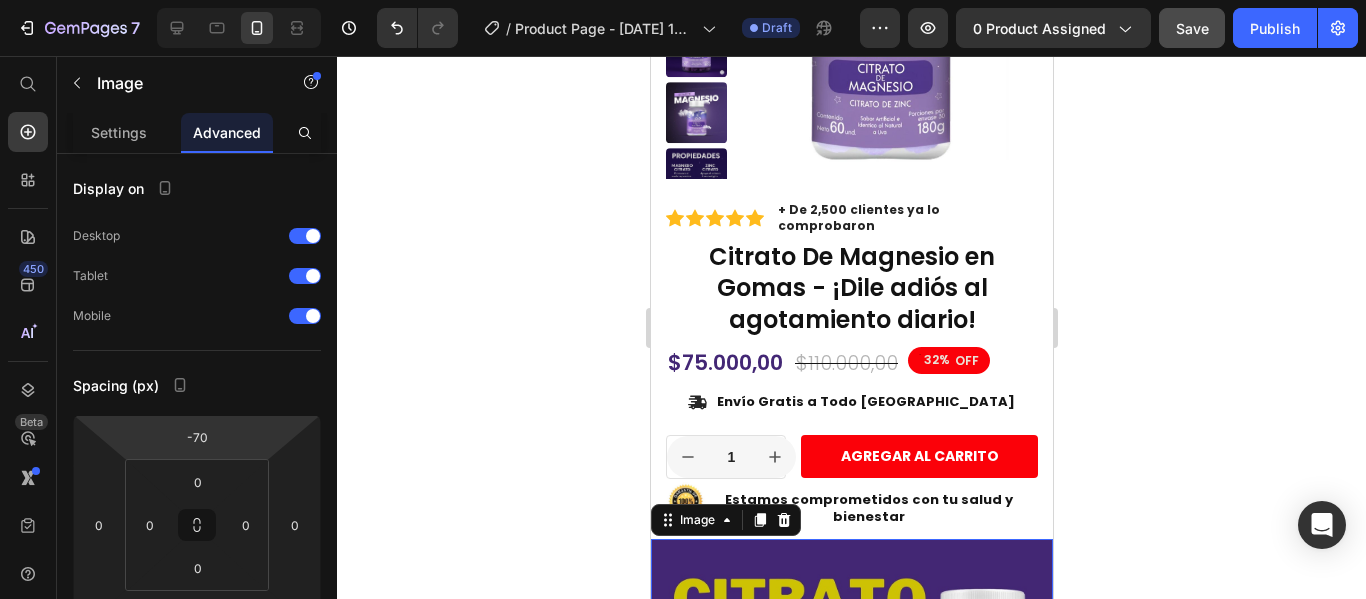 click 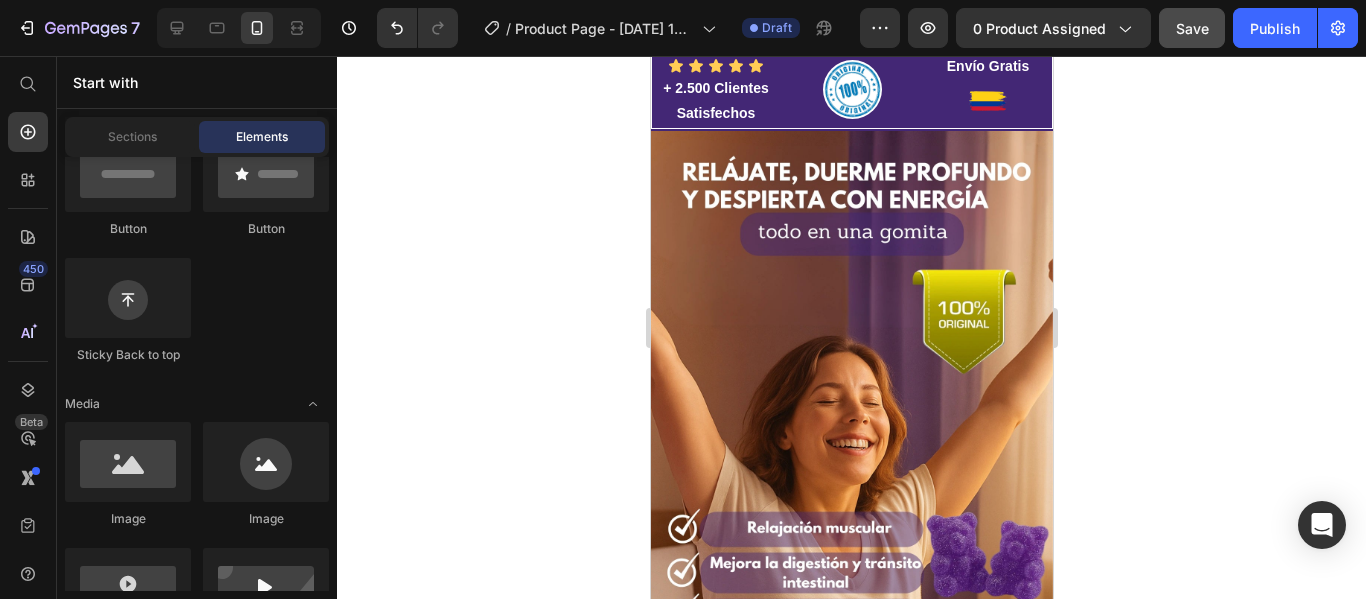 scroll, scrollTop: 0, scrollLeft: 0, axis: both 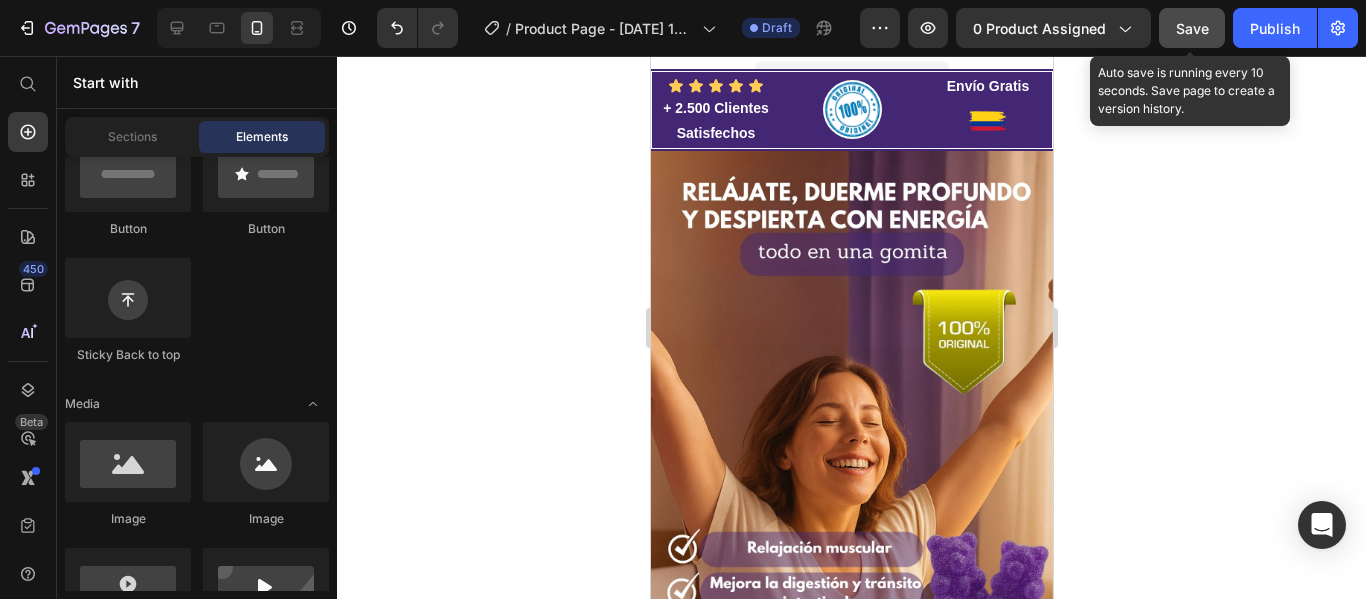 click on "Save" 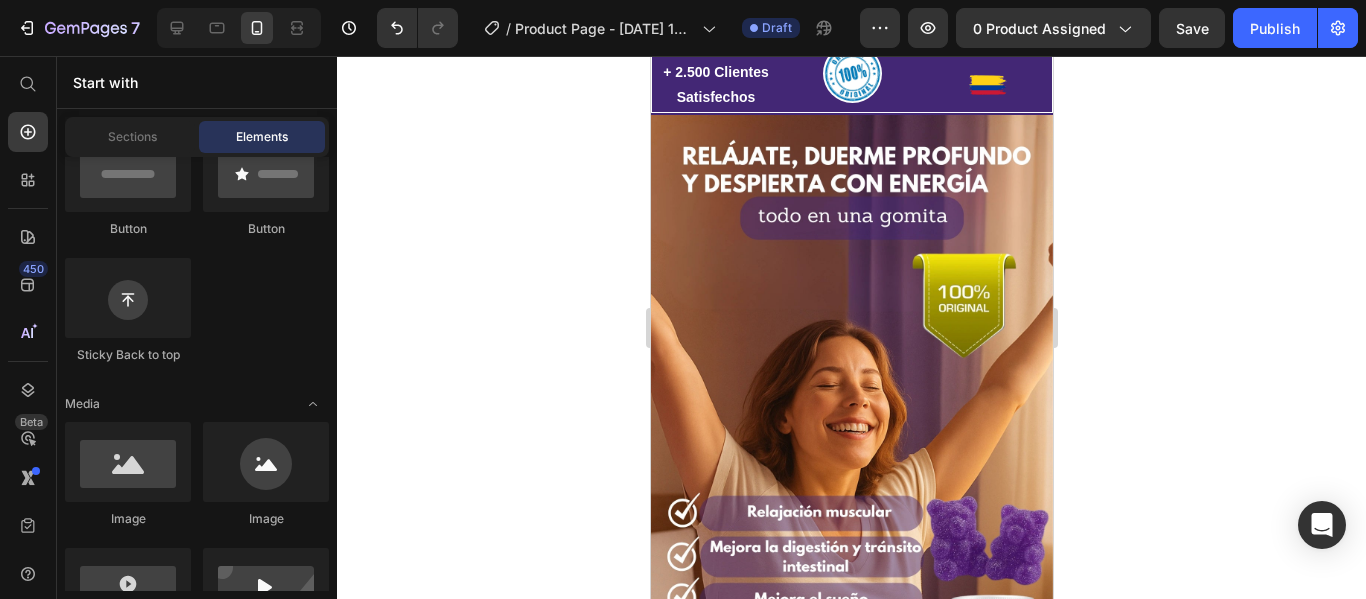scroll, scrollTop: 0, scrollLeft: 0, axis: both 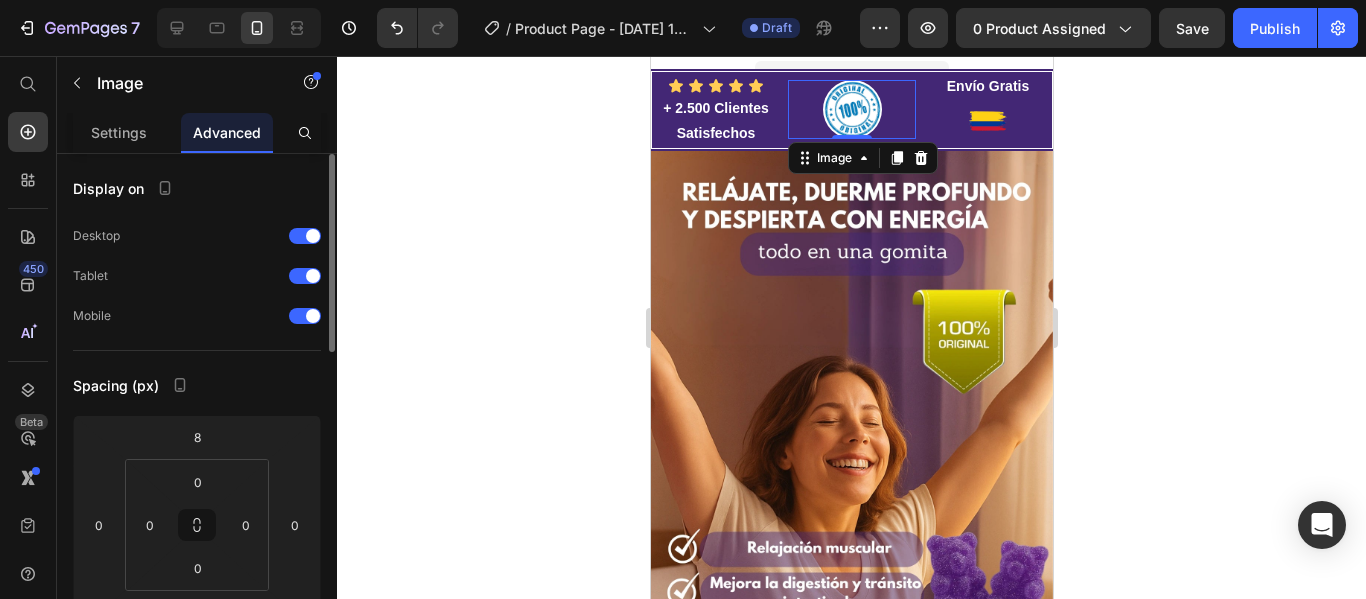 click on "Display on" at bounding box center [197, 188] 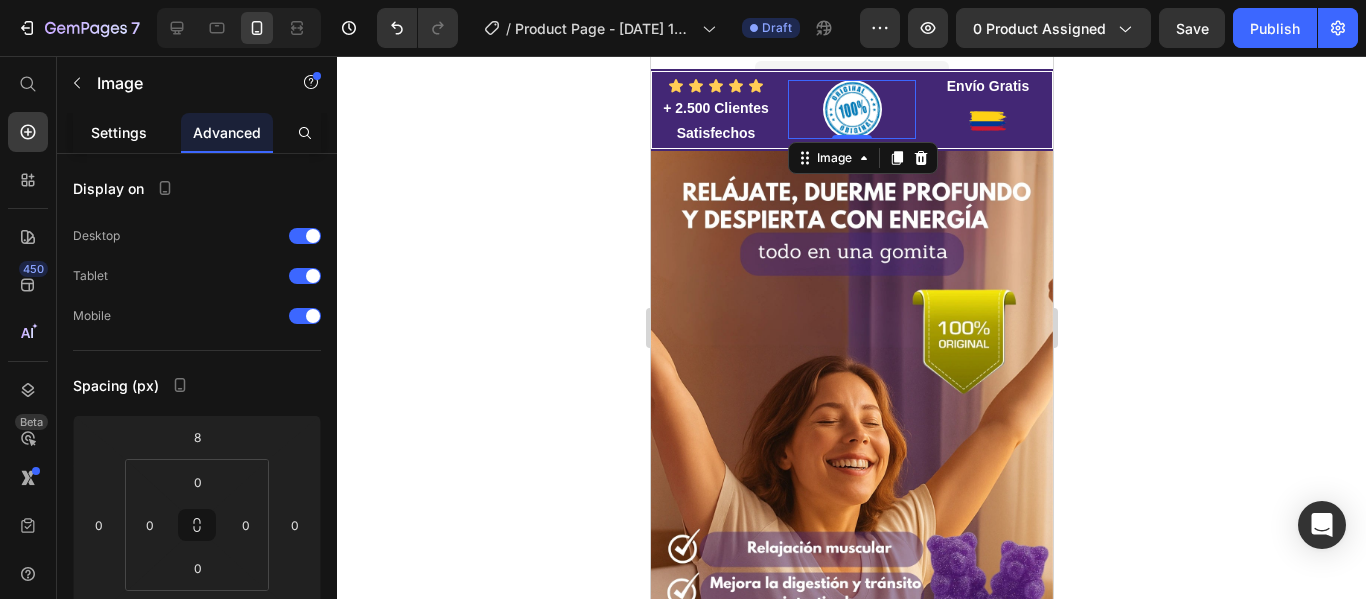 drag, startPoint x: 187, startPoint y: 197, endPoint x: 135, endPoint y: 133, distance: 82.46211 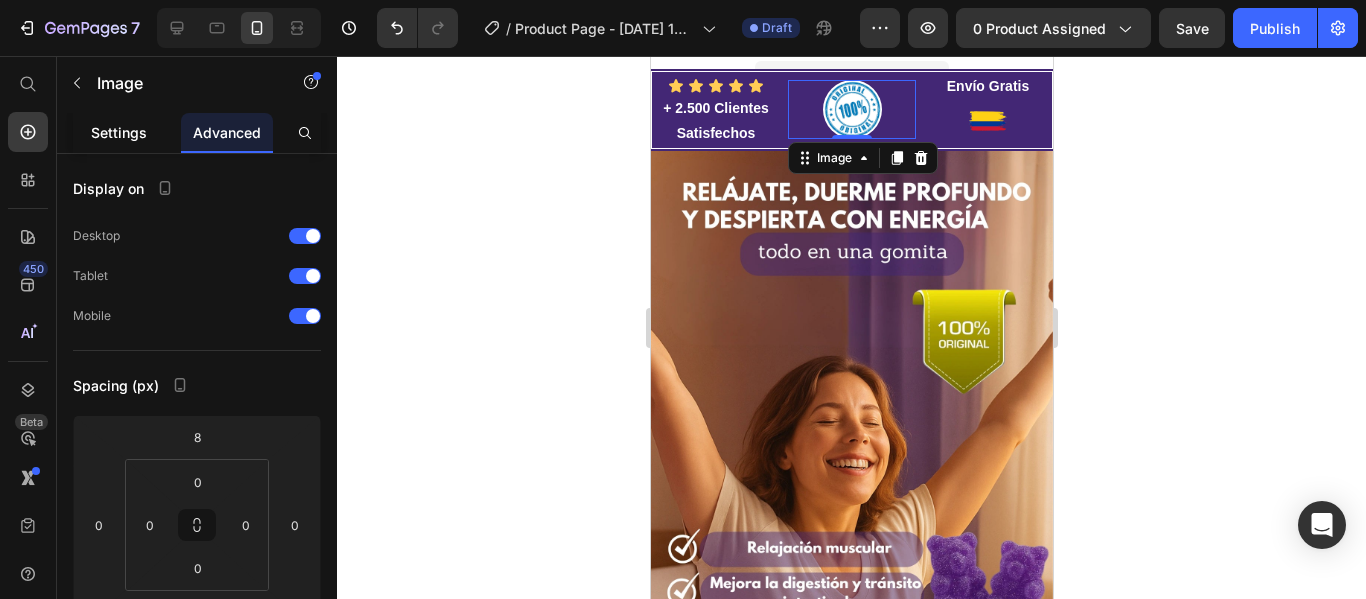 click on "Settings" at bounding box center [119, 132] 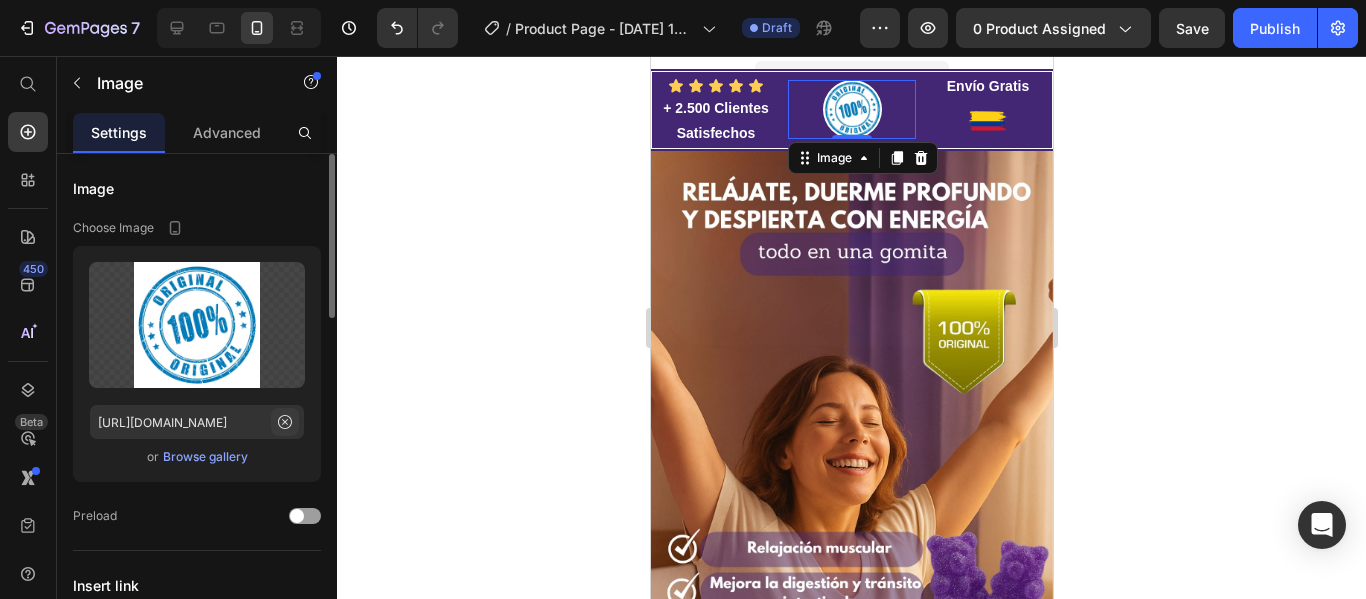 click 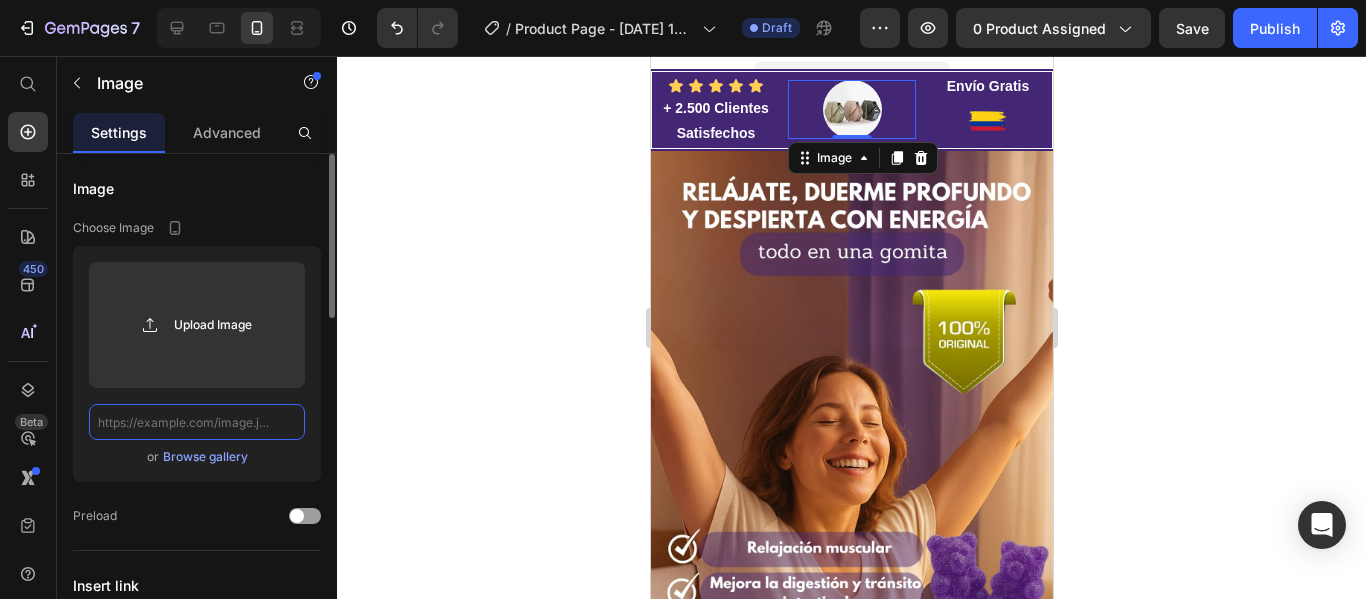 scroll, scrollTop: 0, scrollLeft: 0, axis: both 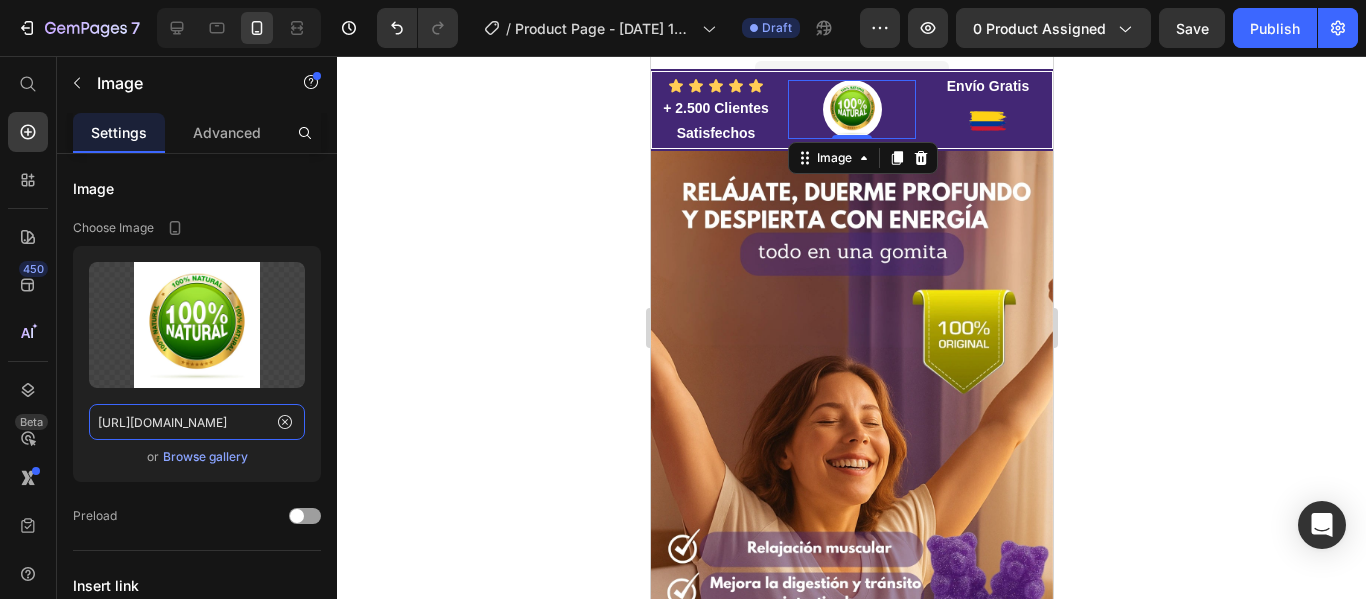 type on "[URL][DOMAIN_NAME]" 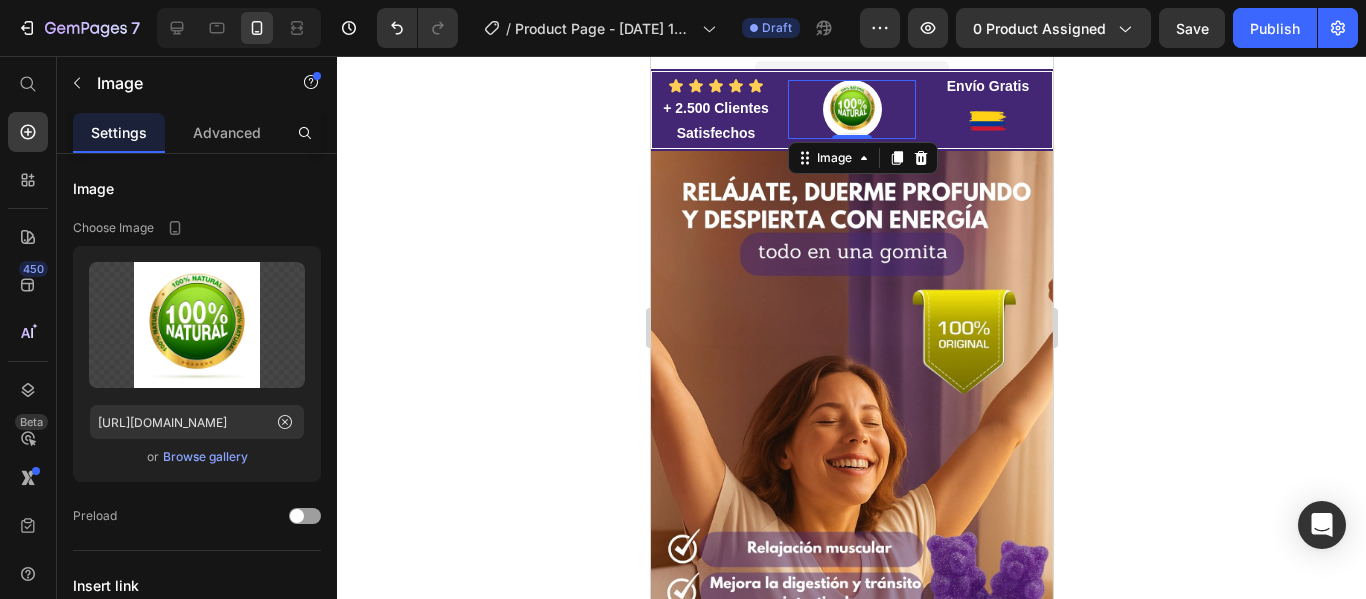 scroll, scrollTop: 0, scrollLeft: 0, axis: both 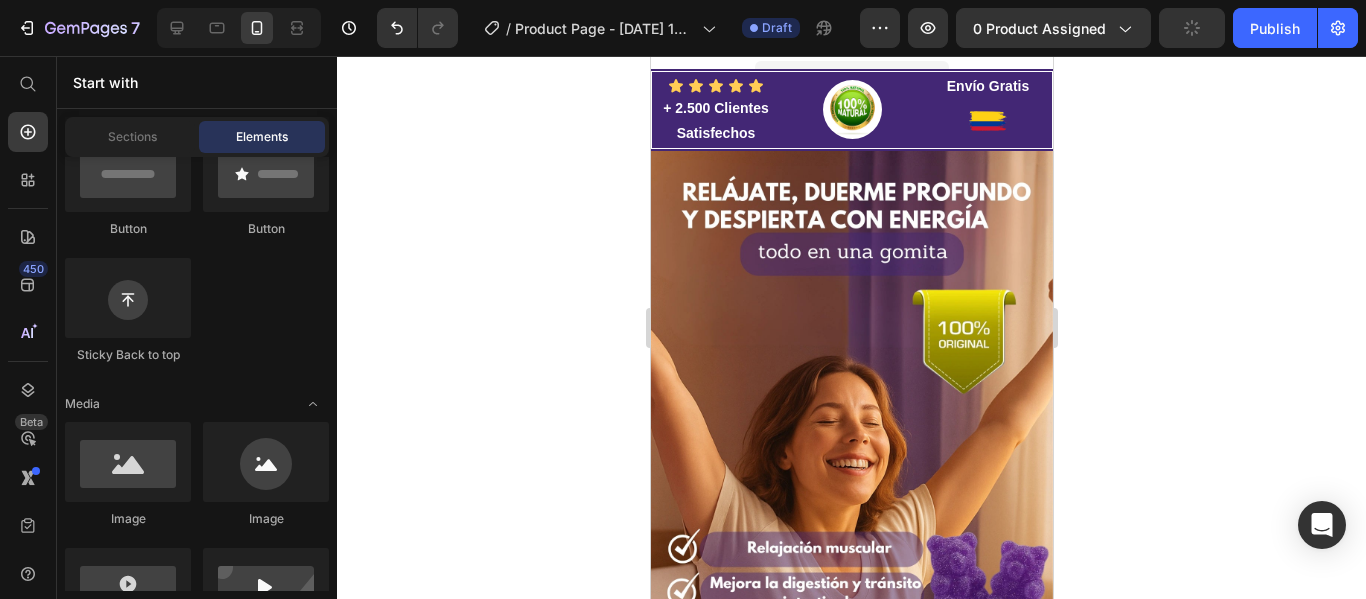 click 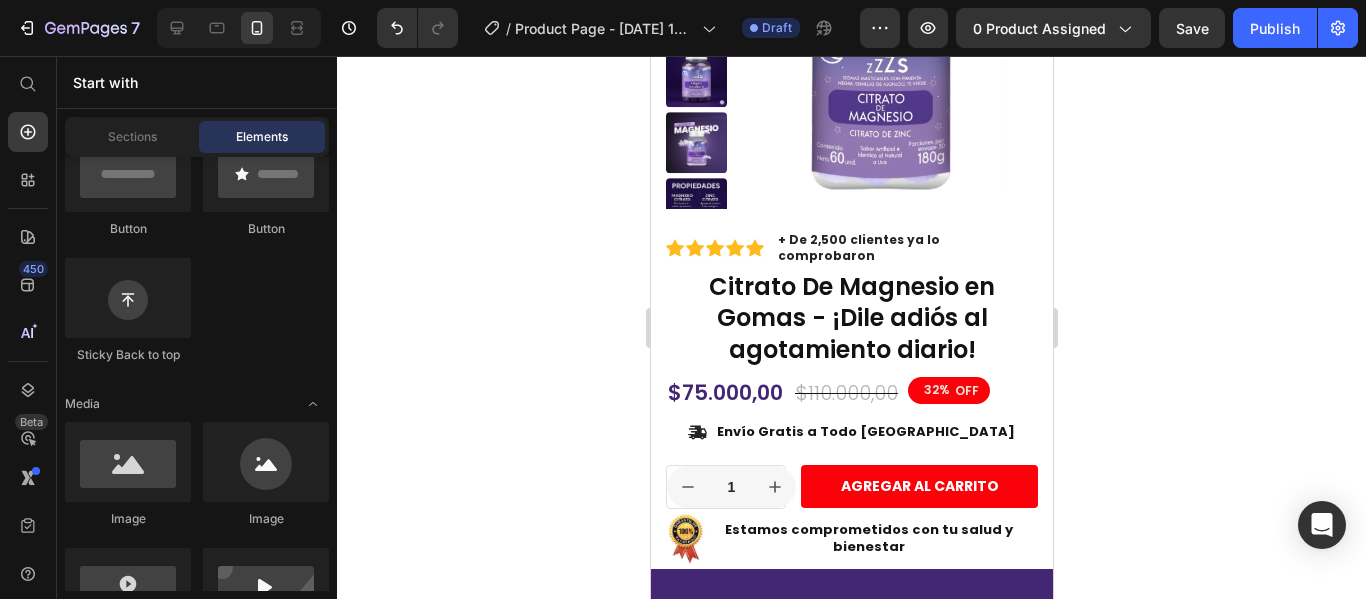 scroll, scrollTop: 971, scrollLeft: 0, axis: vertical 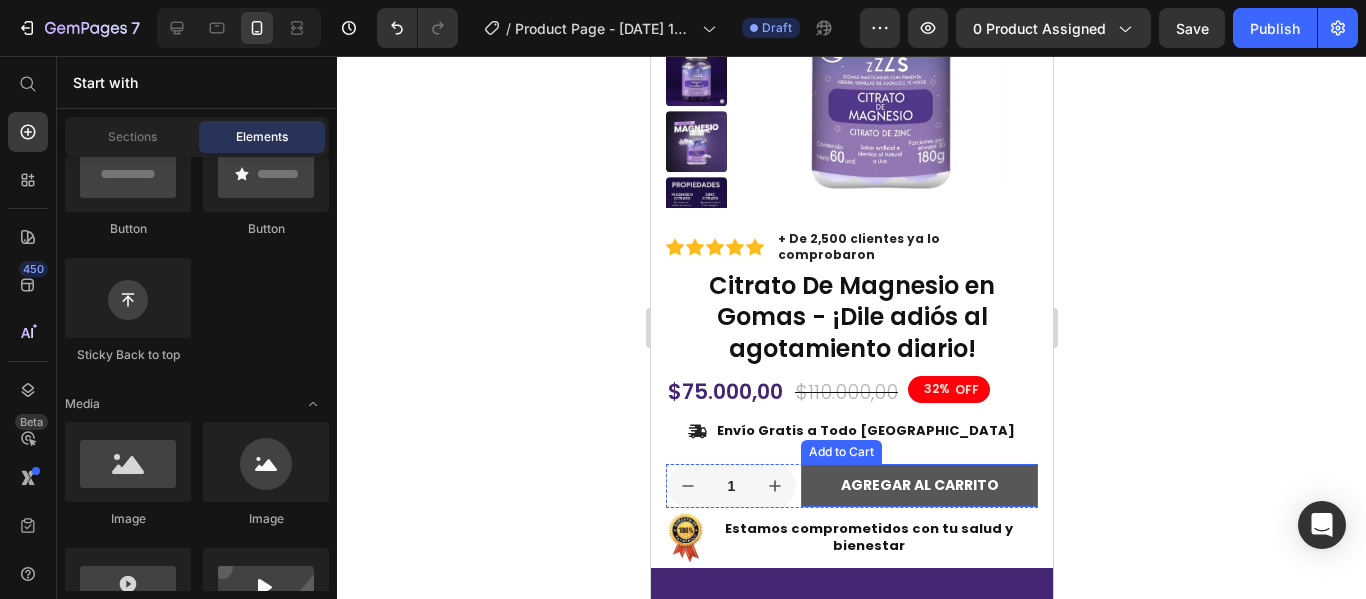 click on "AGREGAR AL CARRITO" at bounding box center (918, 485) 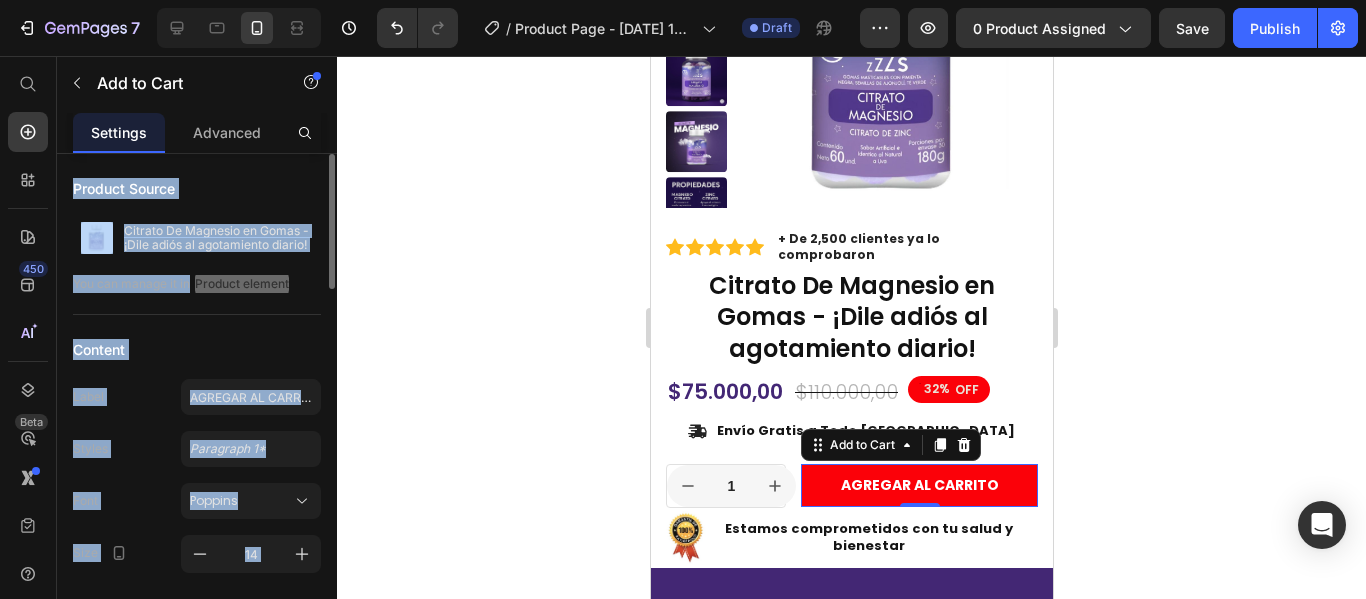 click on "Product Source Citrato De Magnesio en Gomas - ¡Dile adiós al agotamiento diario!  You can manage it in   Product element" at bounding box center [197, 242] 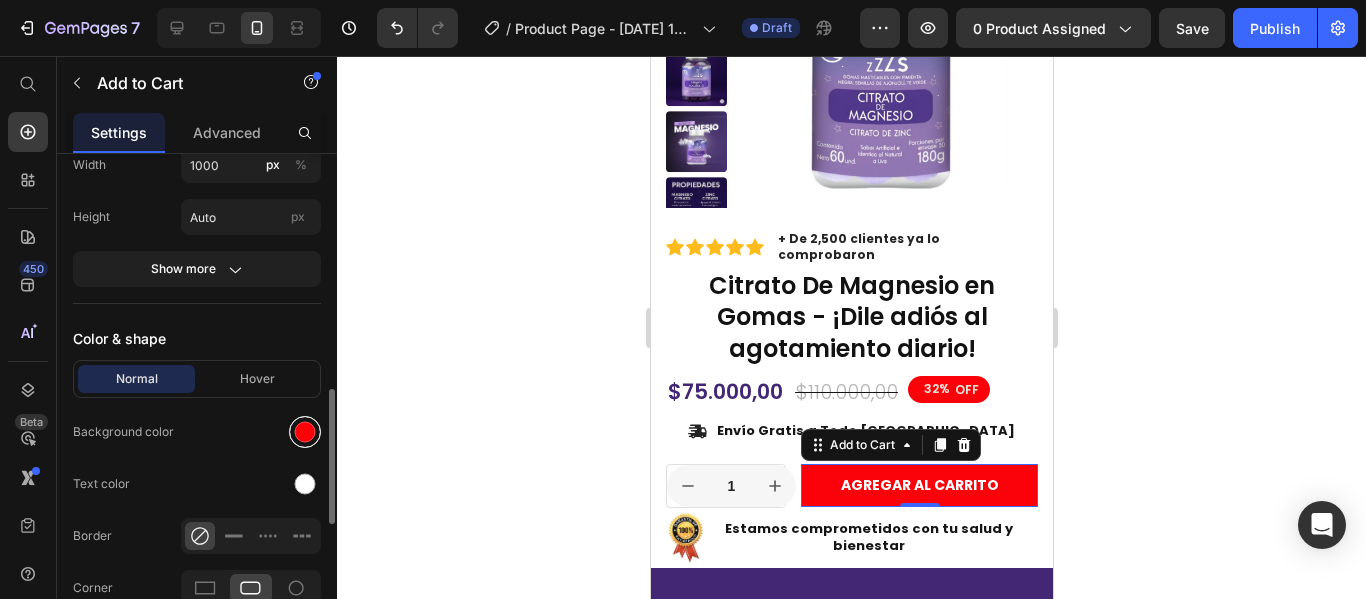 scroll, scrollTop: 866, scrollLeft: 0, axis: vertical 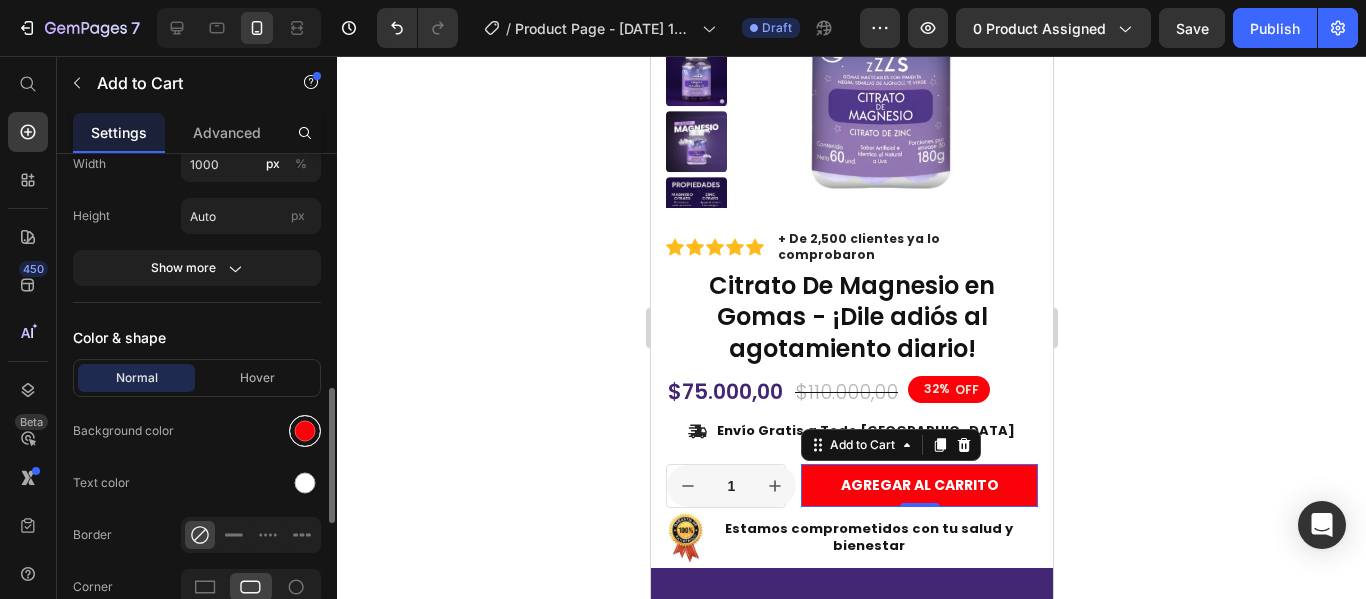 click at bounding box center (305, 431) 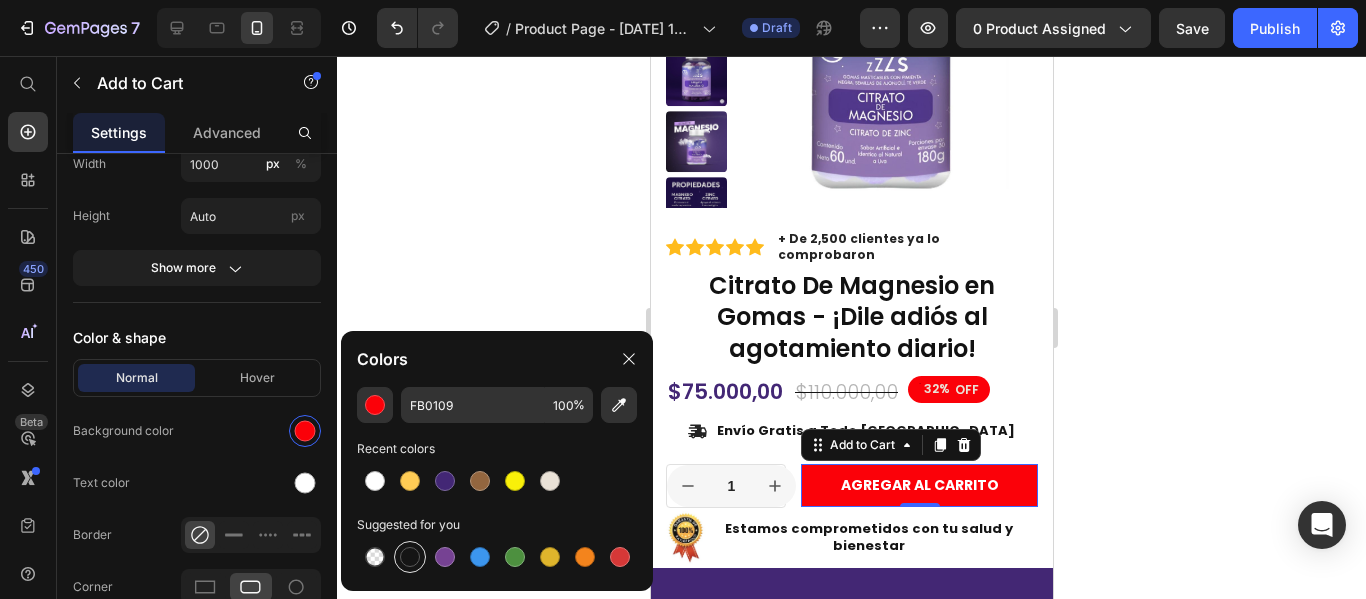 click at bounding box center [410, 557] 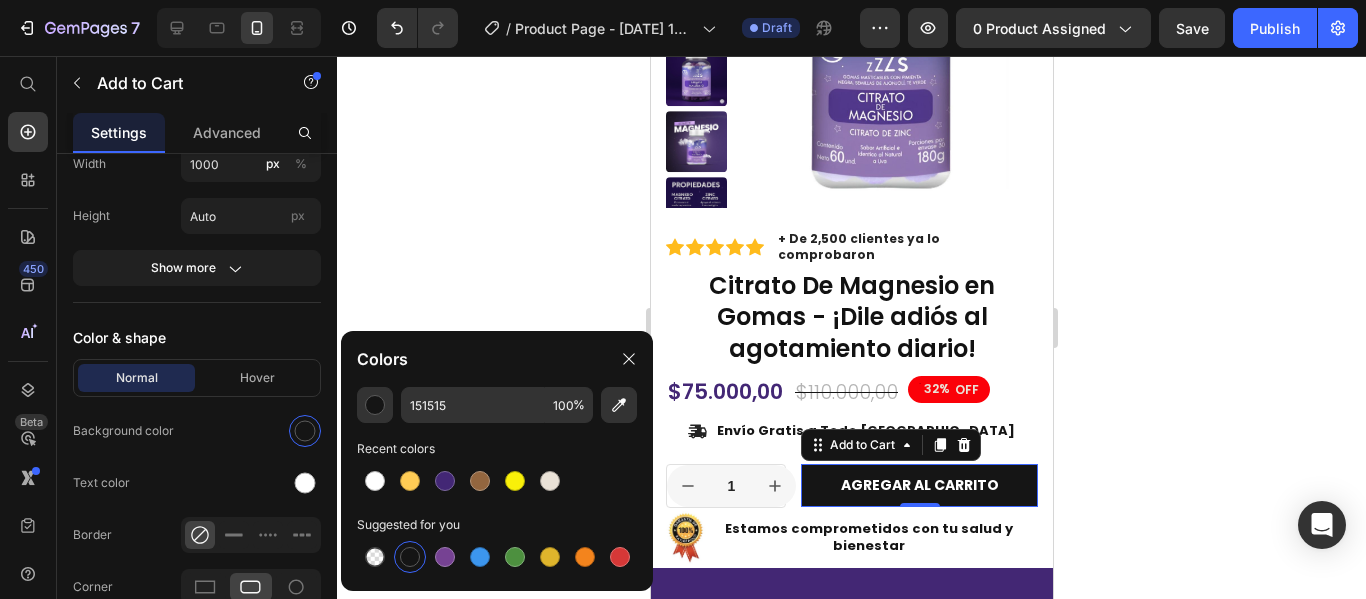 click 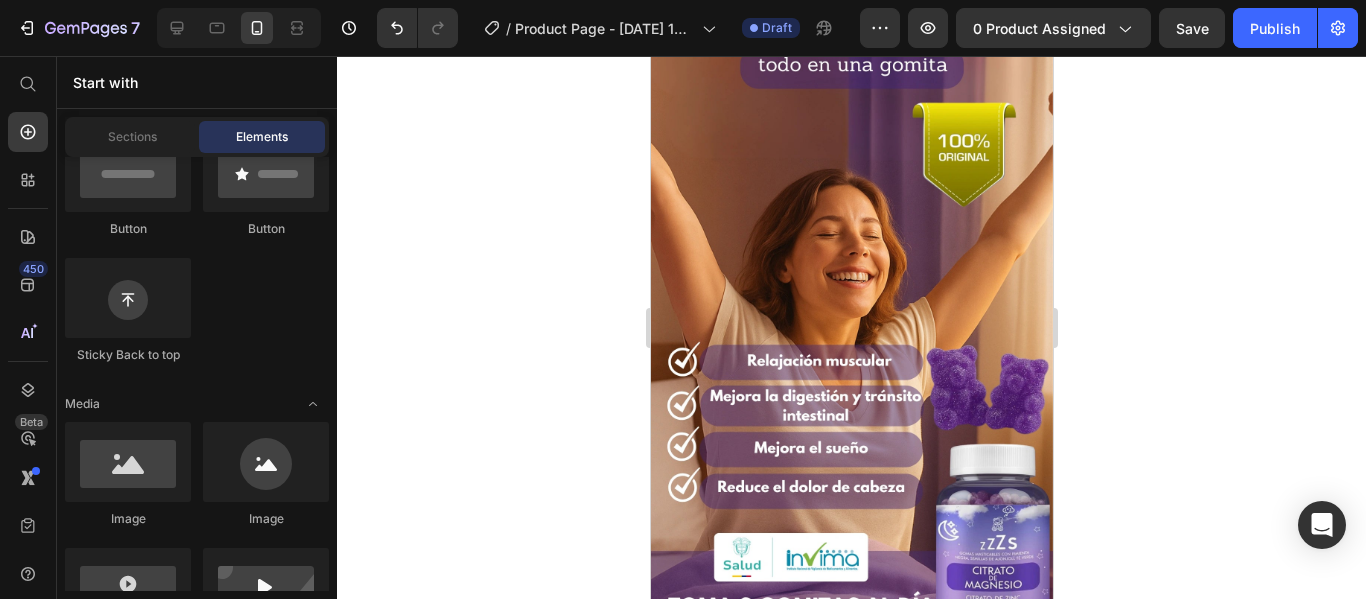 scroll, scrollTop: 0, scrollLeft: 0, axis: both 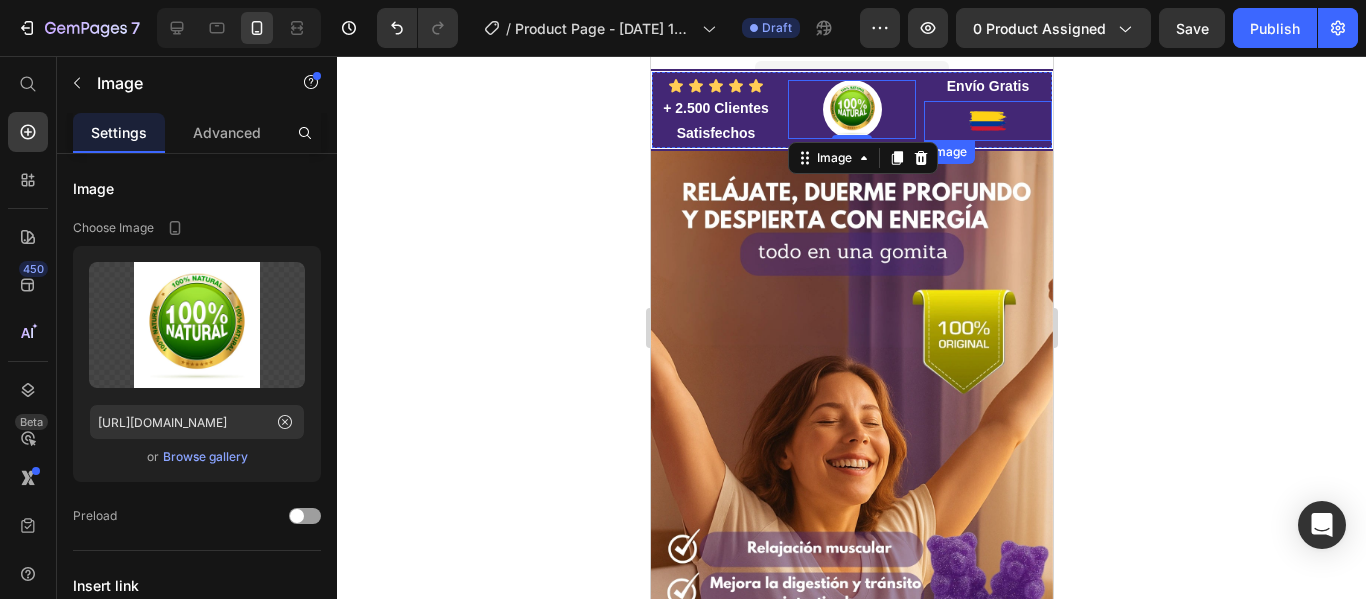 click 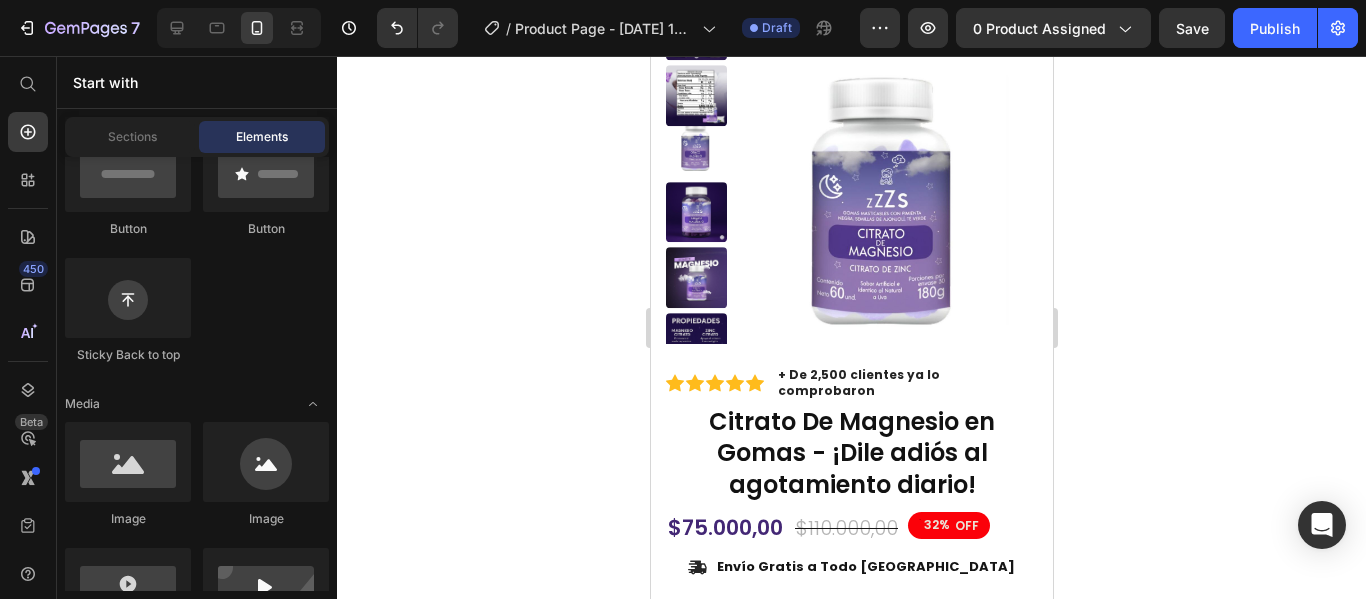 scroll, scrollTop: 968, scrollLeft: 0, axis: vertical 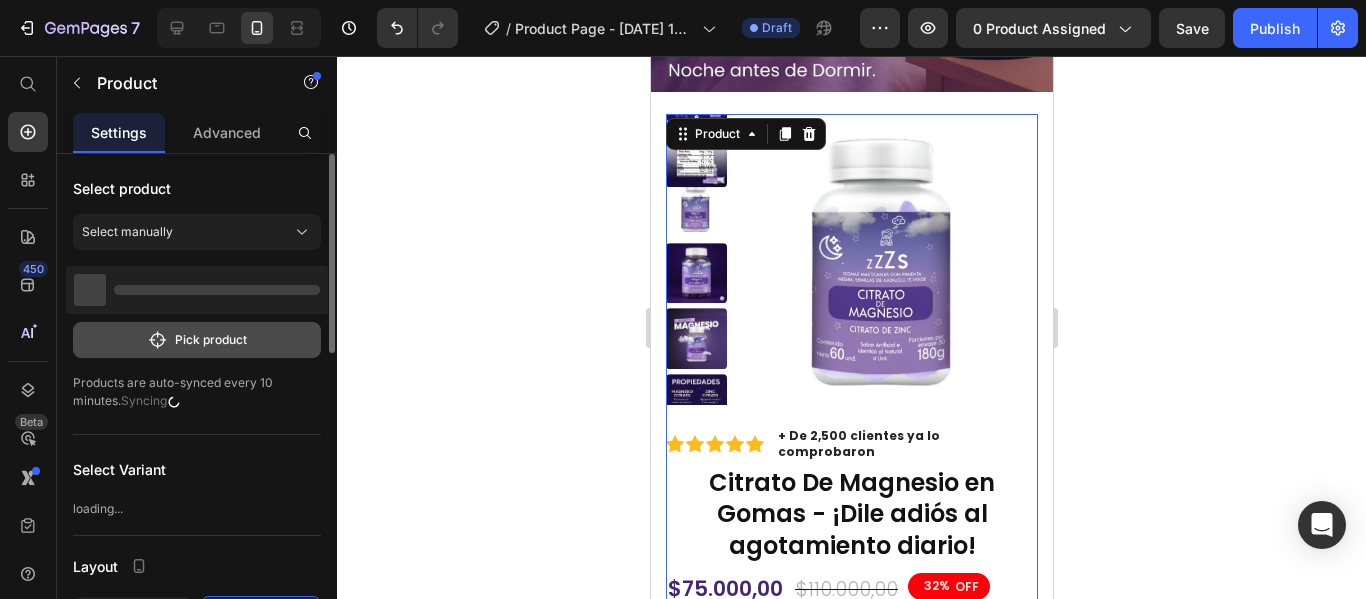 click on "Pick product" at bounding box center (197, 340) 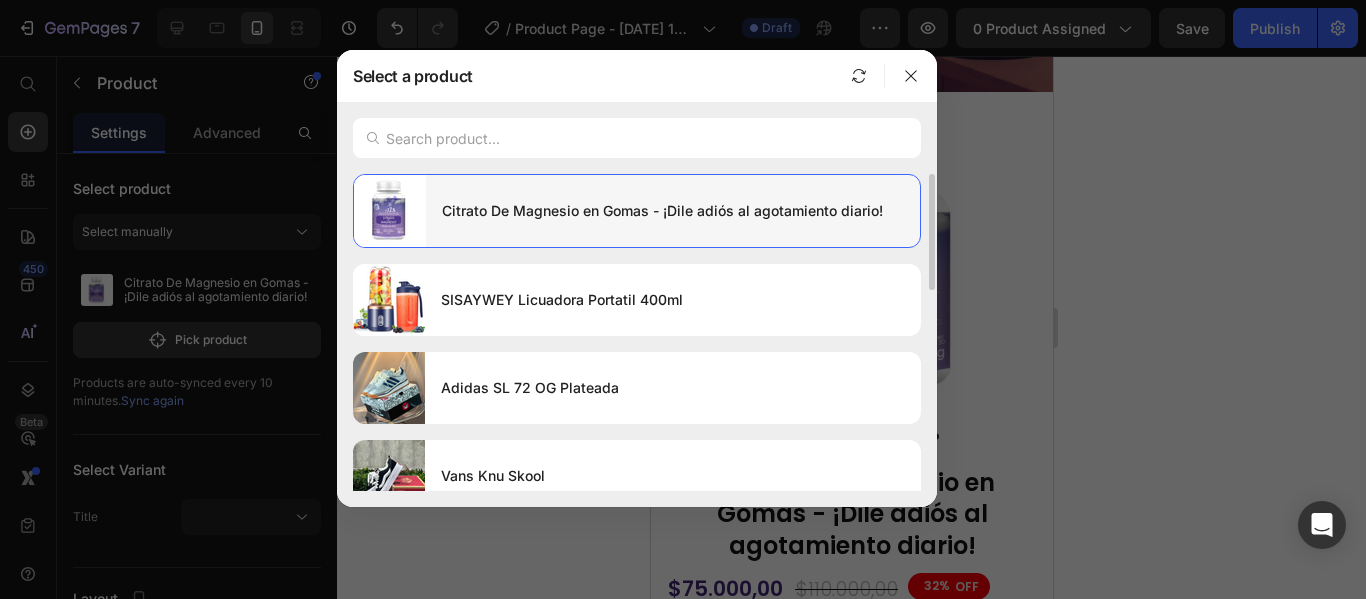 click on "Citrato De Magnesio en Gomas - ¡Dile adiós al agotamiento diario!" at bounding box center [673, 211] 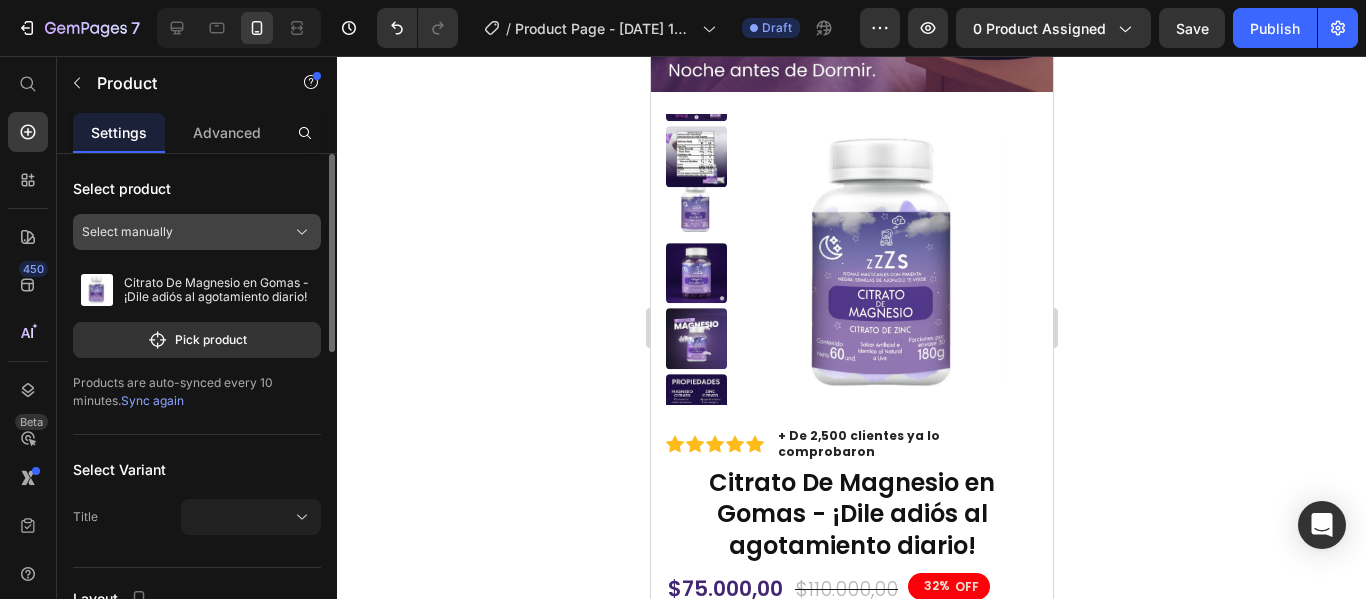 click 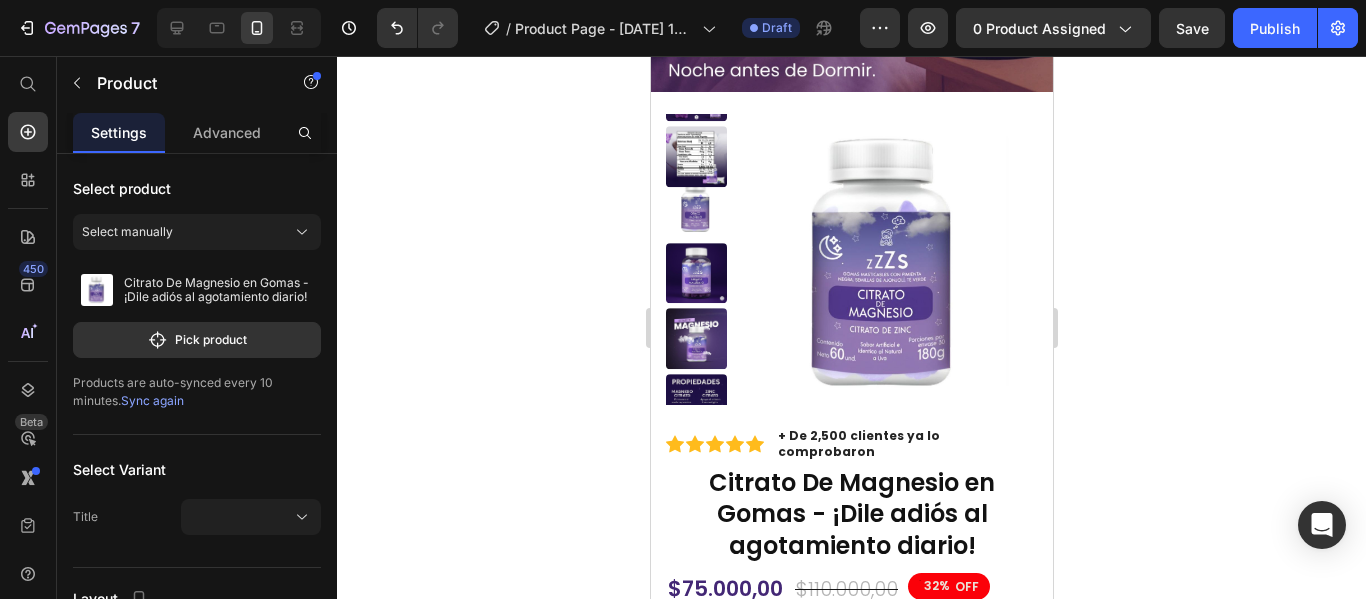 click 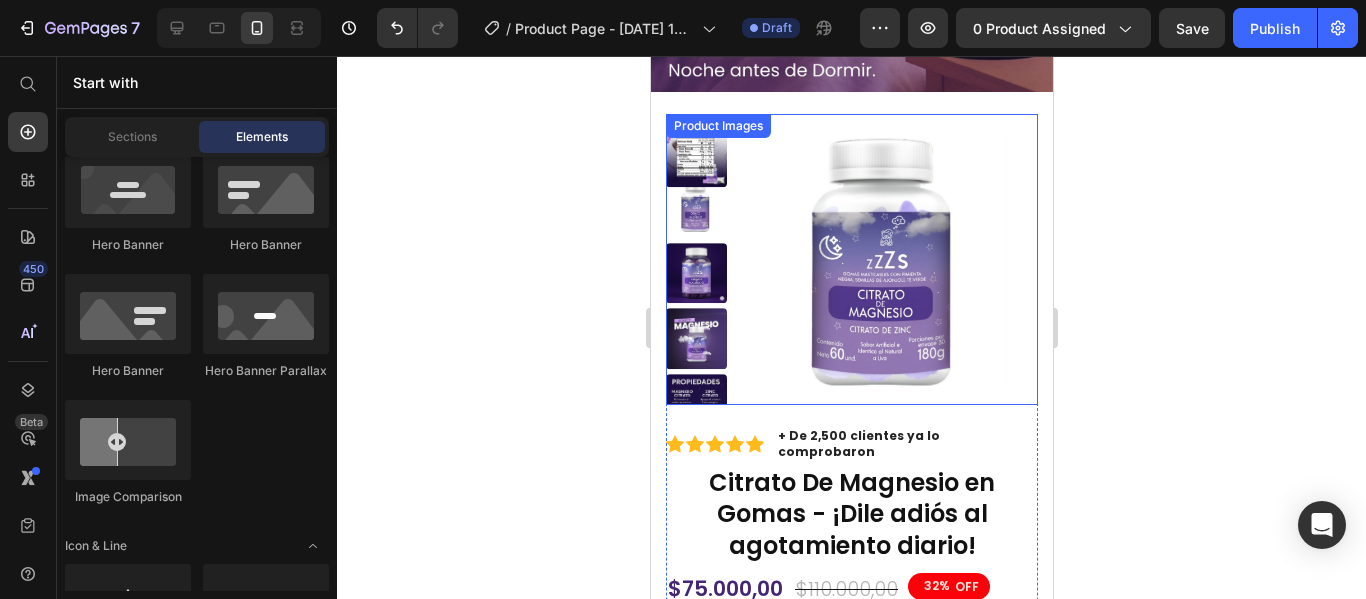 click at bounding box center [695, 207] 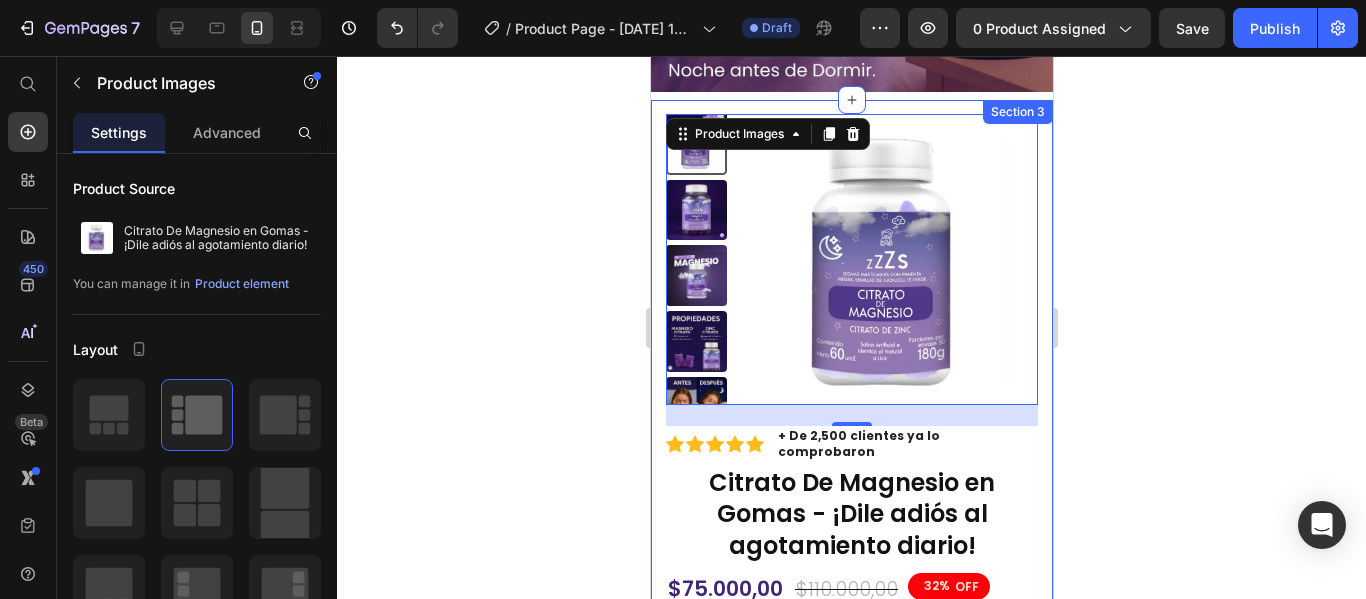 click on "Product Images   21
Material
Shipping
Care instruction Accordion Icon Icon Icon Icon Icon Icon List + De 2,500 clientes ya lo comprobaron Text Block Row 32% OFF Discount Tag Citrato De Magnesio en Gomas - ¡Dile adiós al agotamiento diario! Product Title Icon Icon Icon Icon Icon Icon List 2,500+ Verified Reviews! Text Block Row $75.000,00 Product Price $110.000,00 Product Price 32% OFF Discount Tag Row
Icon Envío Gratis a Todo Colombia  Text Block Row This product has only default variant Product Variants & Swatches 1 Product Quantity Row AGREGAR AL CARRITO Add to Cart Row Image Estamos comprometidos con tu salud y bienestar Text Block Row Row Product Section 3" at bounding box center [851, 451] 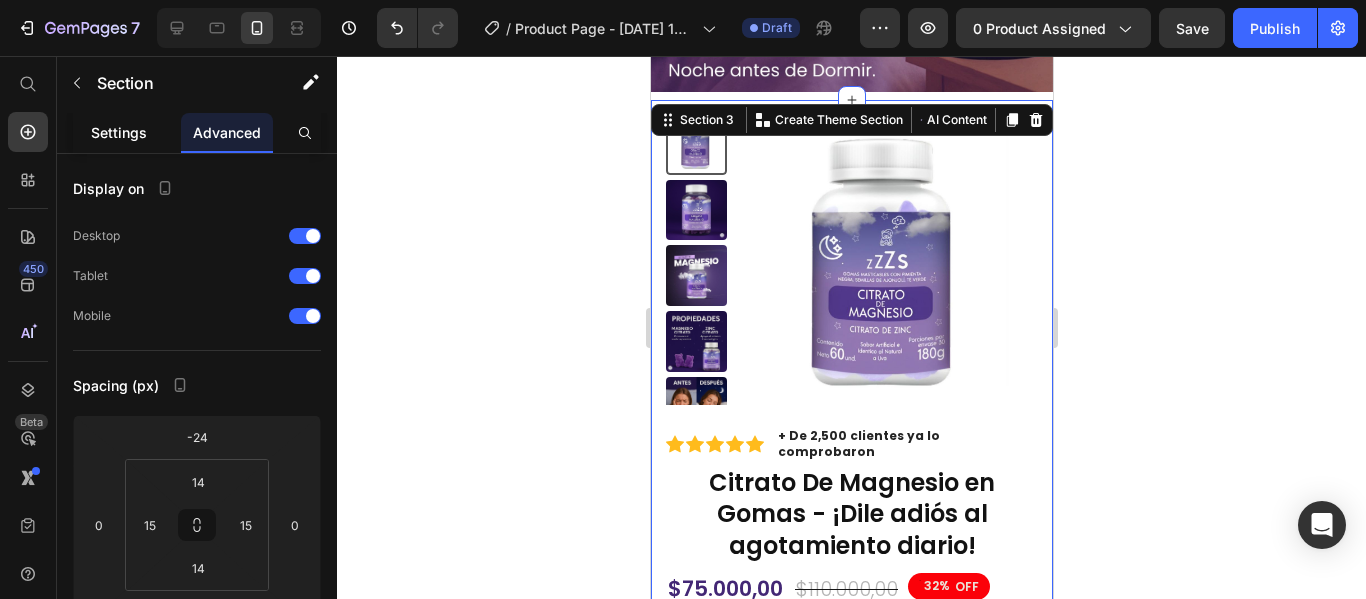 click on "Settings" at bounding box center [119, 132] 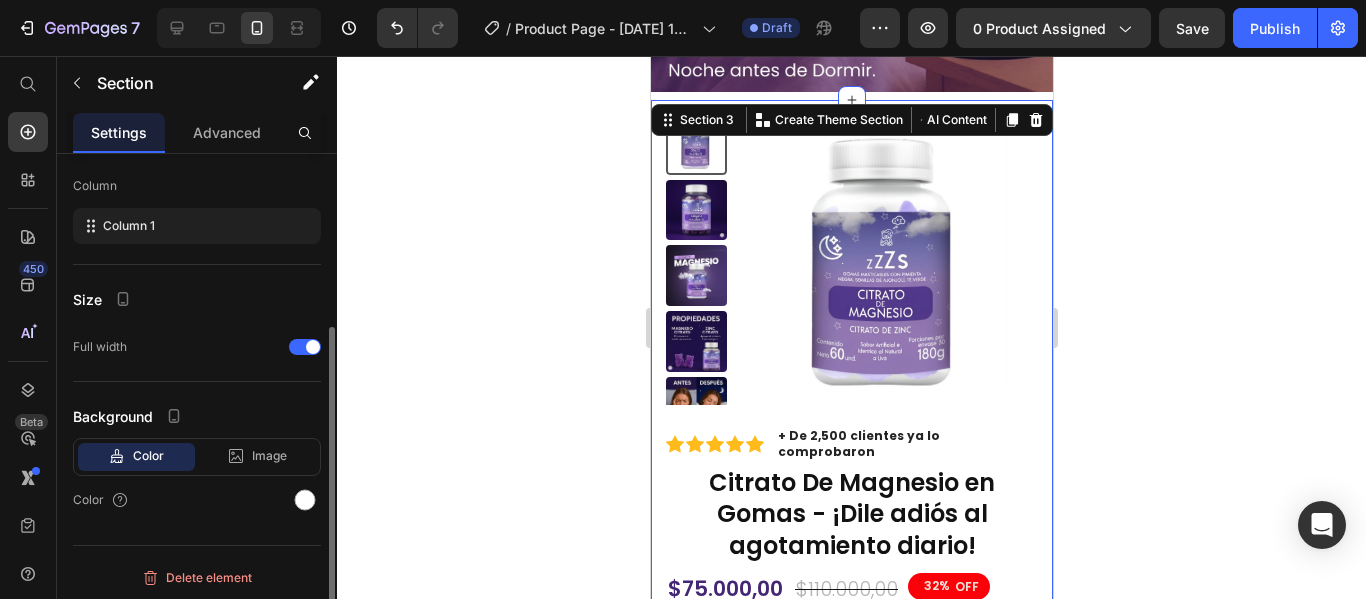 scroll, scrollTop: 258, scrollLeft: 0, axis: vertical 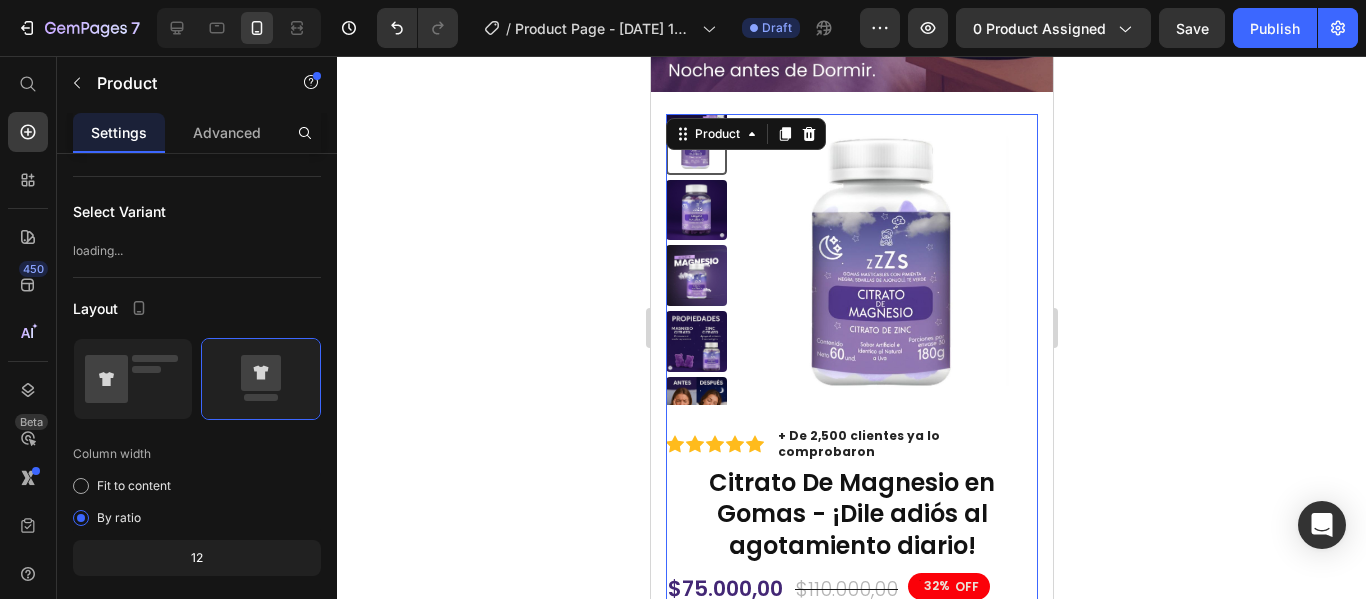 click on "Product Images
Material
Shipping
Care instruction Accordion" at bounding box center (851, 270) 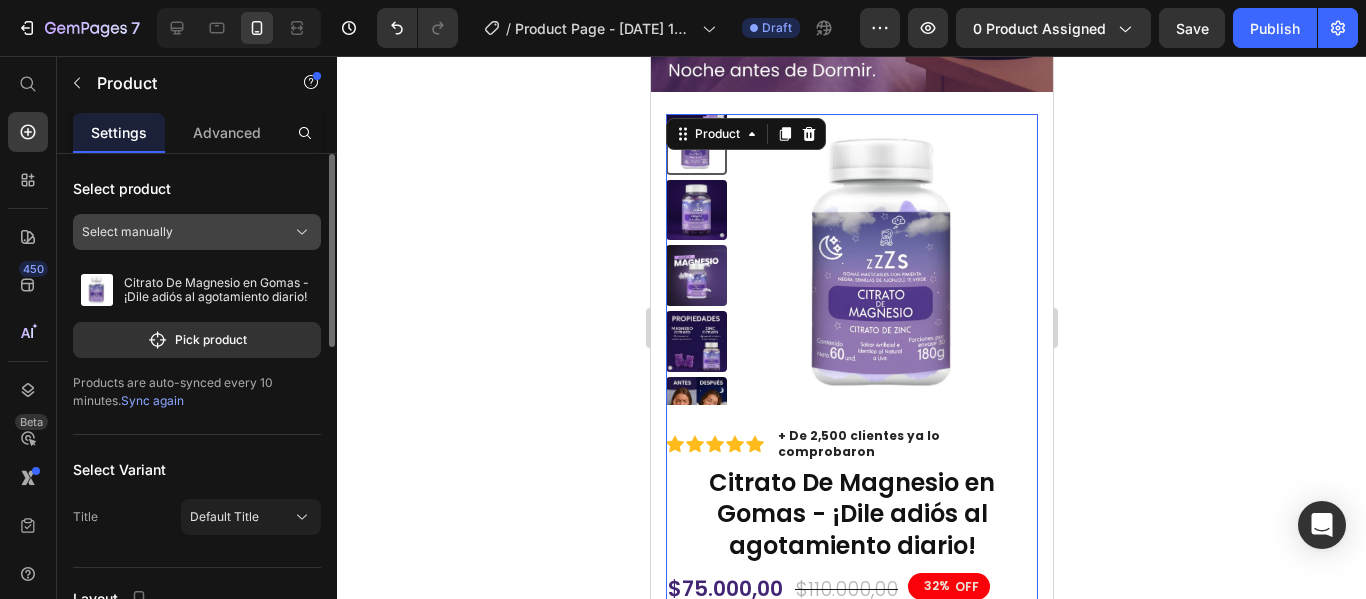 click on "Select manually" 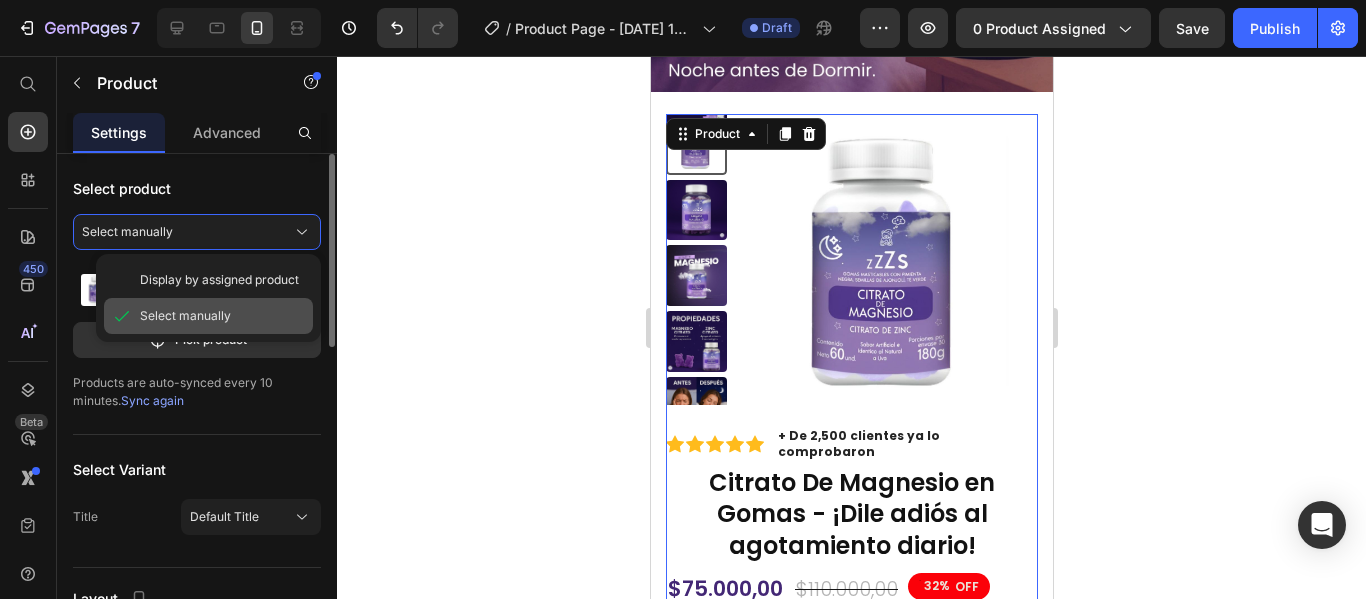 click on "Select manually" at bounding box center [185, 316] 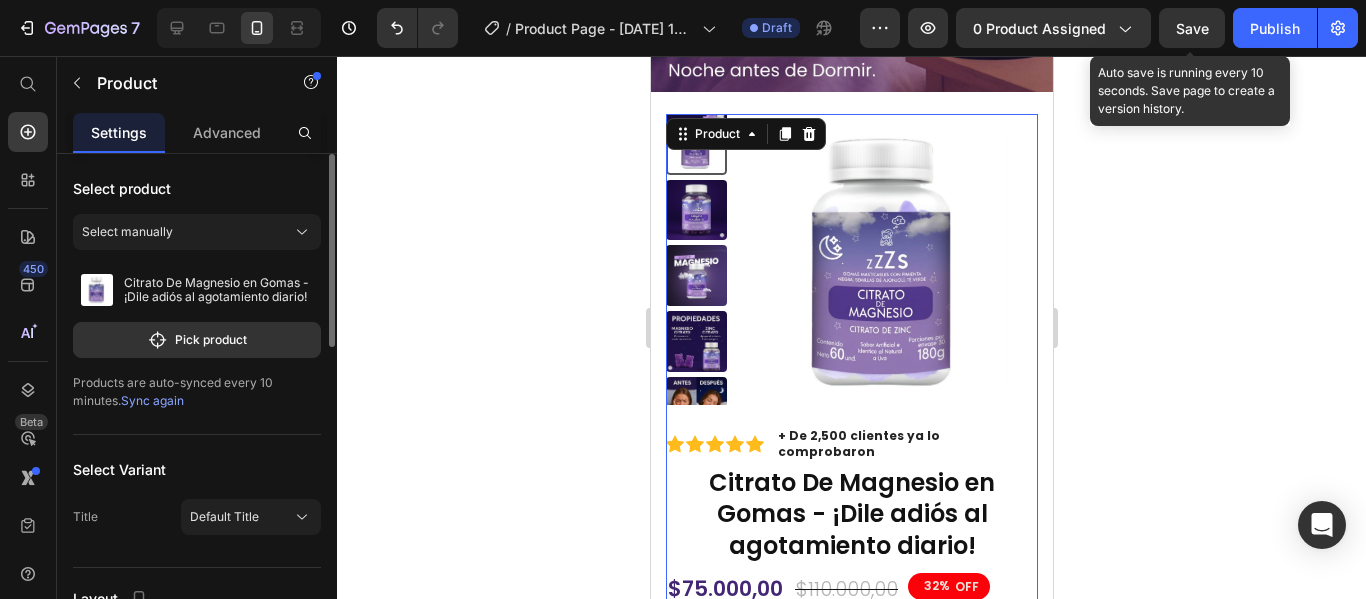 click on "Save" at bounding box center (1192, 28) 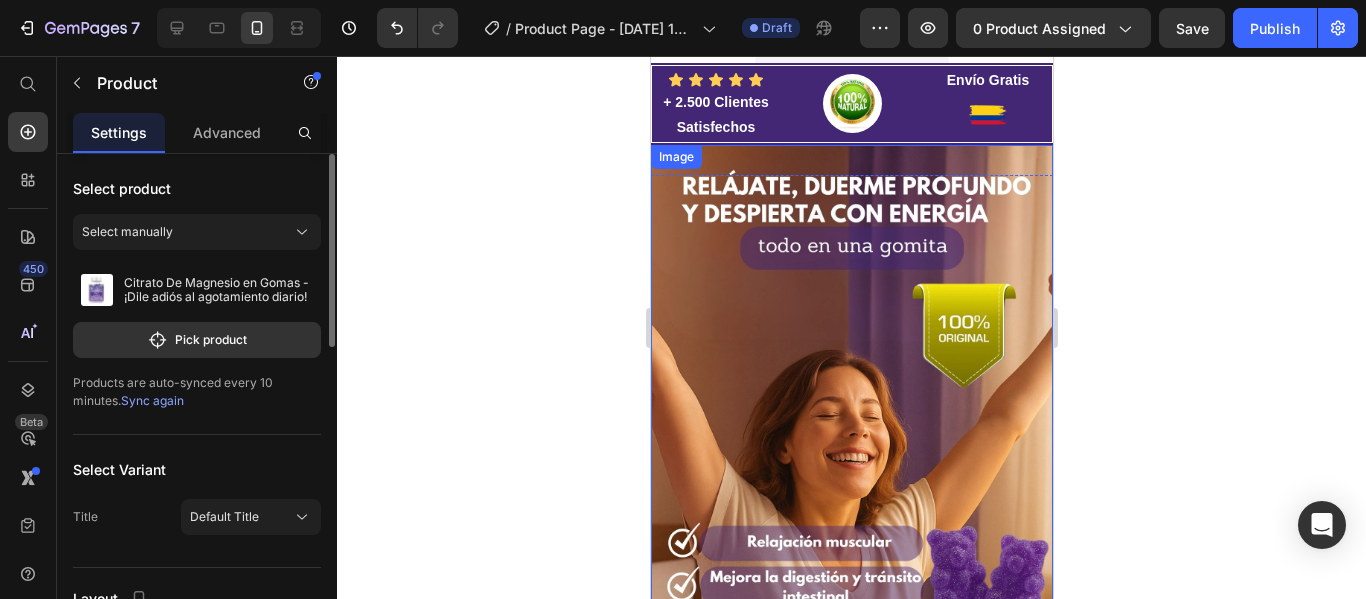 scroll, scrollTop: 0, scrollLeft: 0, axis: both 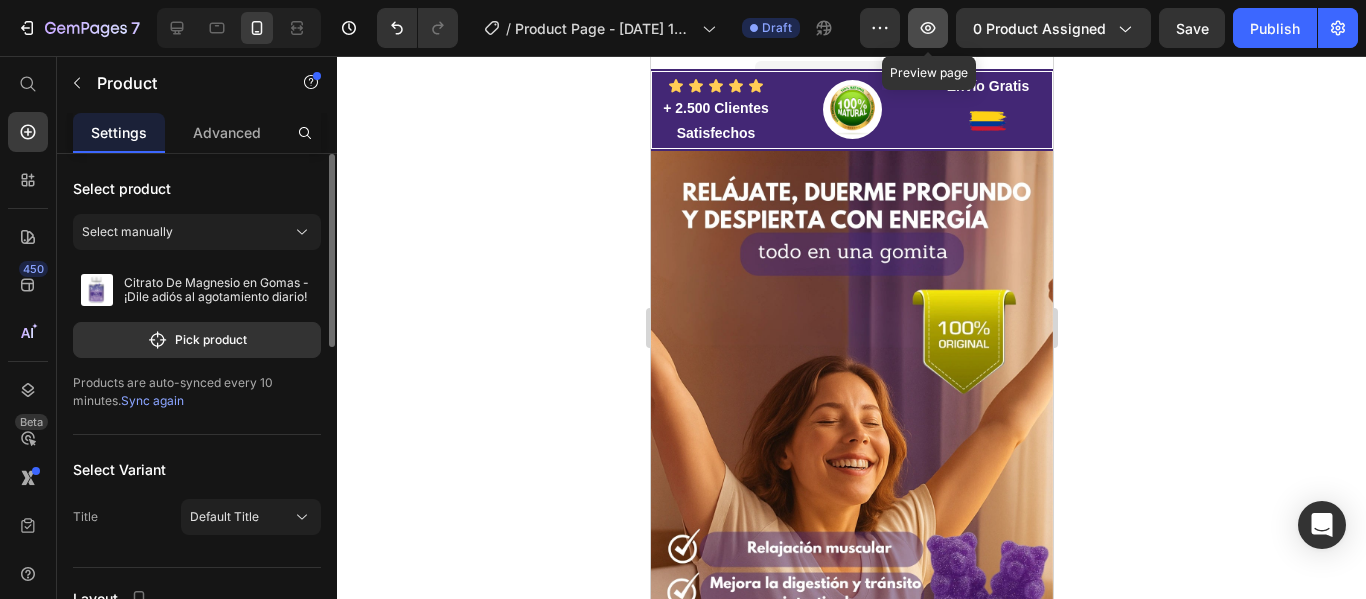 click 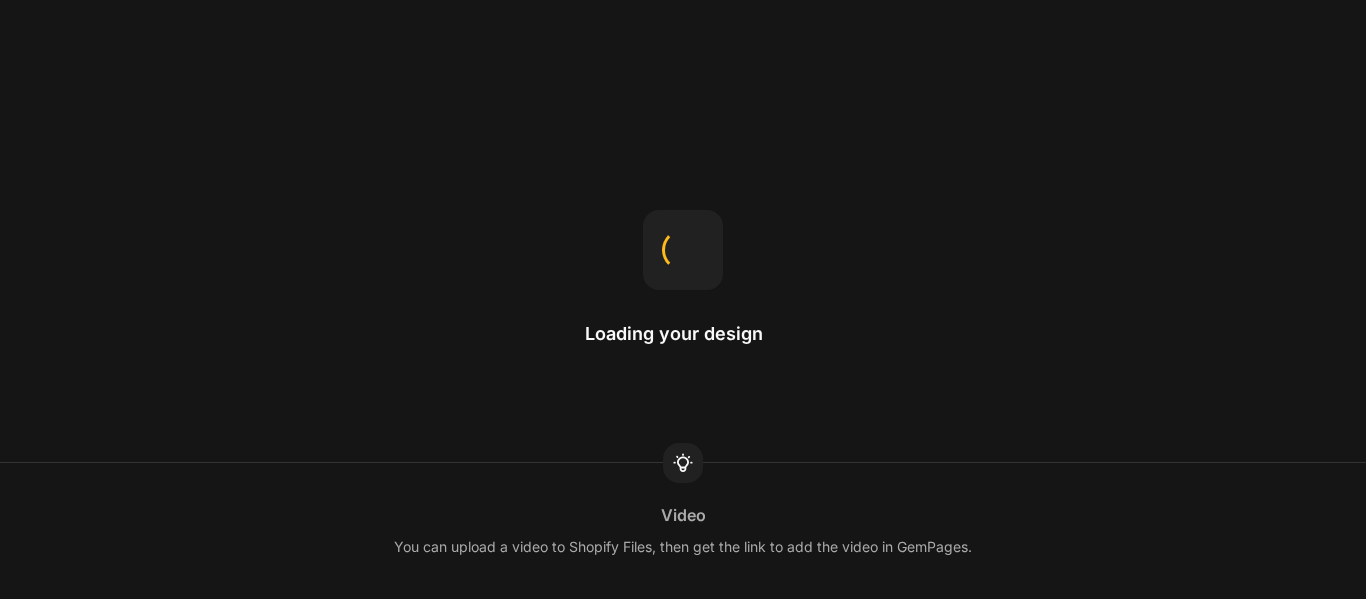 scroll, scrollTop: 0, scrollLeft: 0, axis: both 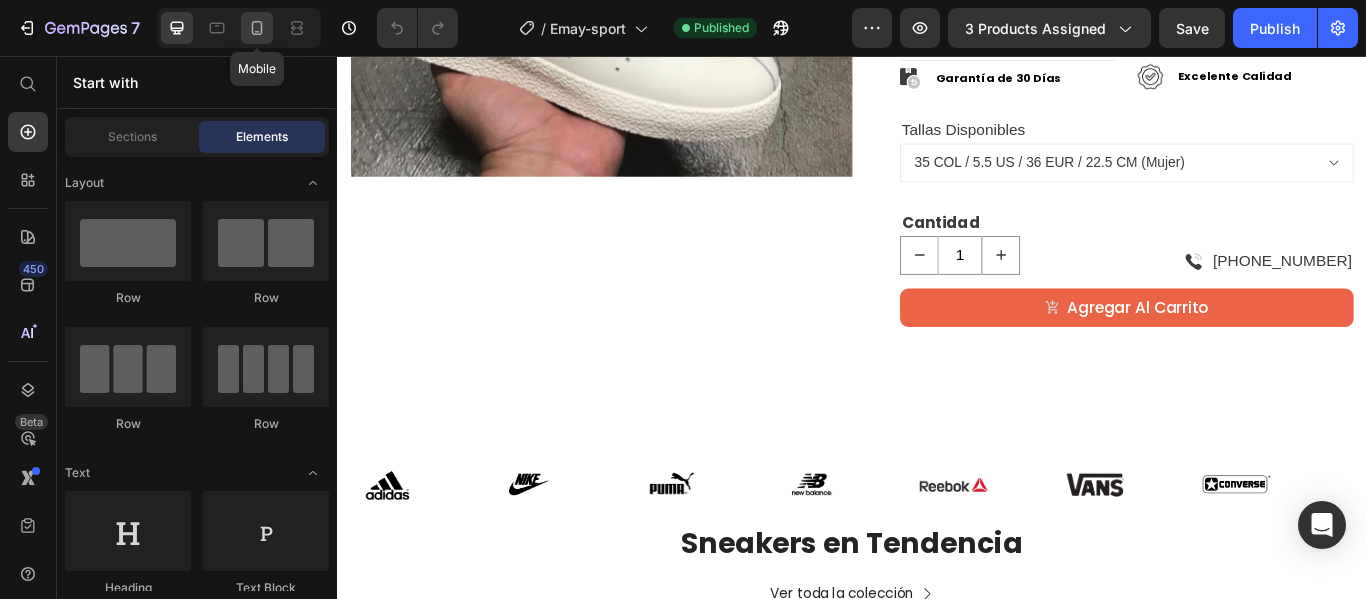 click 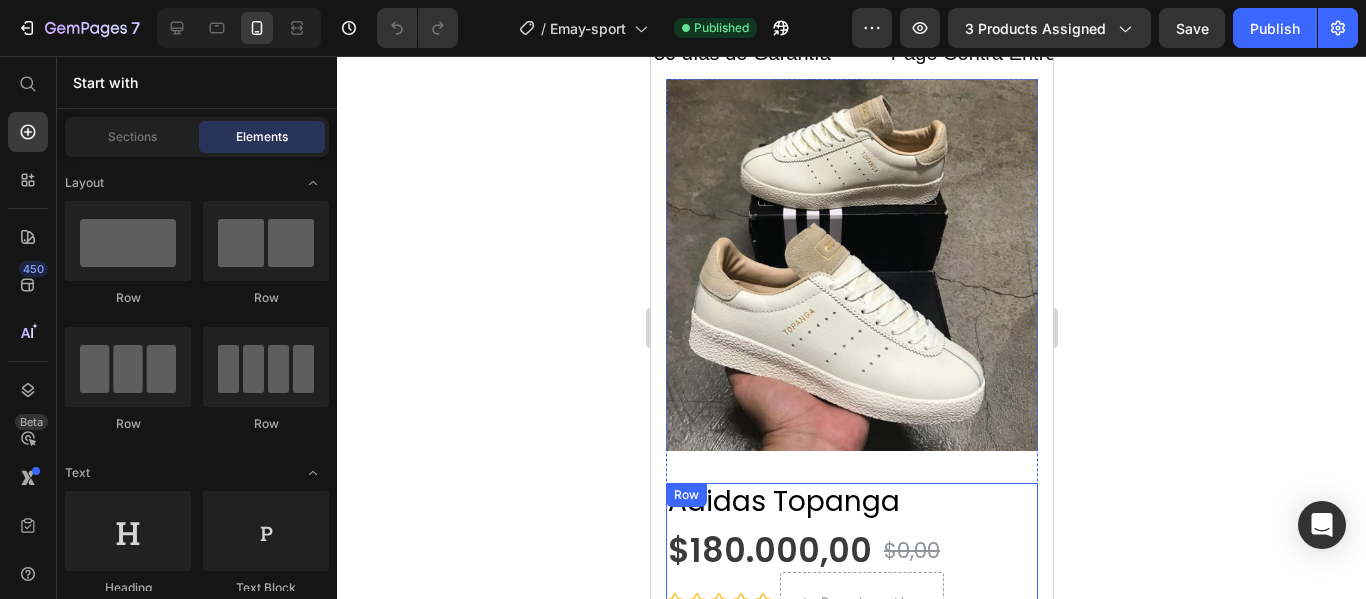 scroll, scrollTop: 0, scrollLeft: 0, axis: both 